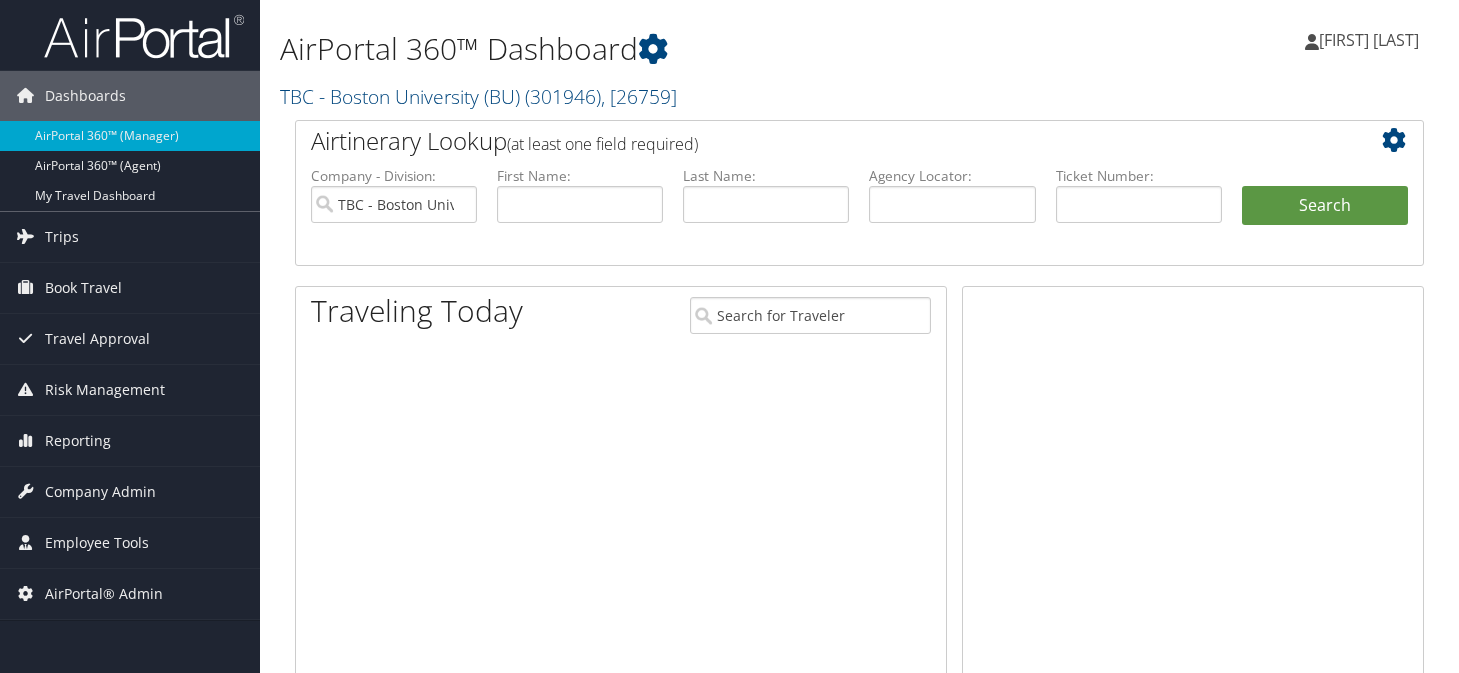 scroll, scrollTop: 0, scrollLeft: 0, axis: both 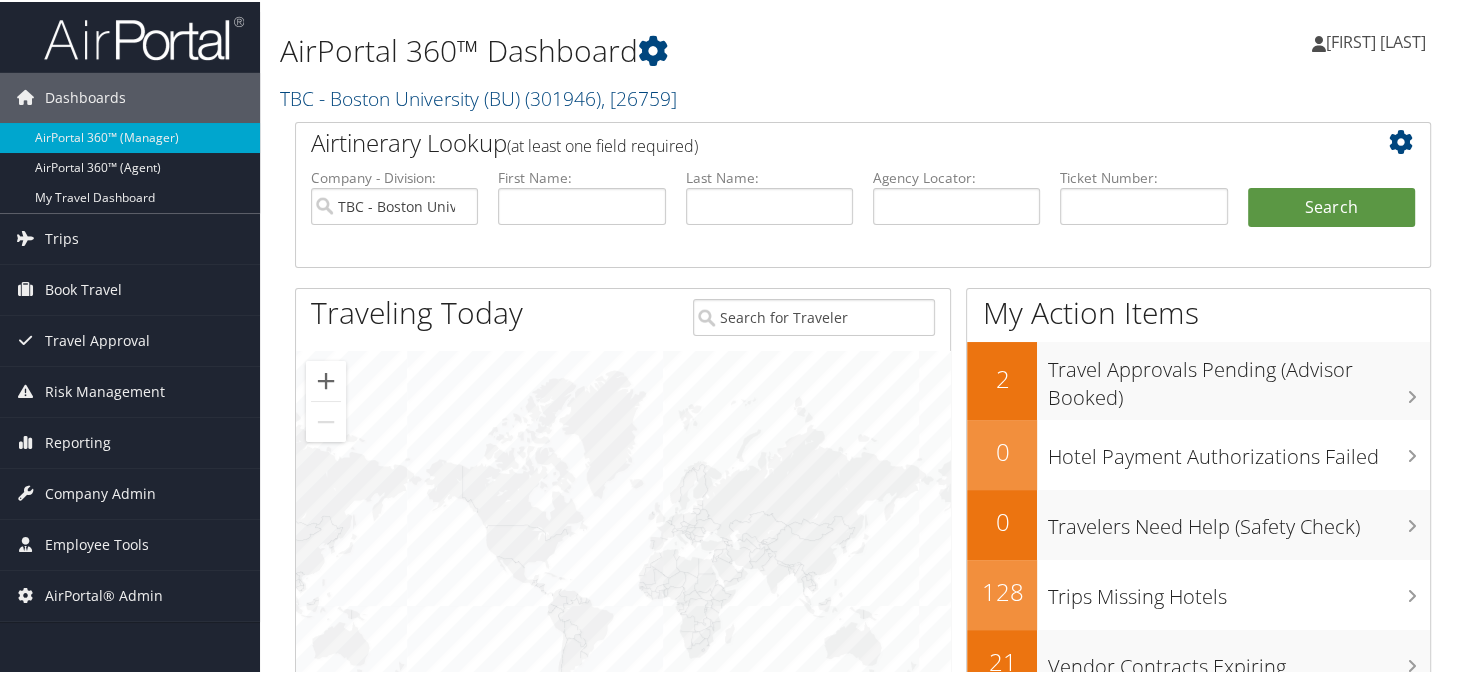 click on "AirPortal 360™ Dashboard" at bounding box center (668, 49) 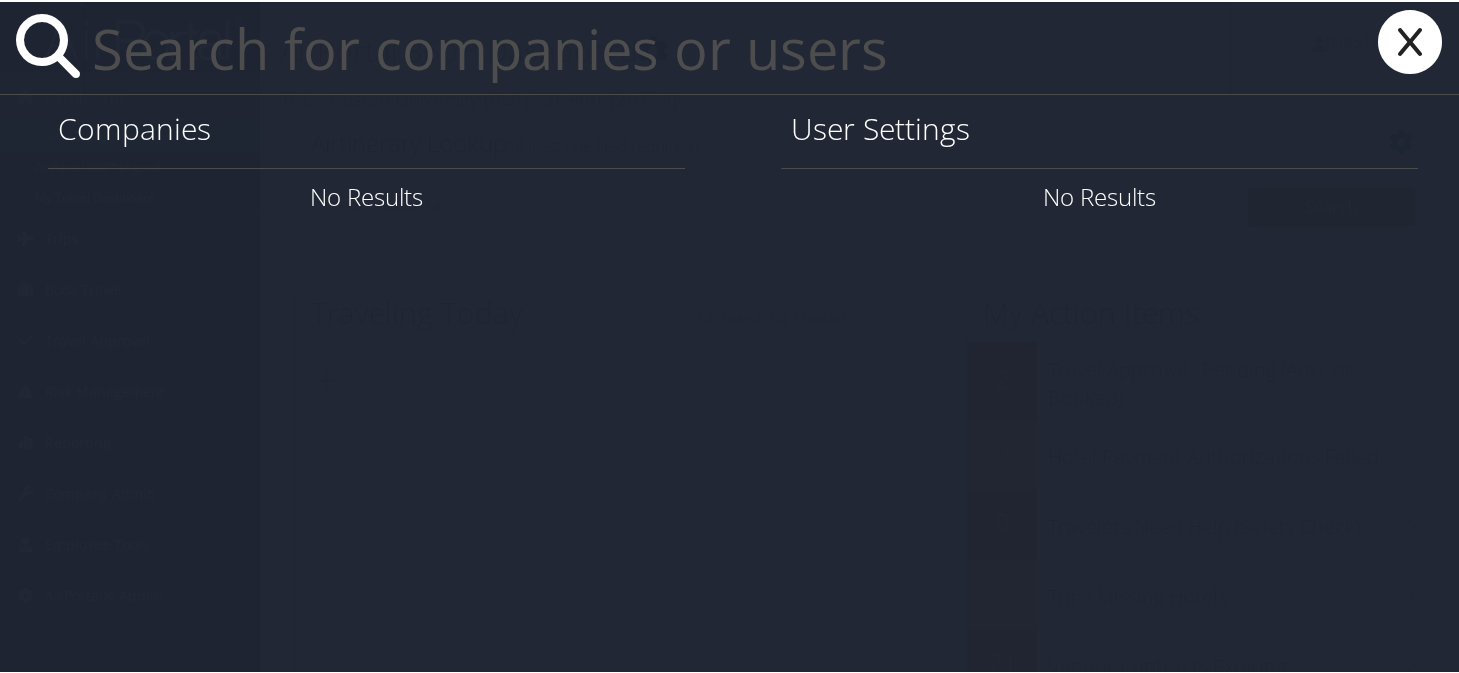 paste on "[EMAIL]" 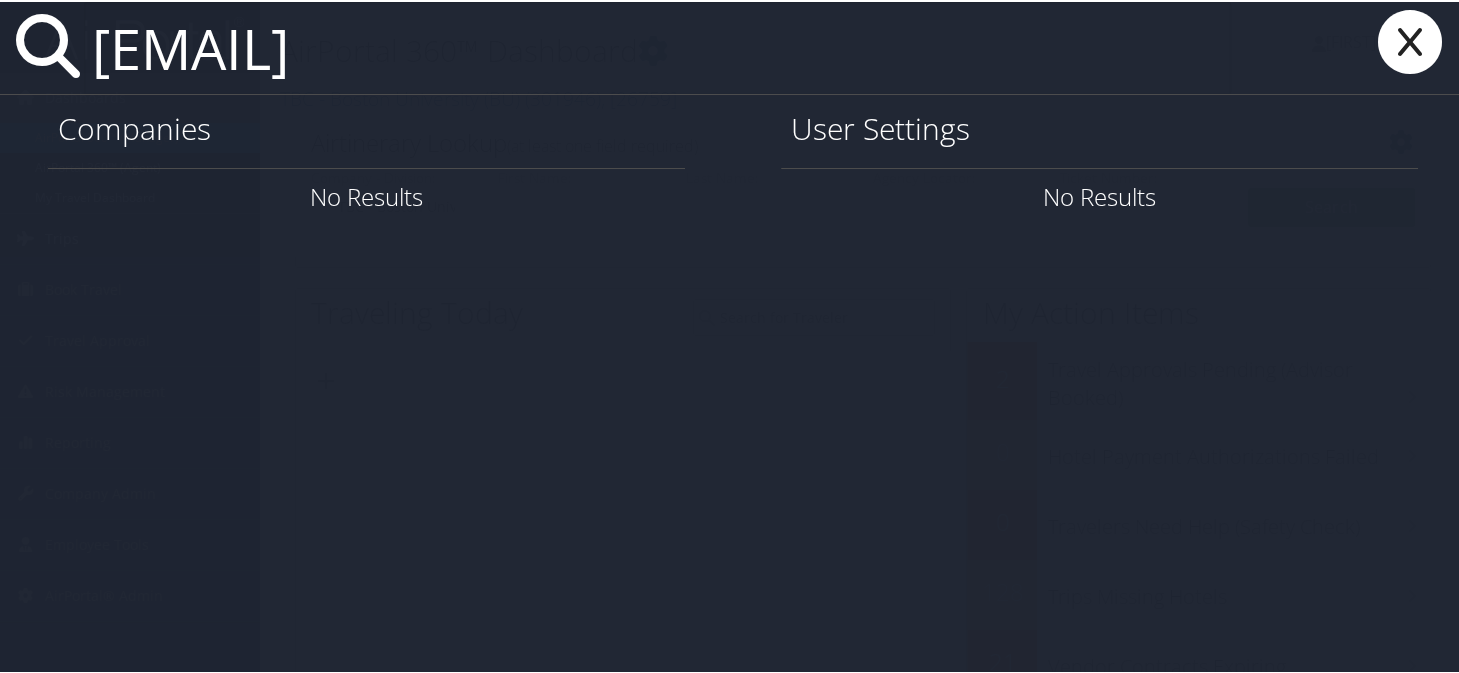 type on "[EMAIL]" 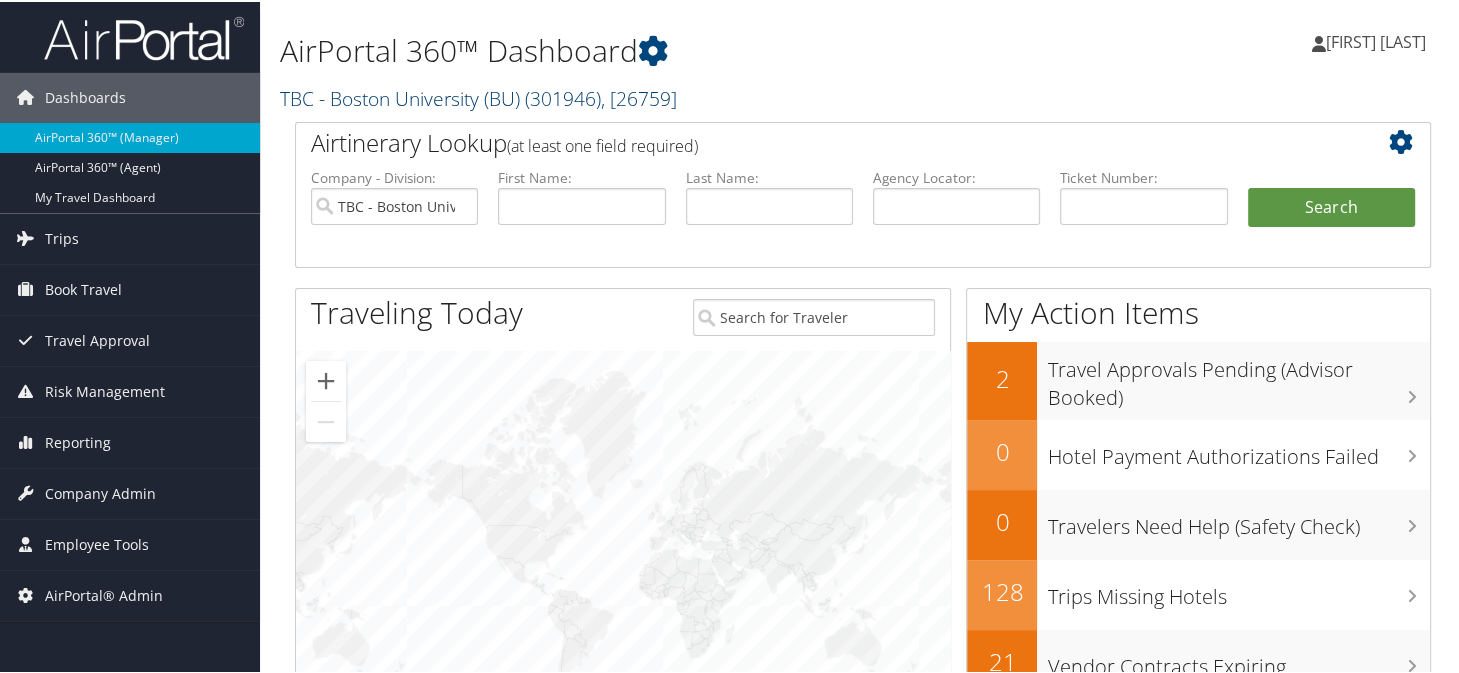 click on "TBC - Boston University (BU)   ( 301946 )  , [ 26759 ]" at bounding box center [478, 96] 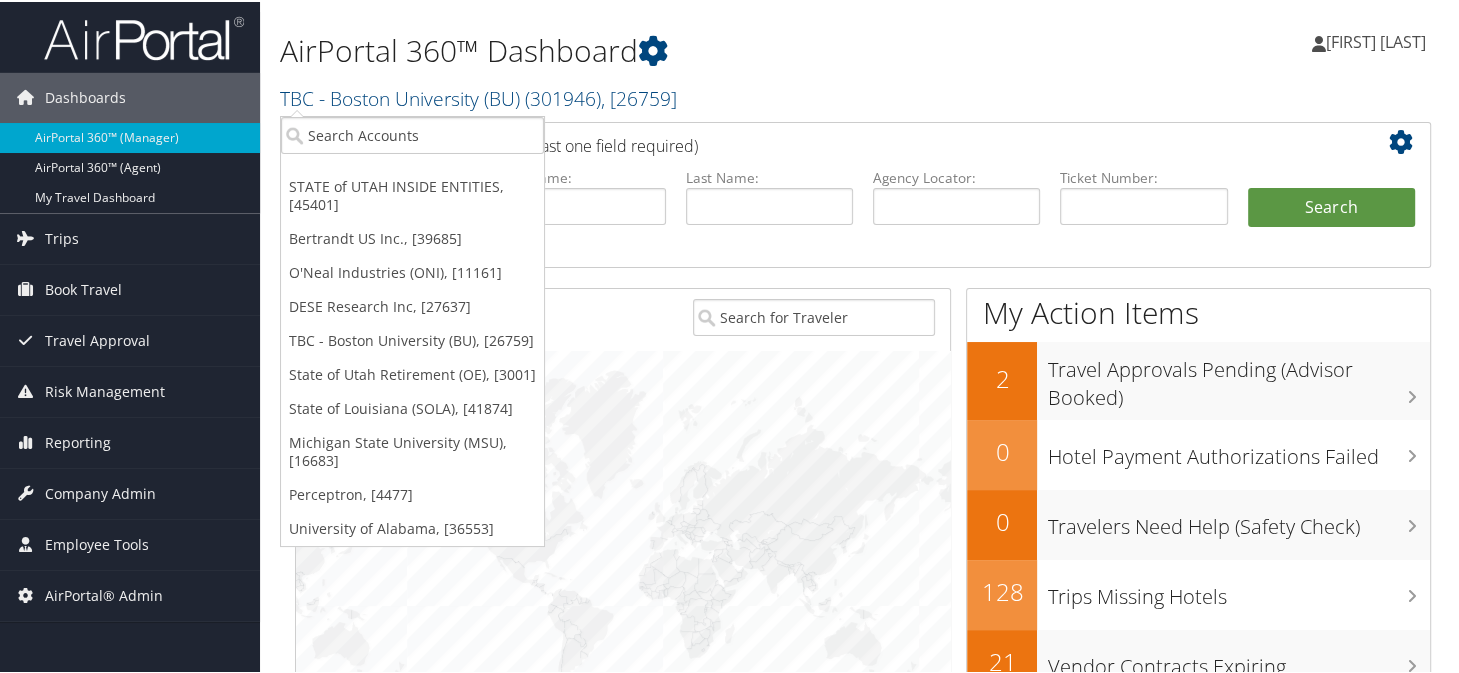 click on "State of Louisiana (SOLA), [41874]" at bounding box center (412, 407) 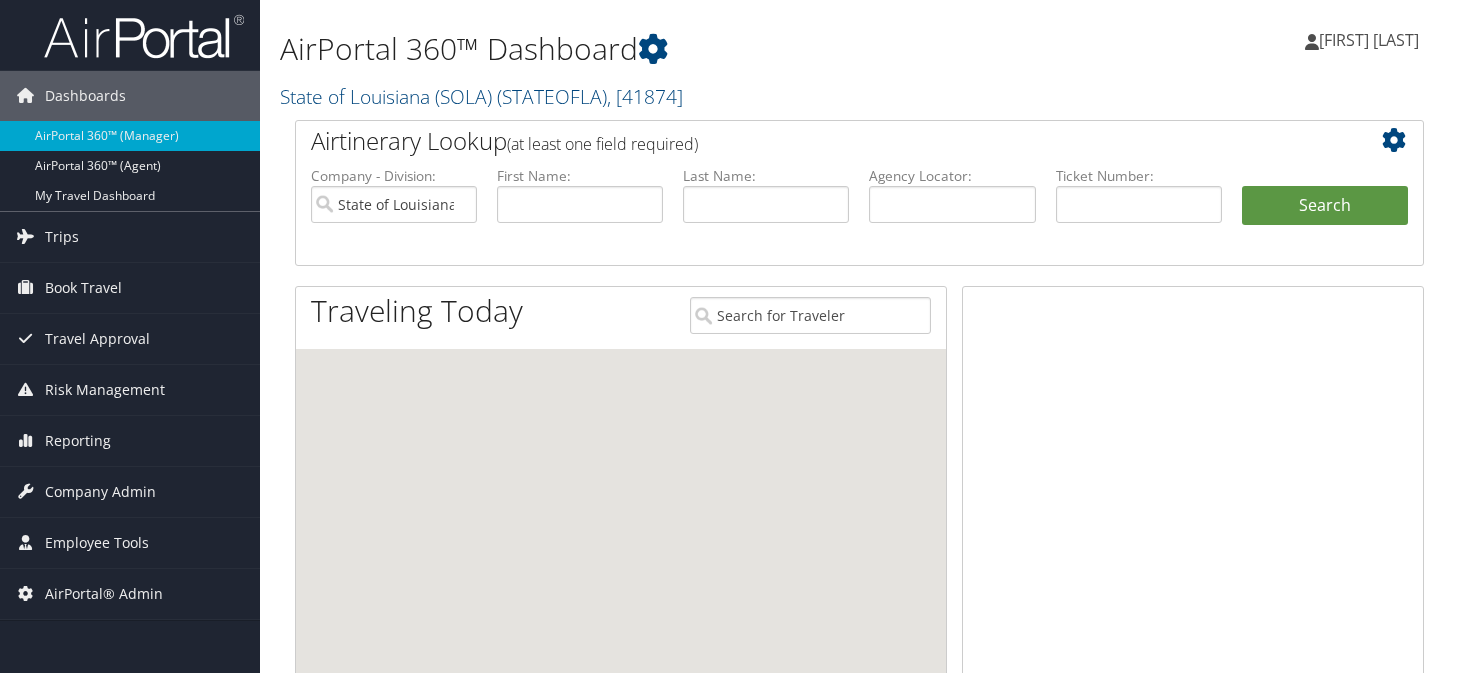 scroll, scrollTop: 0, scrollLeft: 0, axis: both 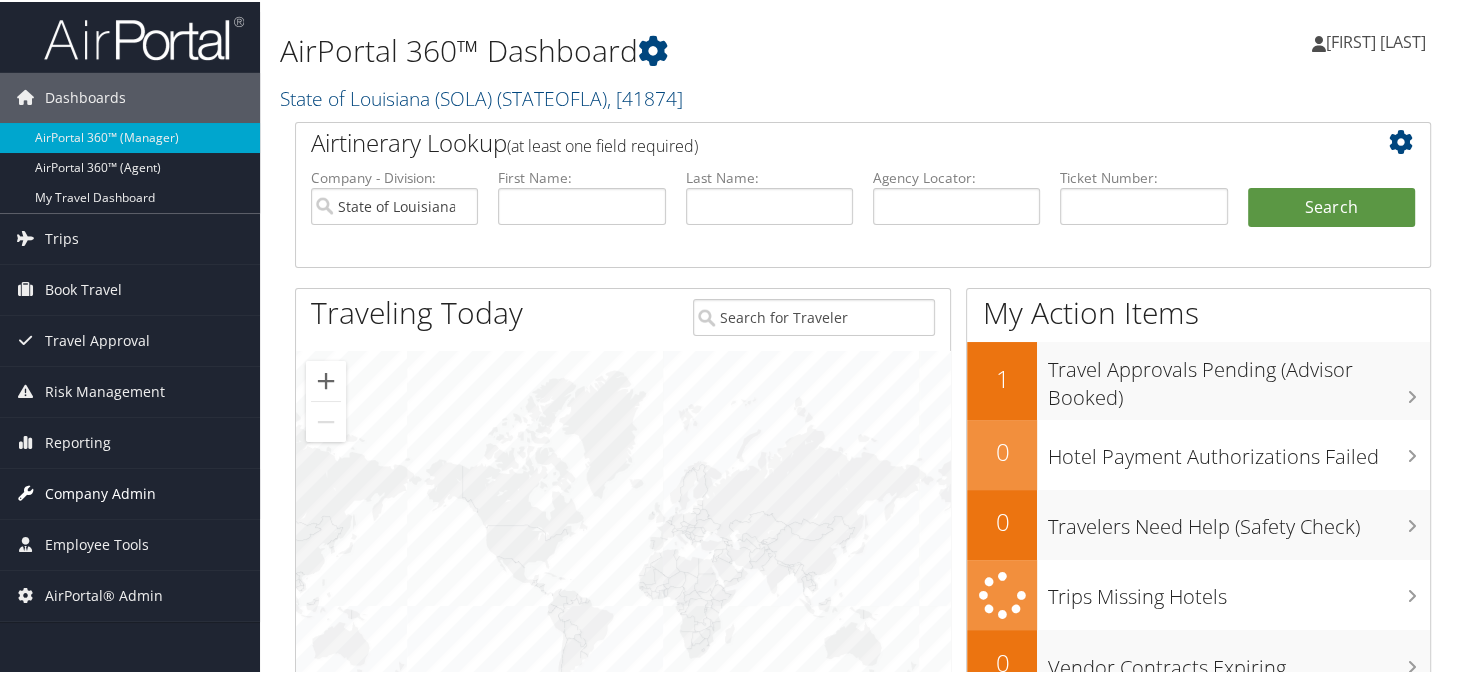 click on "Company Admin" at bounding box center [100, 492] 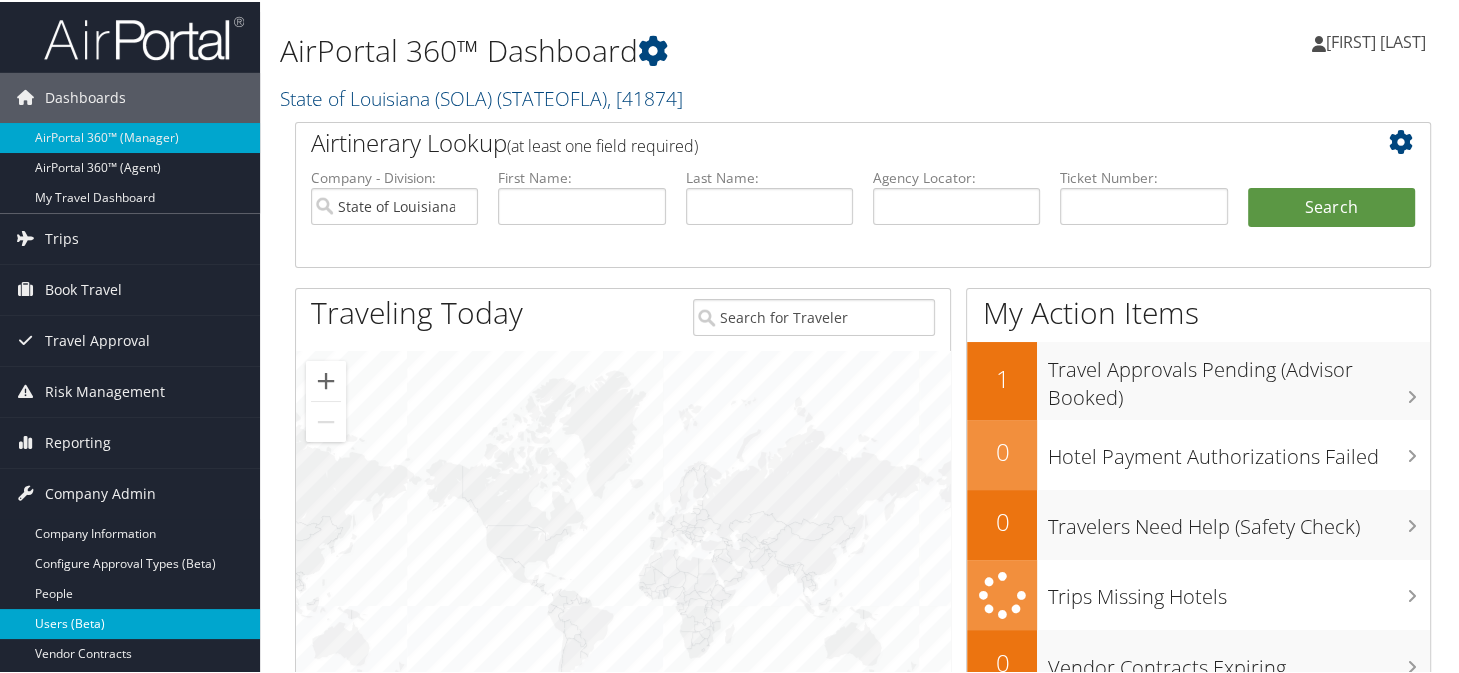click on "Users (Beta)" at bounding box center [130, 622] 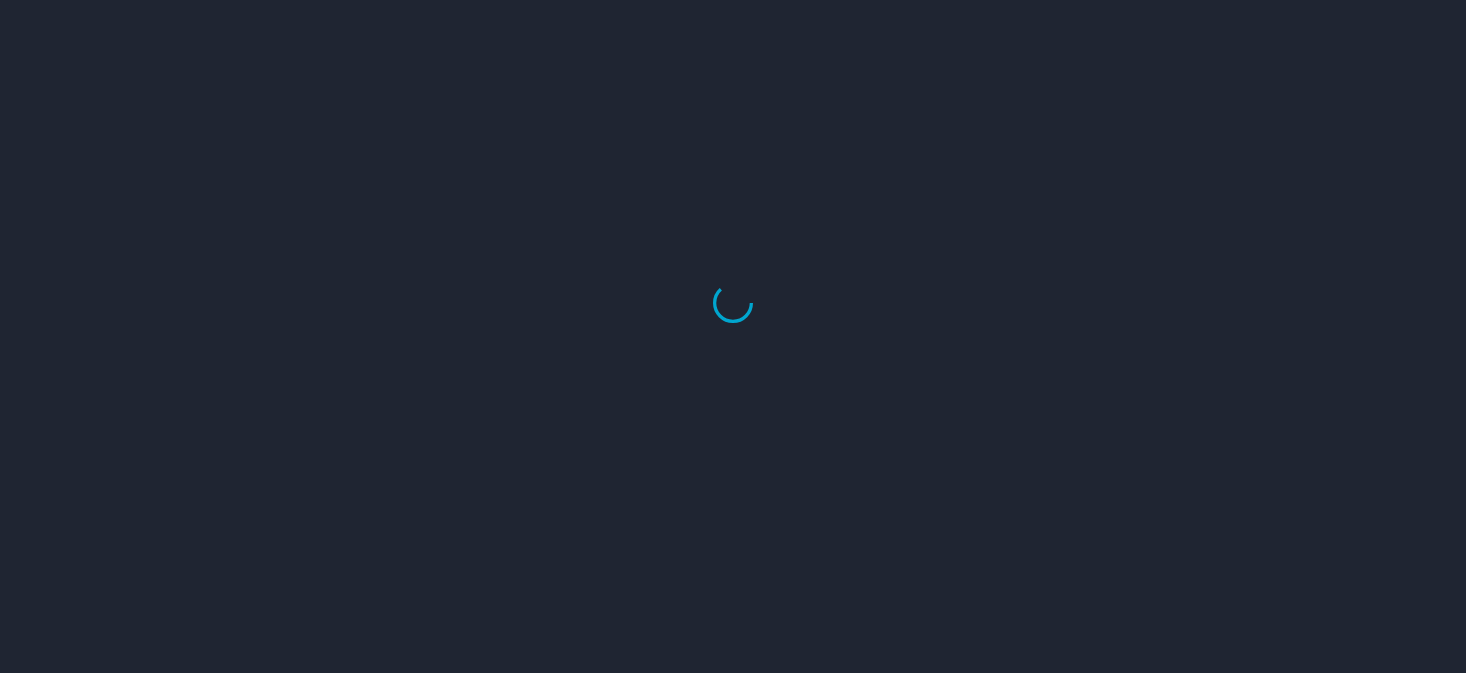 scroll, scrollTop: 0, scrollLeft: 0, axis: both 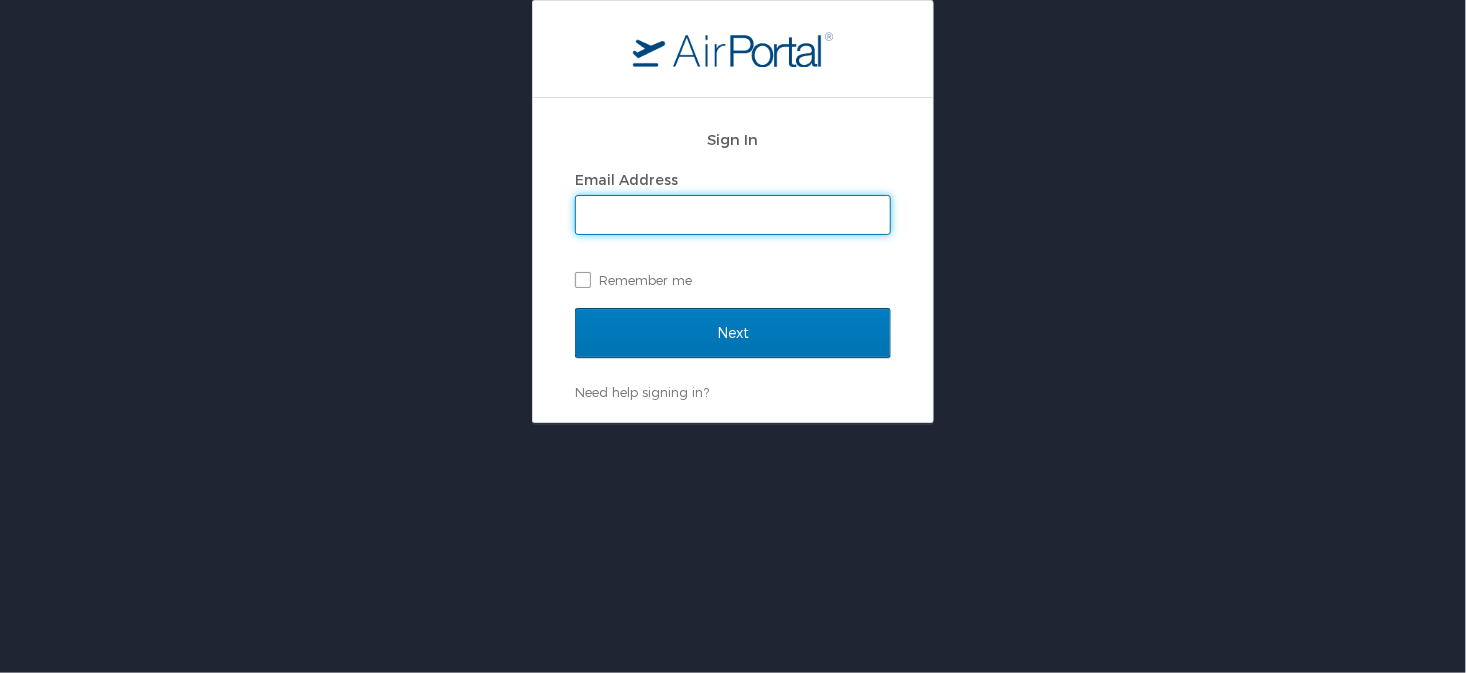 click on "Email Address" at bounding box center [733, 215] 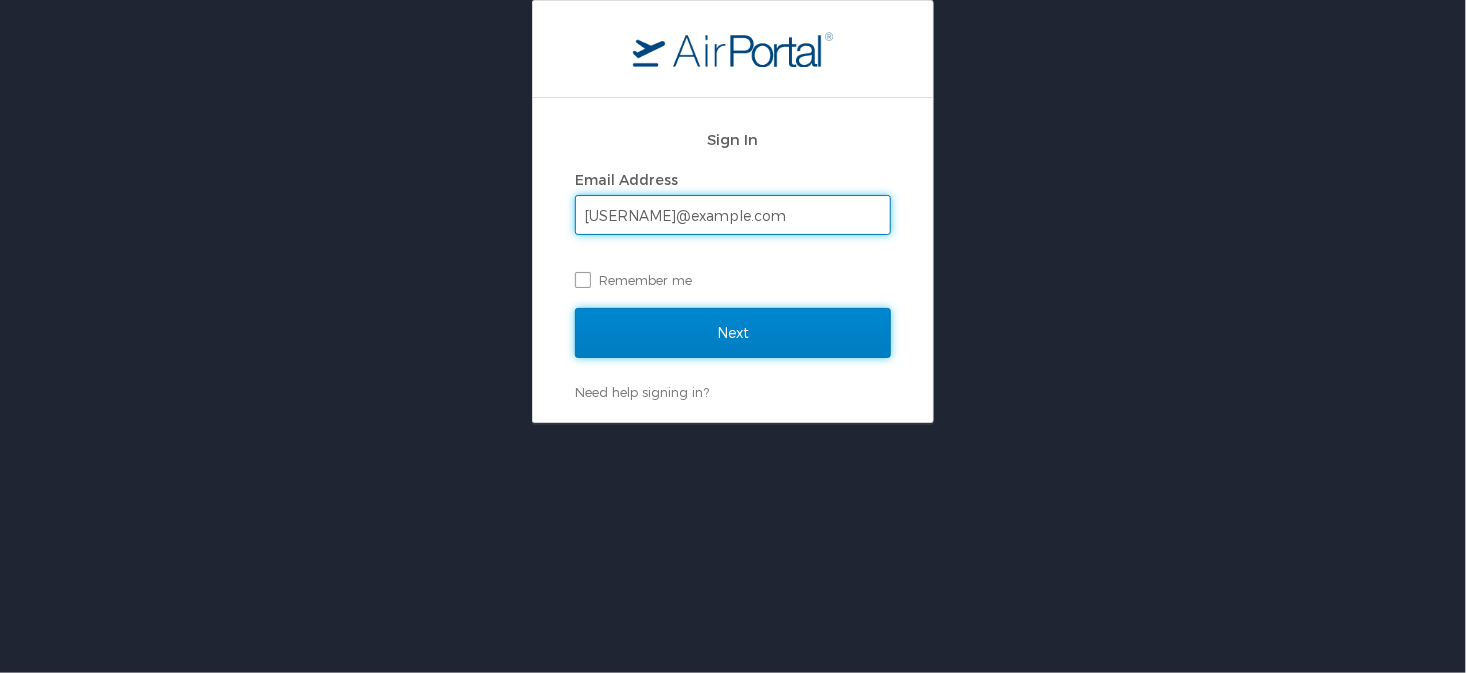 click on "Next" at bounding box center (733, 333) 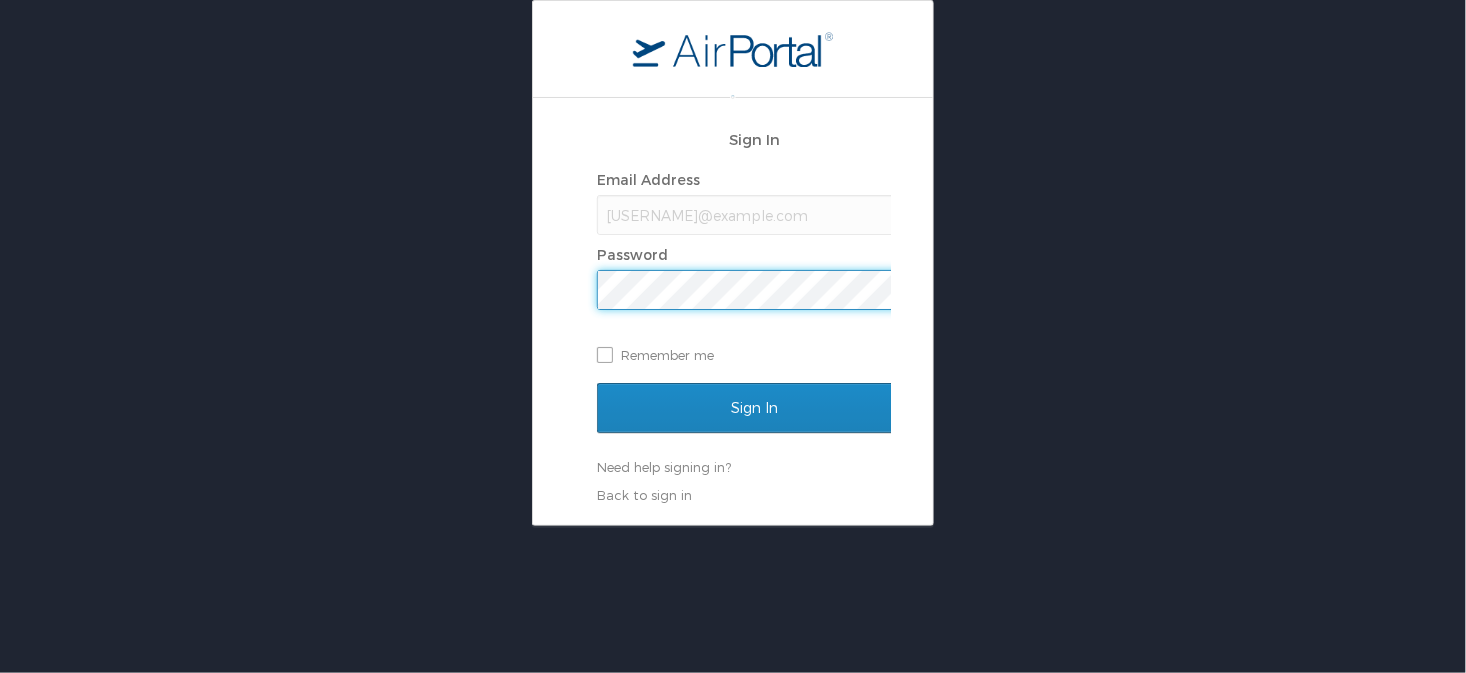 scroll, scrollTop: 0, scrollLeft: 0, axis: both 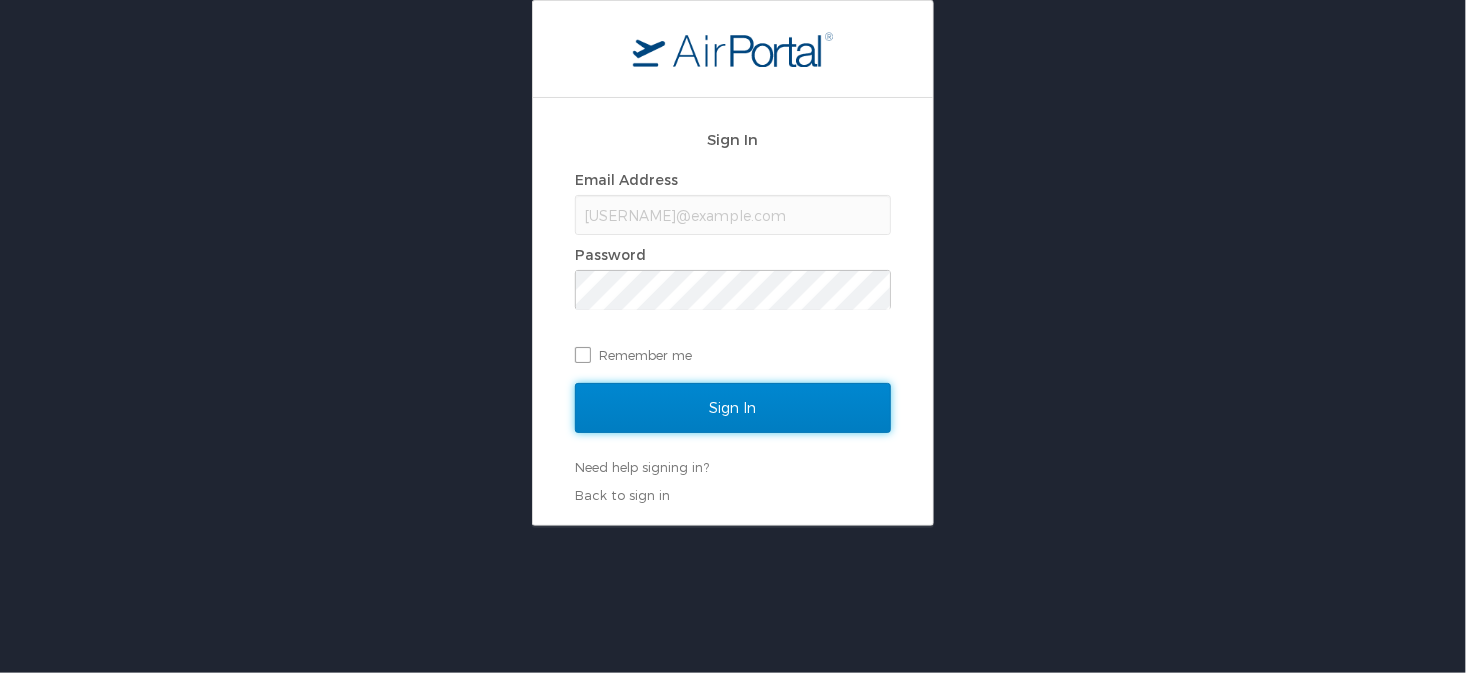 click on "Sign In" at bounding box center [733, 408] 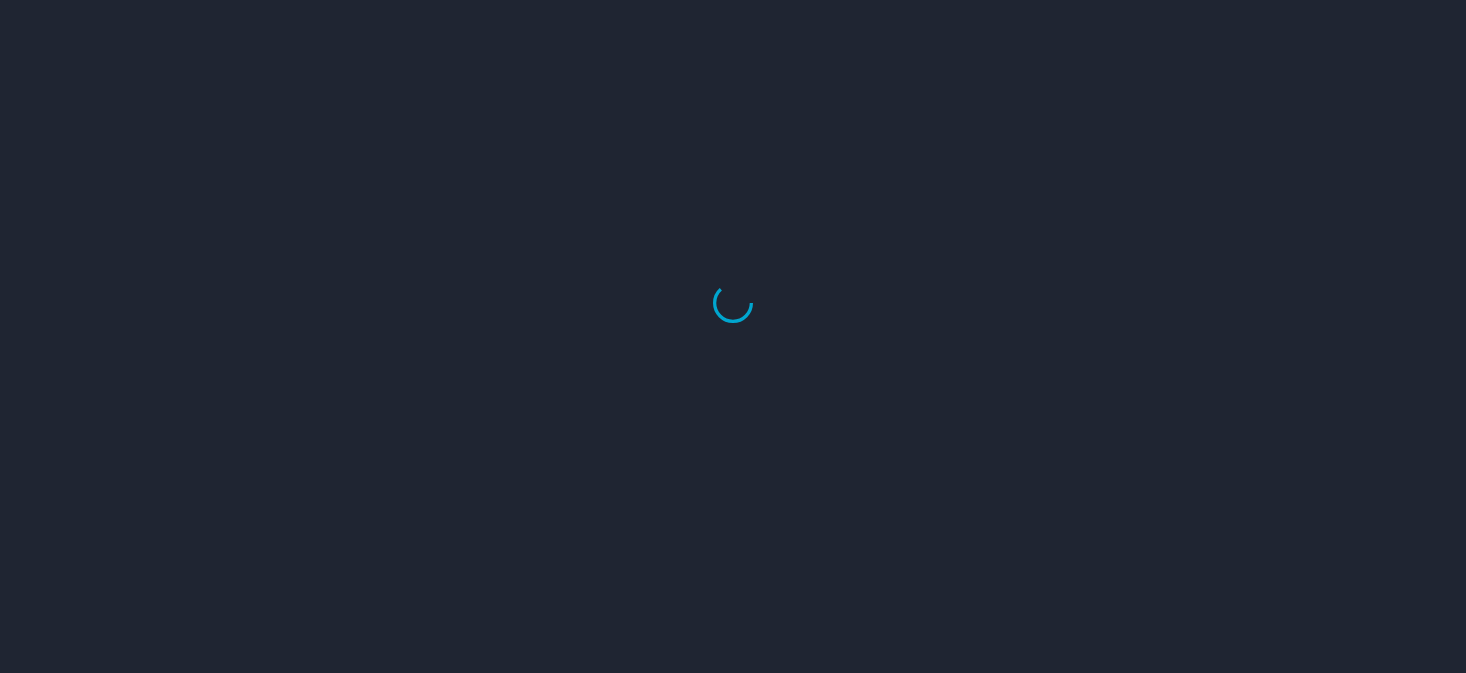 scroll, scrollTop: 0, scrollLeft: 0, axis: both 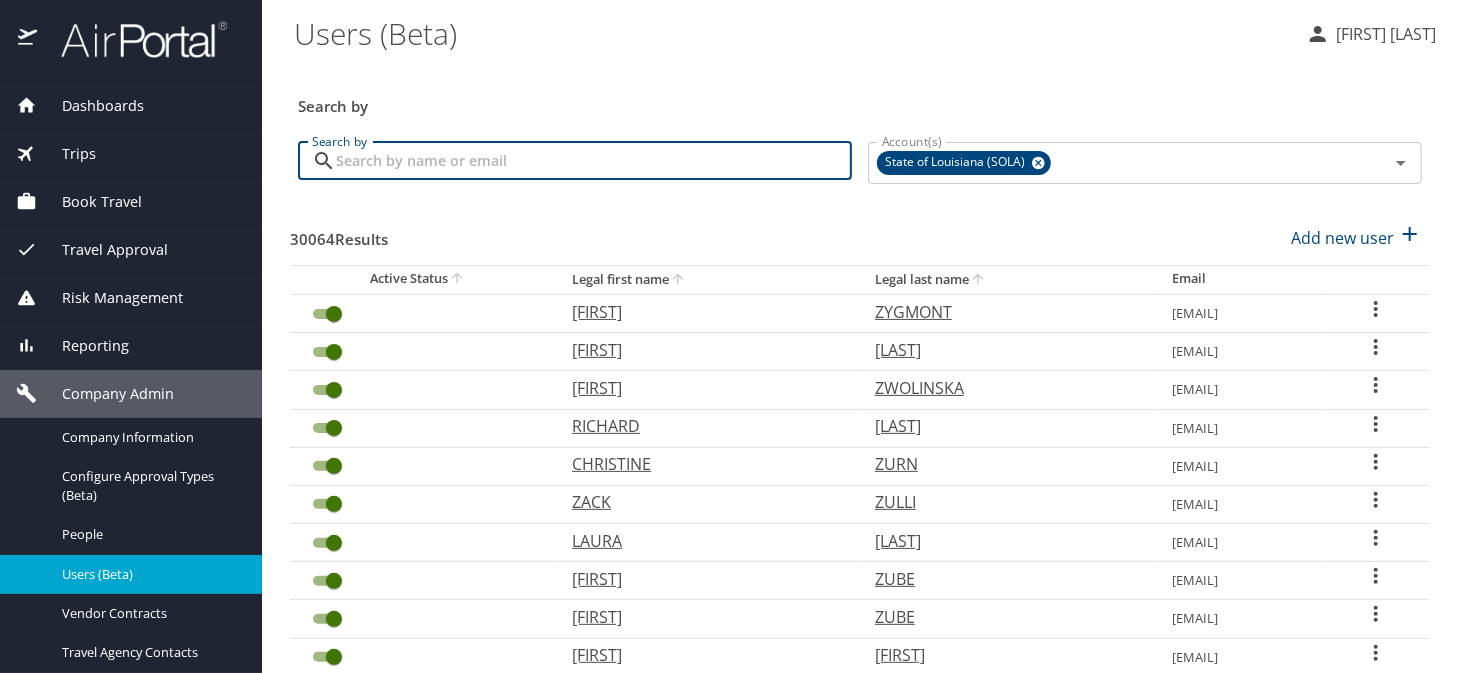 paste on "melissa.caserta@selu.edu" 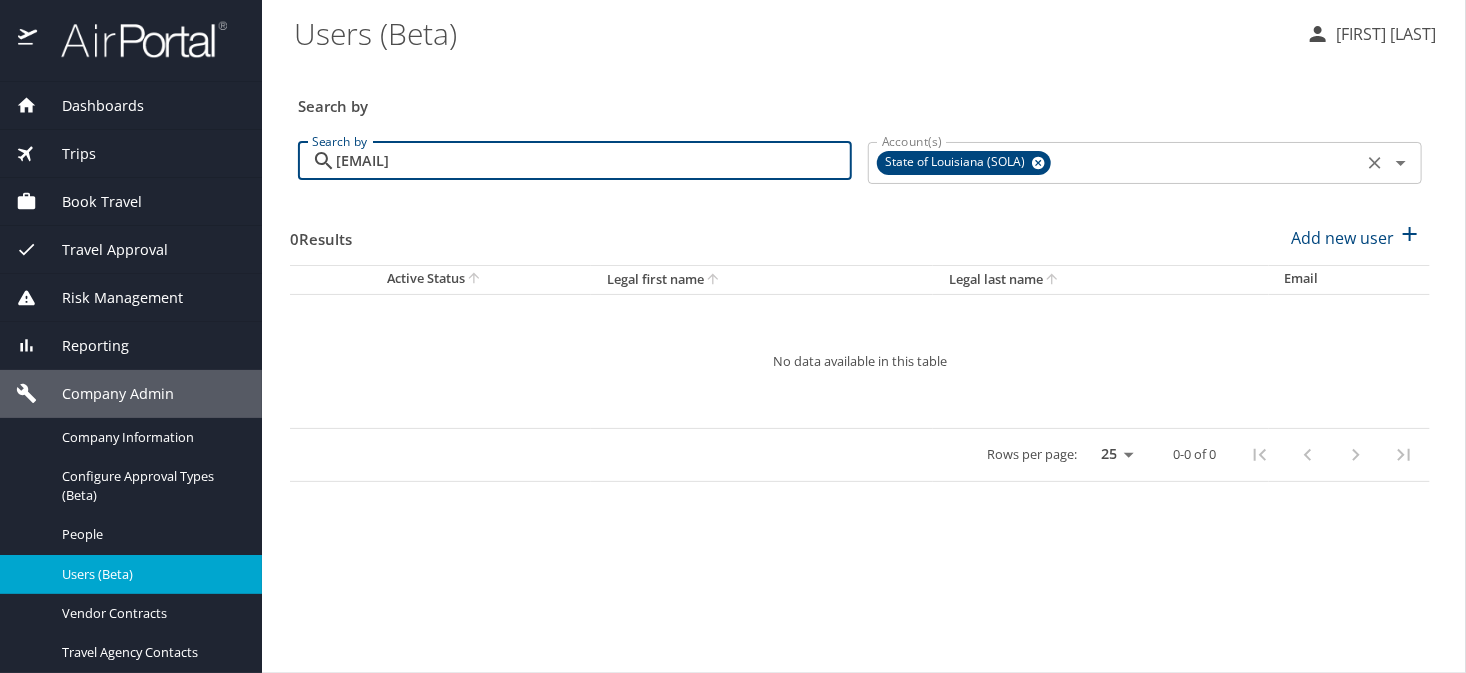 click 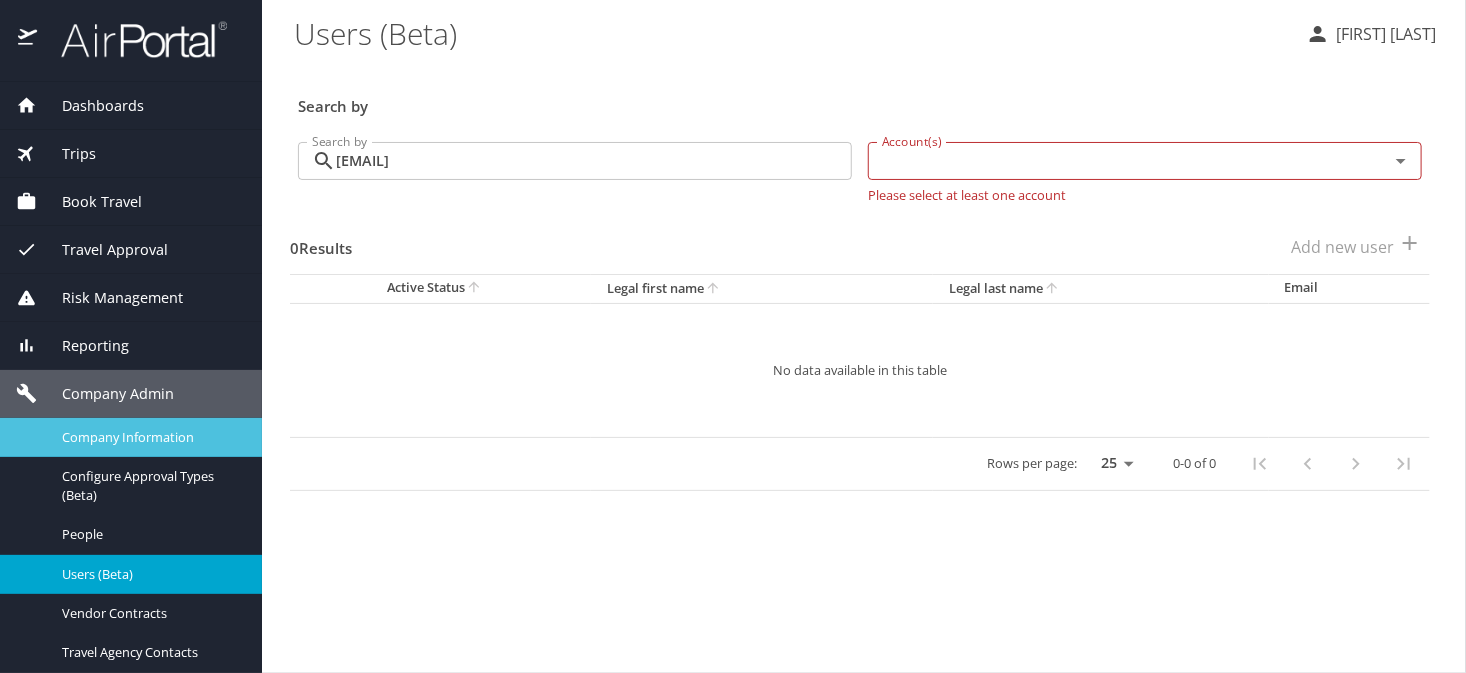 click on "Company Information" at bounding box center (150, 437) 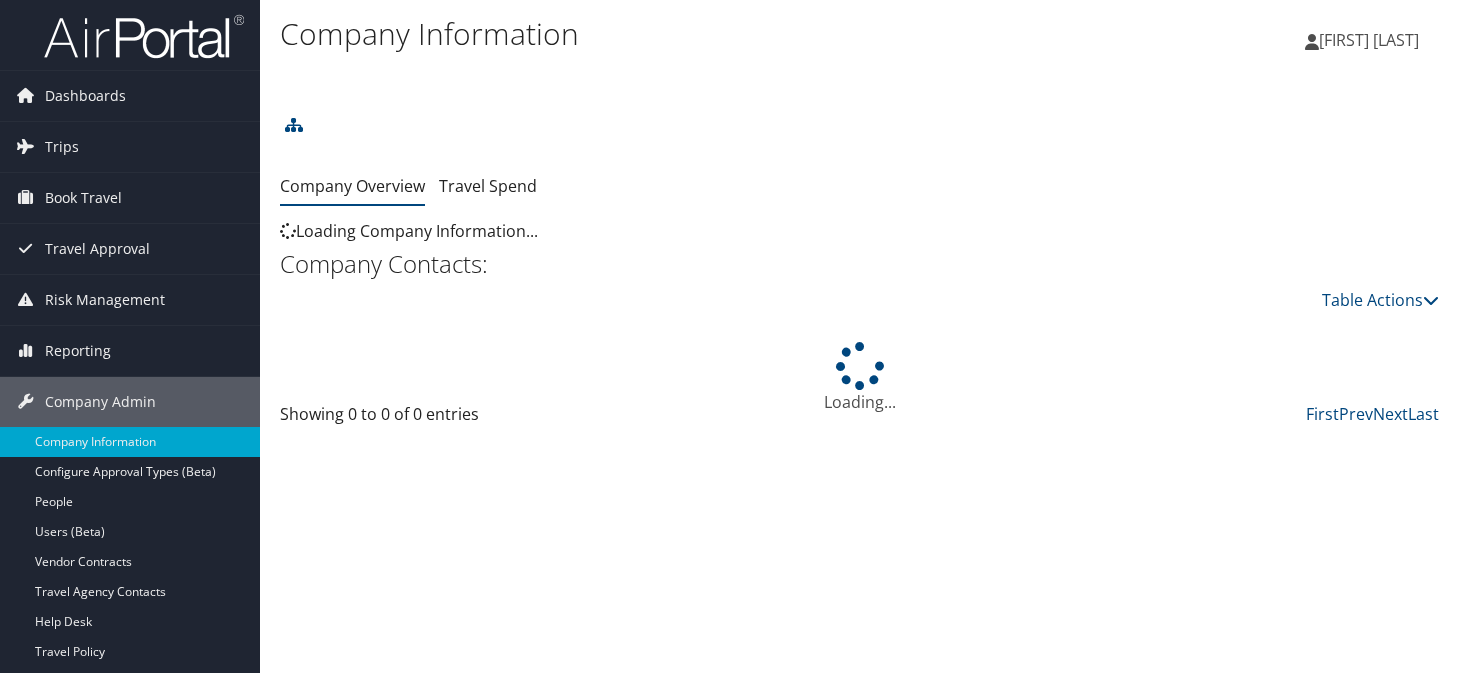scroll, scrollTop: 0, scrollLeft: 0, axis: both 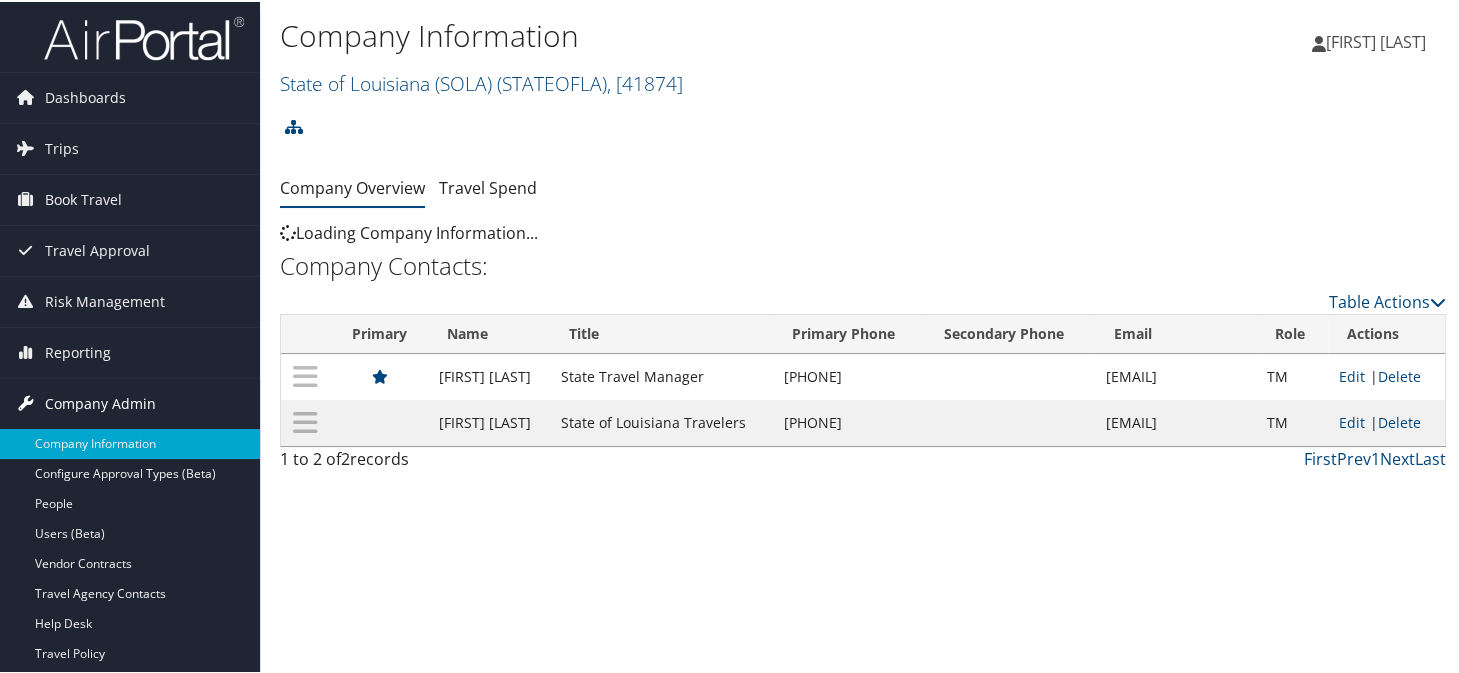 click on "People" at bounding box center (130, 502) 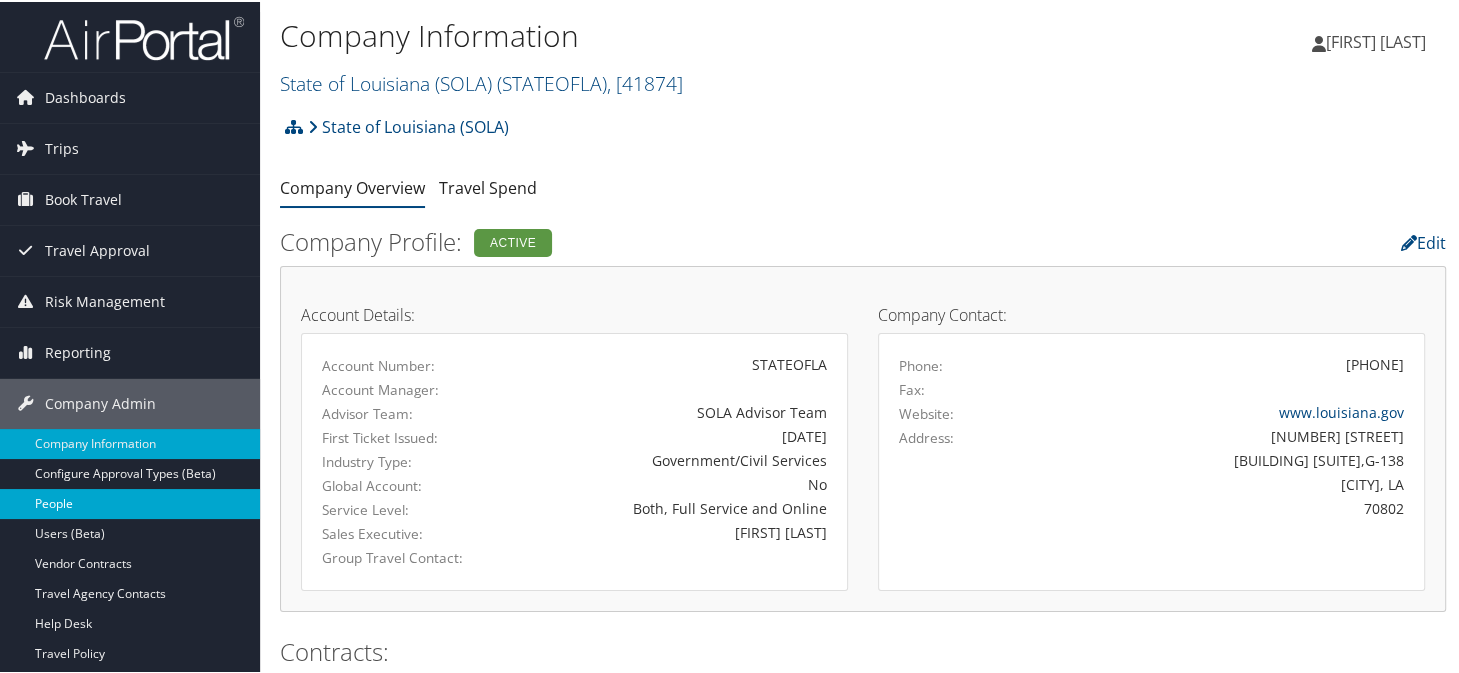 click on "People" at bounding box center [130, 502] 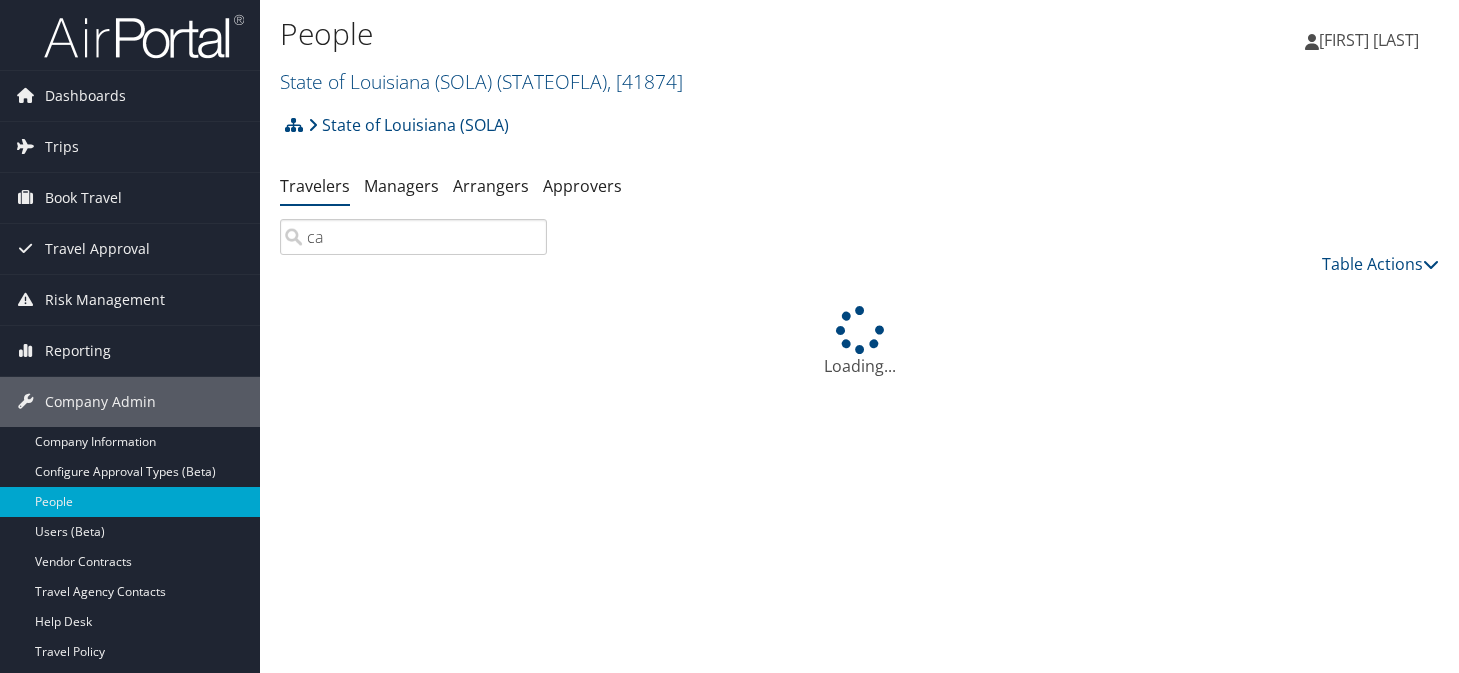 scroll, scrollTop: 0, scrollLeft: 0, axis: both 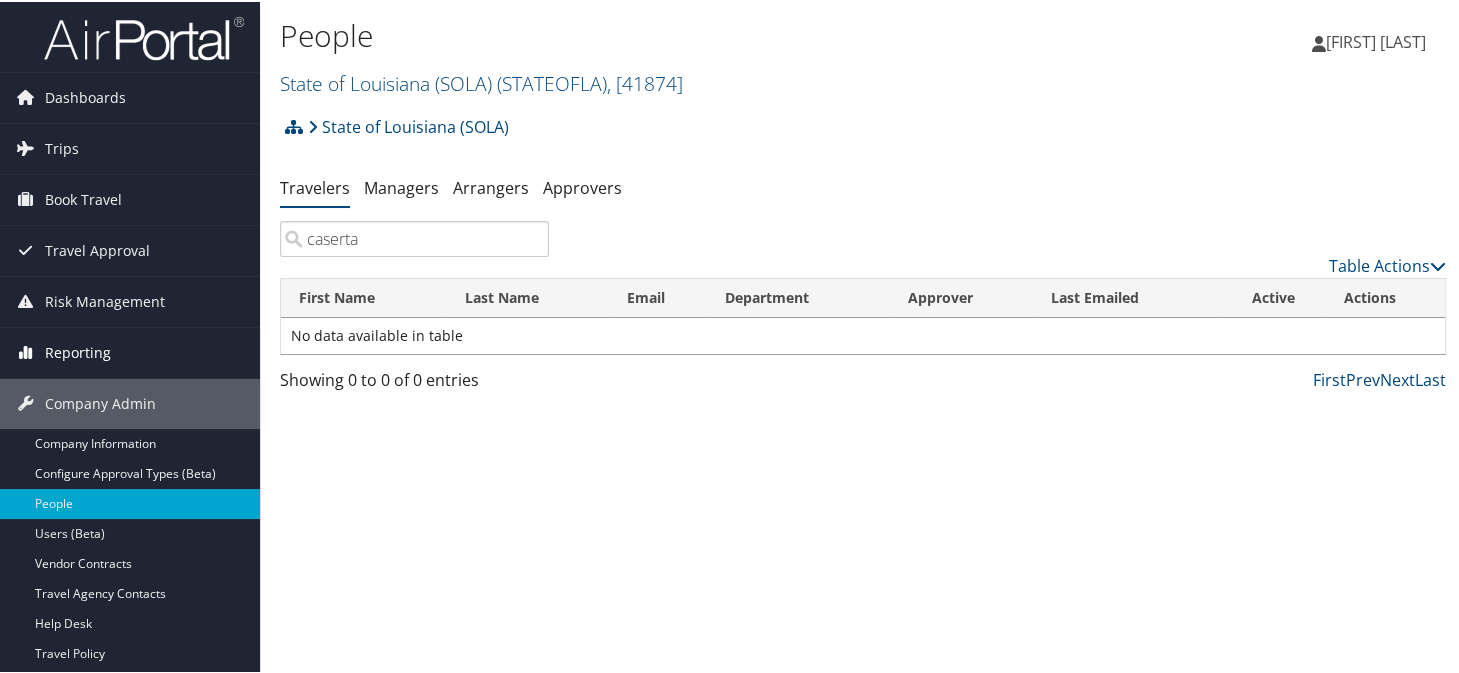 type on "caserta" 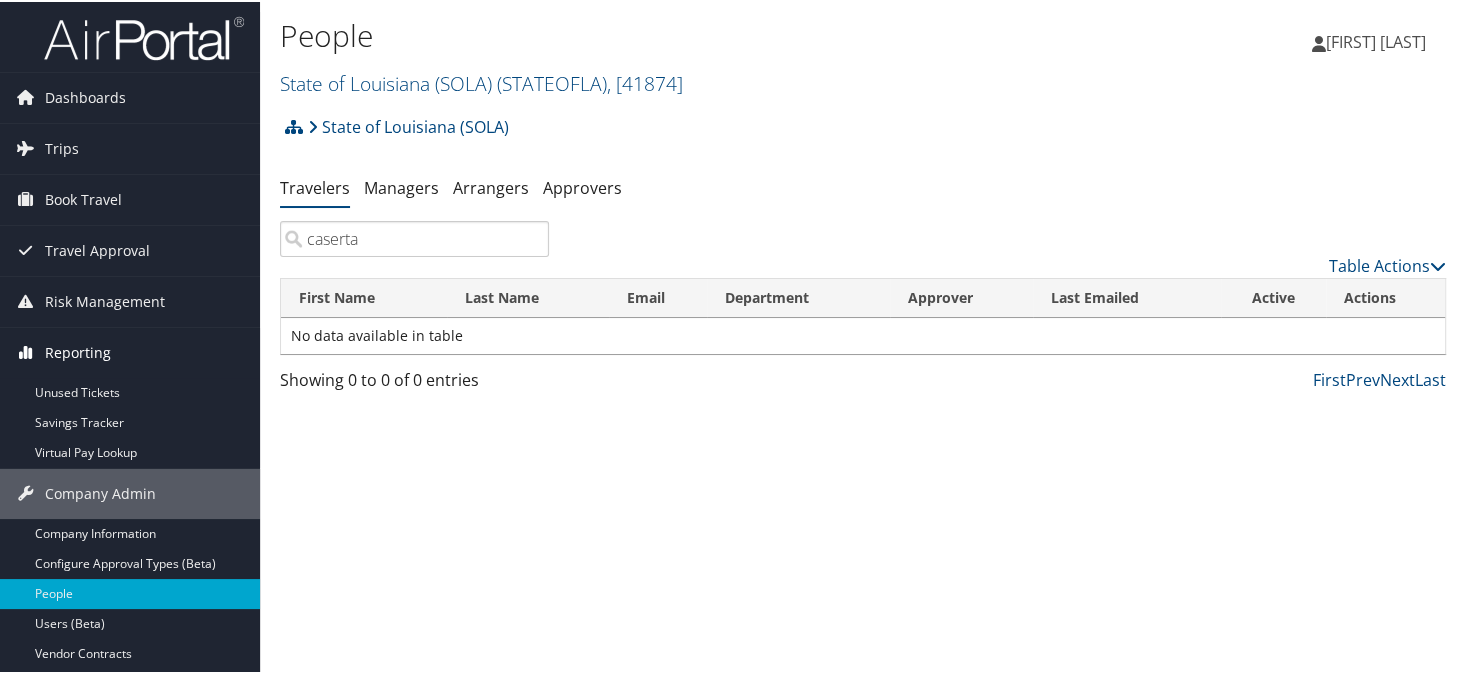 click on "Reporting" at bounding box center (78, 351) 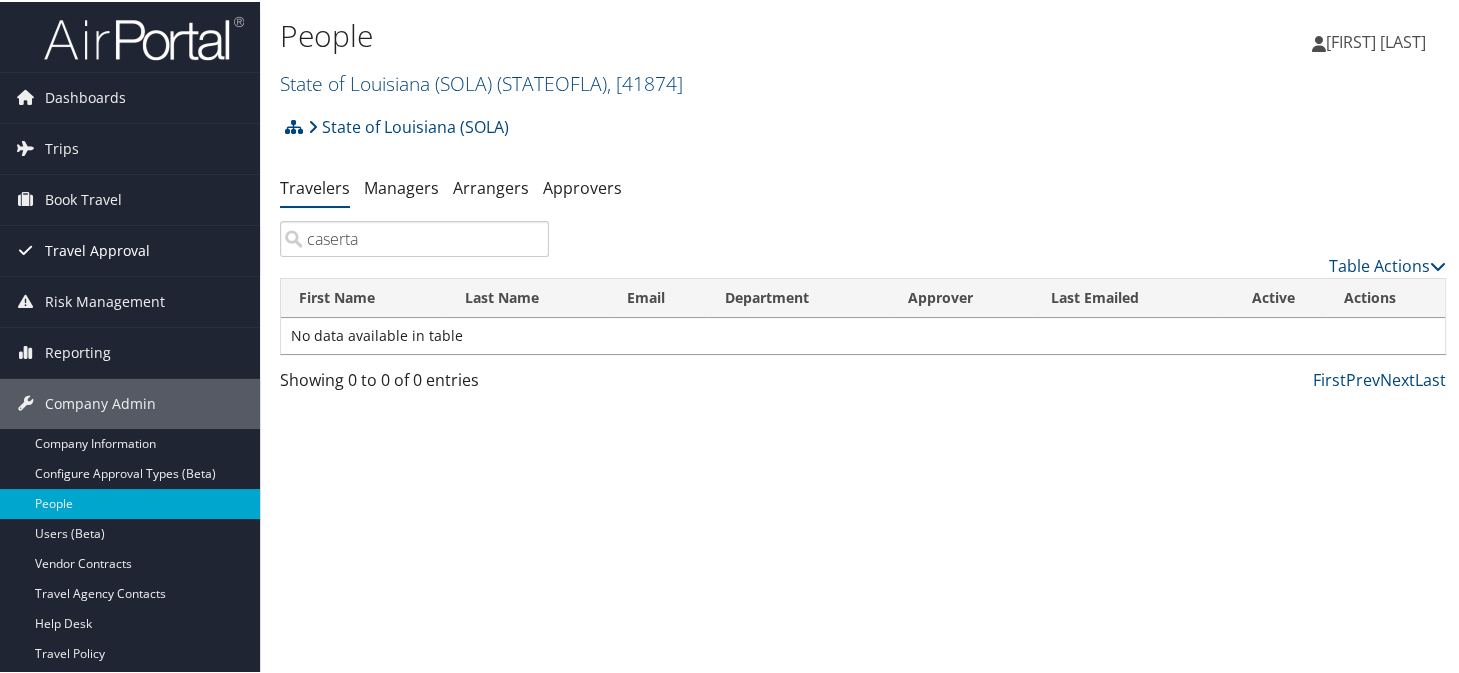 click on "Travel Approval" at bounding box center [97, 249] 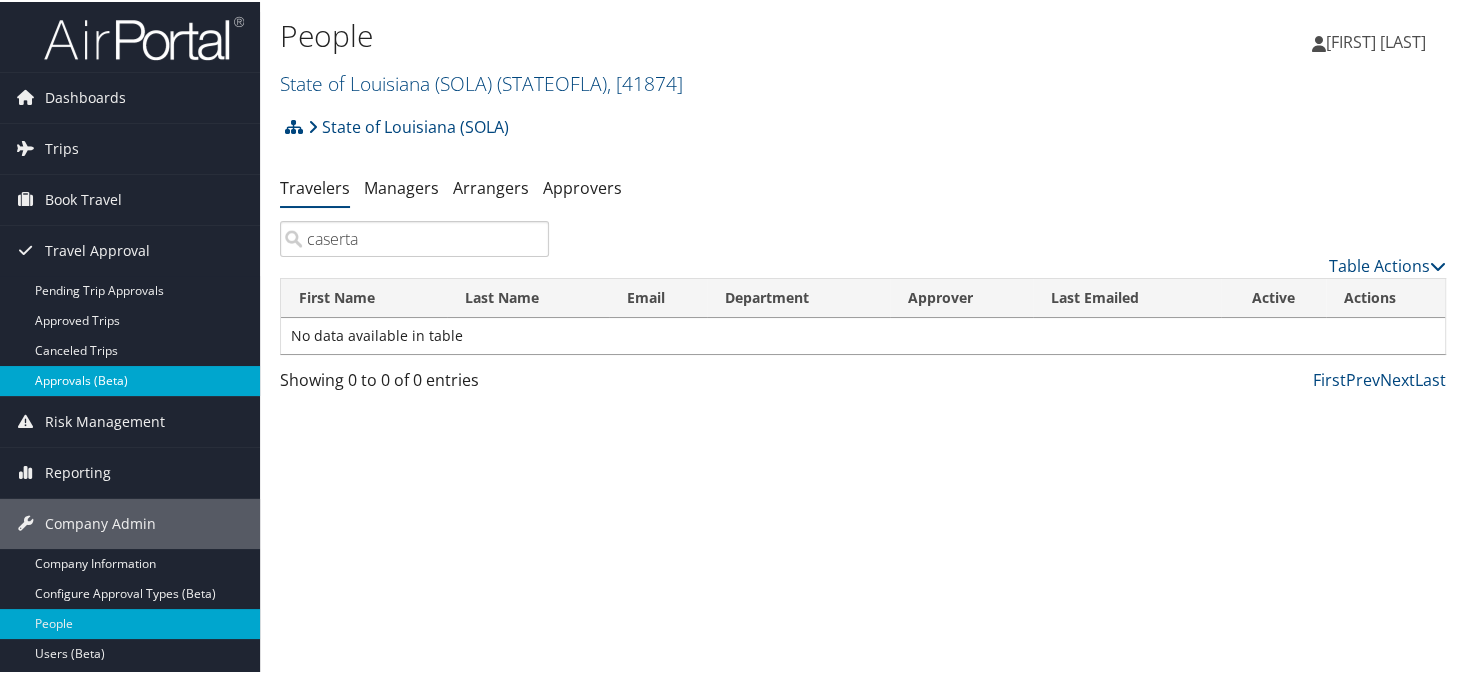 click on "Approvals (Beta)" at bounding box center [130, 379] 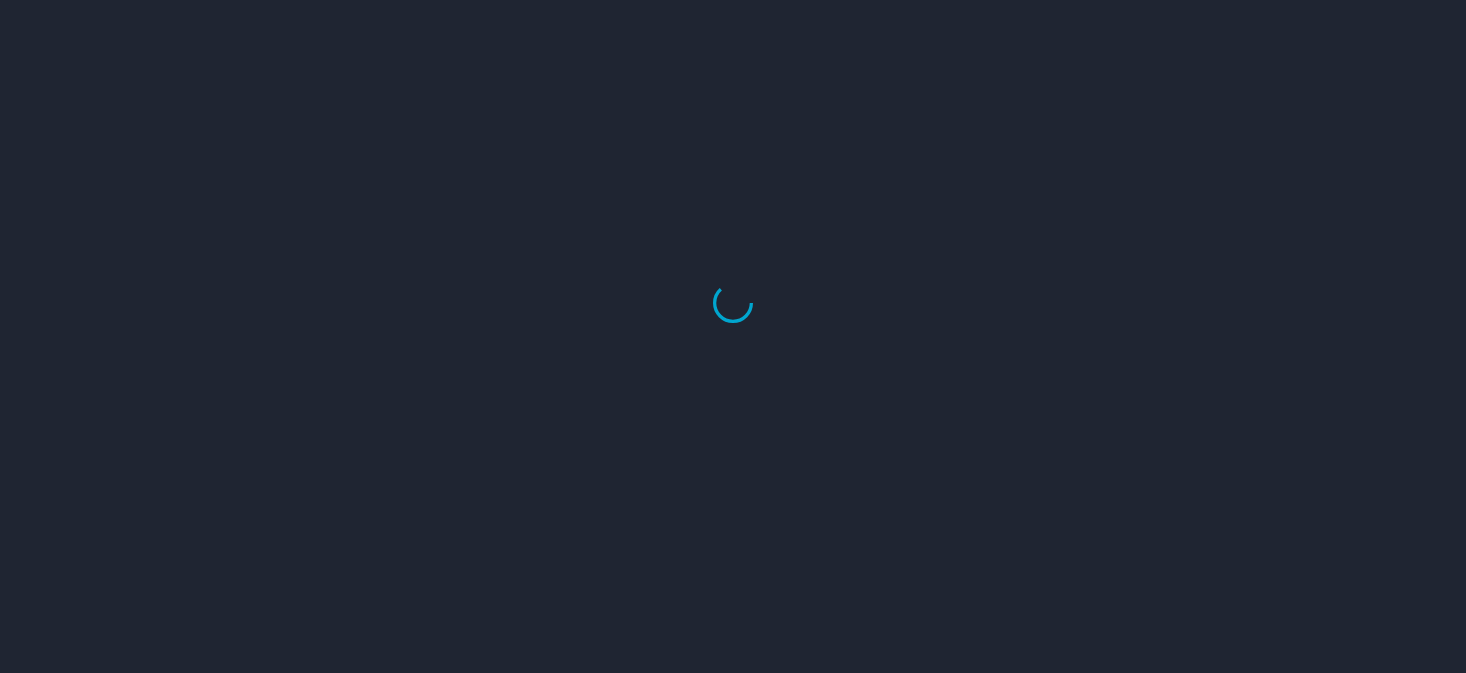 scroll, scrollTop: 0, scrollLeft: 0, axis: both 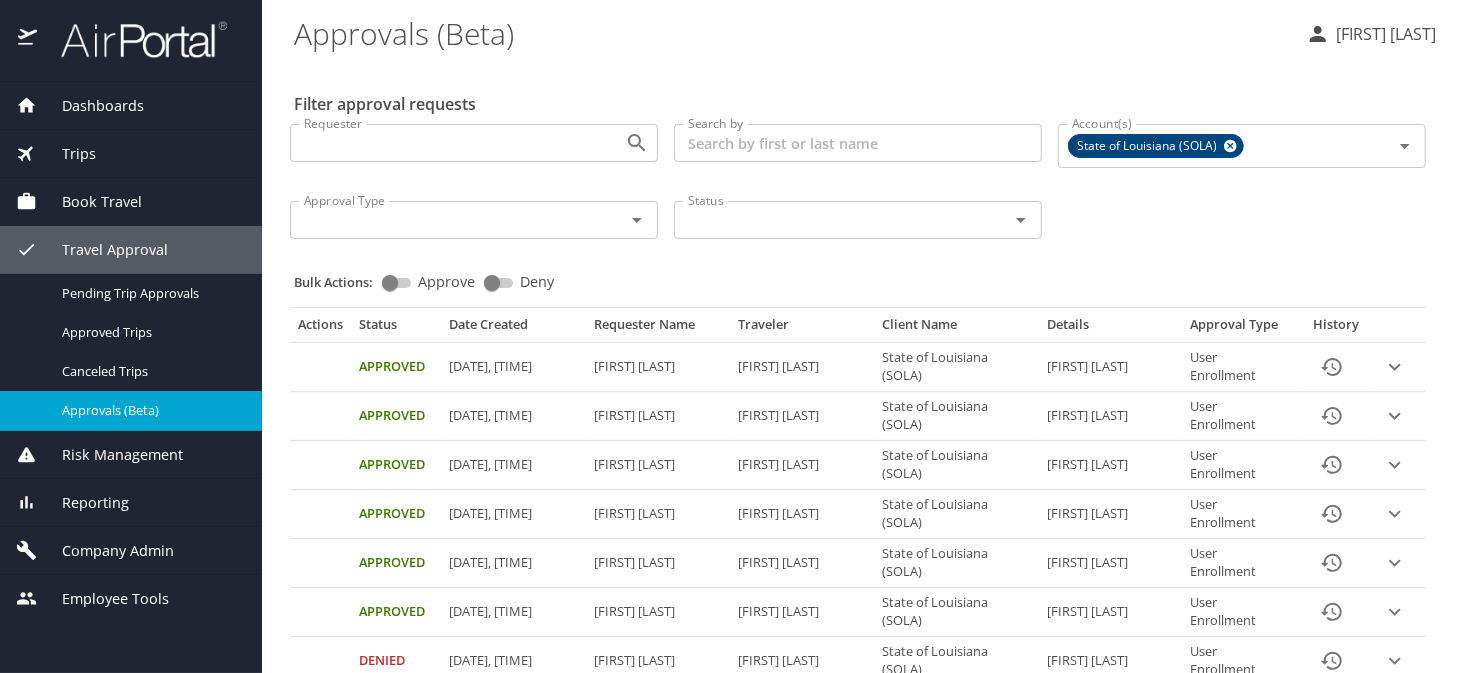 click on "Company Admin" at bounding box center (105, 551) 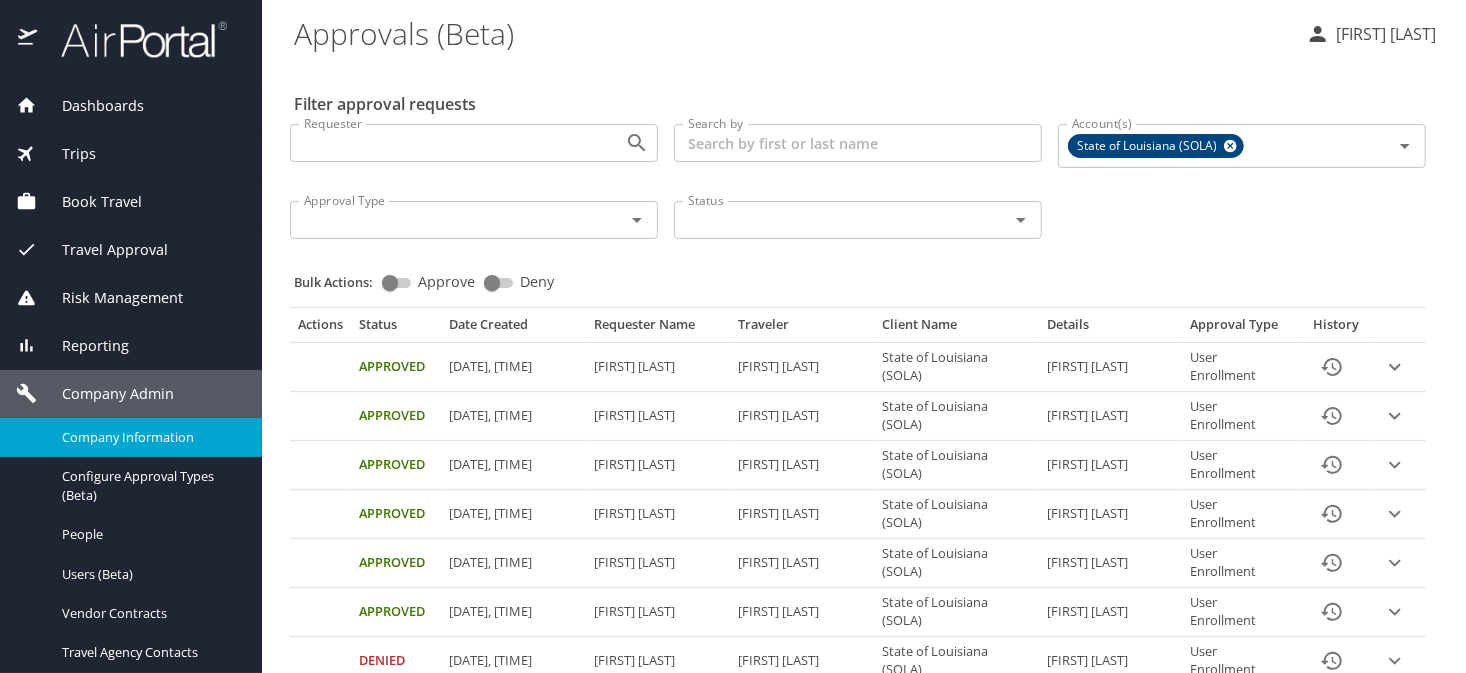 click on "Company Information" at bounding box center [150, 437] 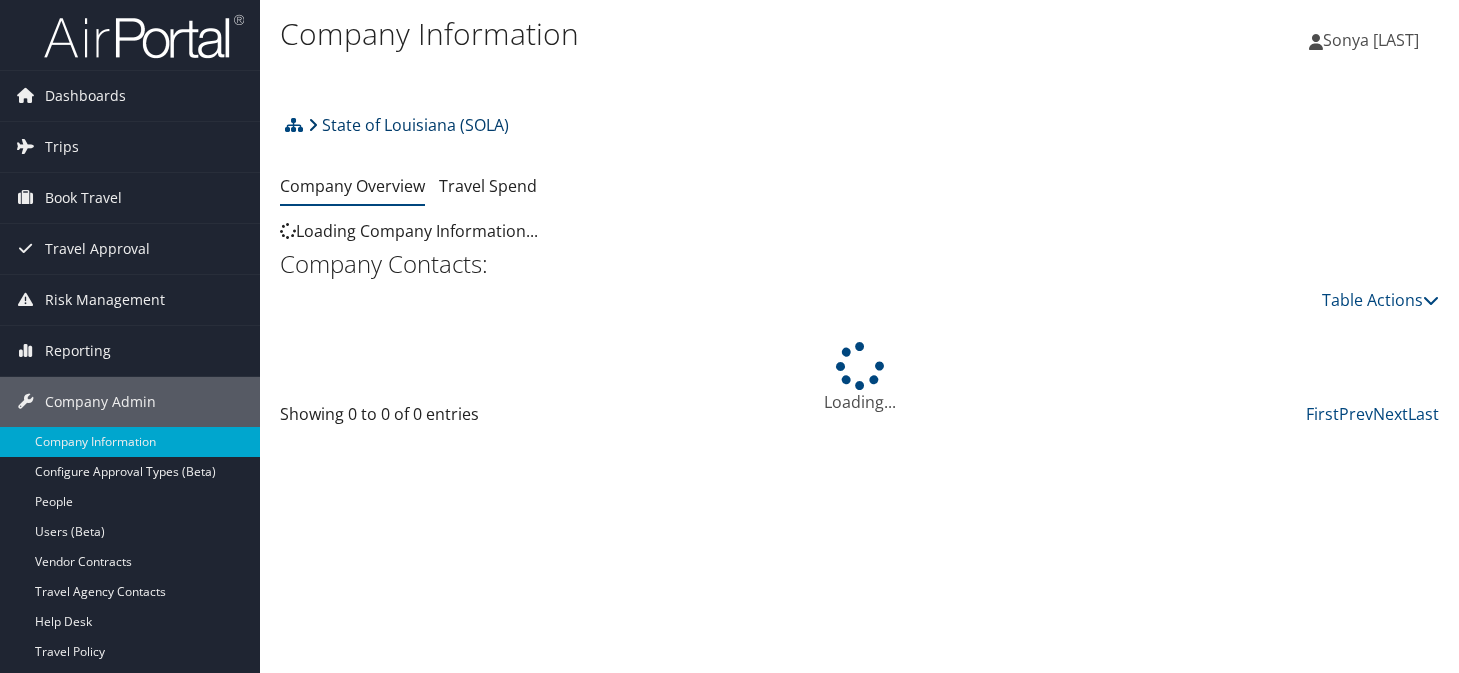 scroll, scrollTop: 0, scrollLeft: 0, axis: both 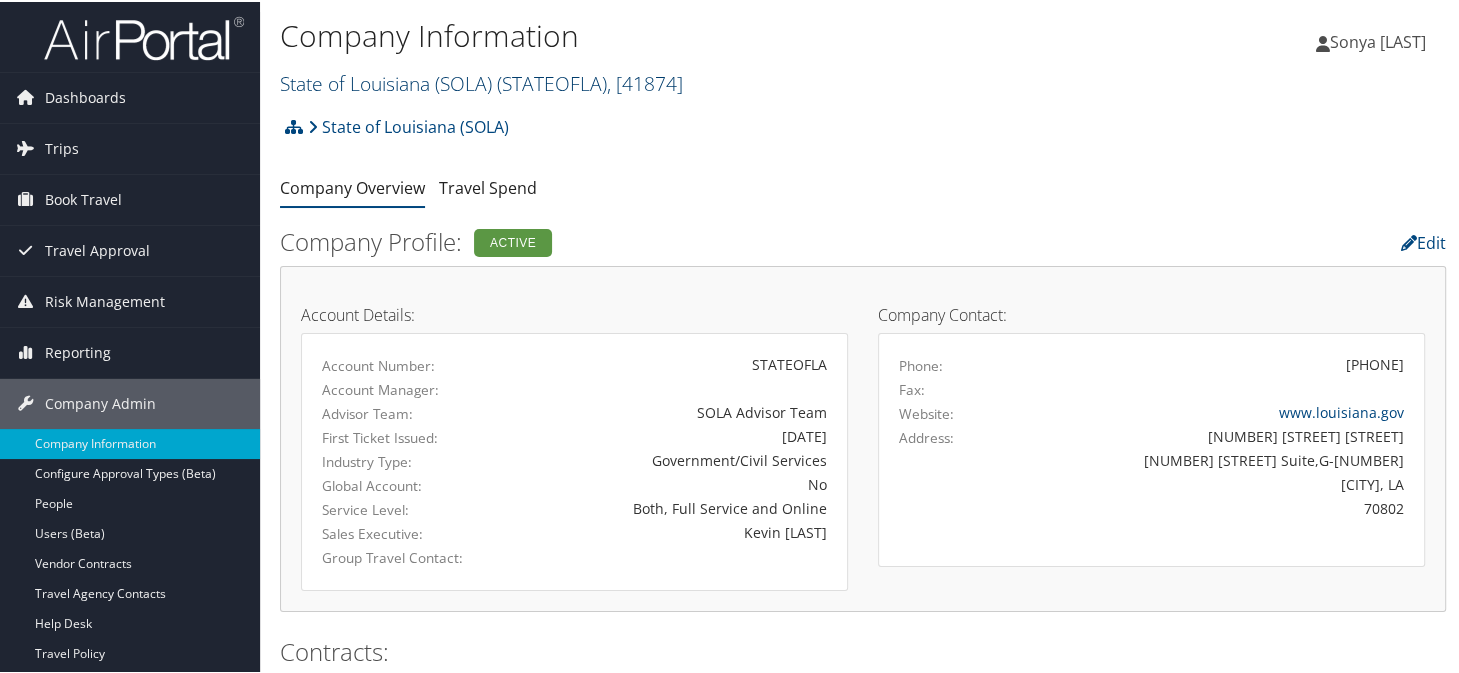 click on "State of Louisiana (SOLA)   ( STATEOFLA )  , [ 41874 ]" at bounding box center (481, 81) 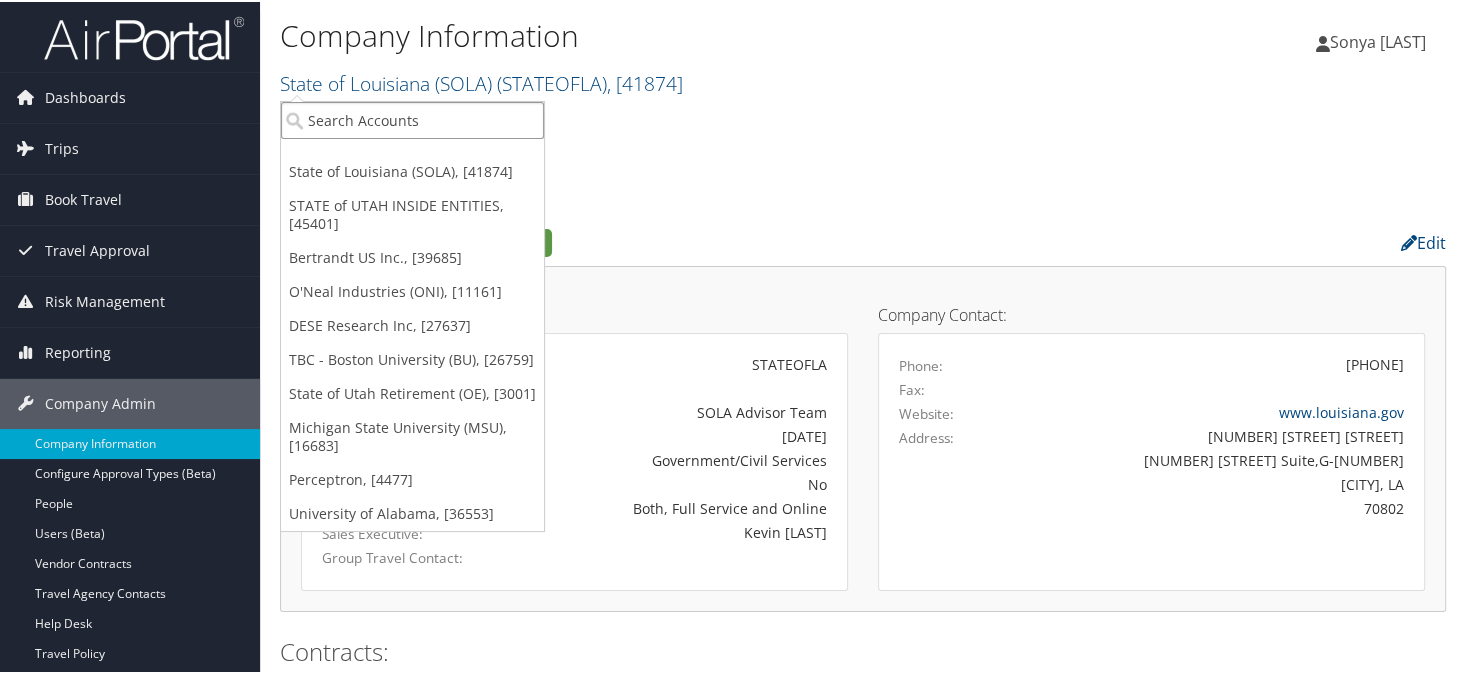 click at bounding box center (412, 118) 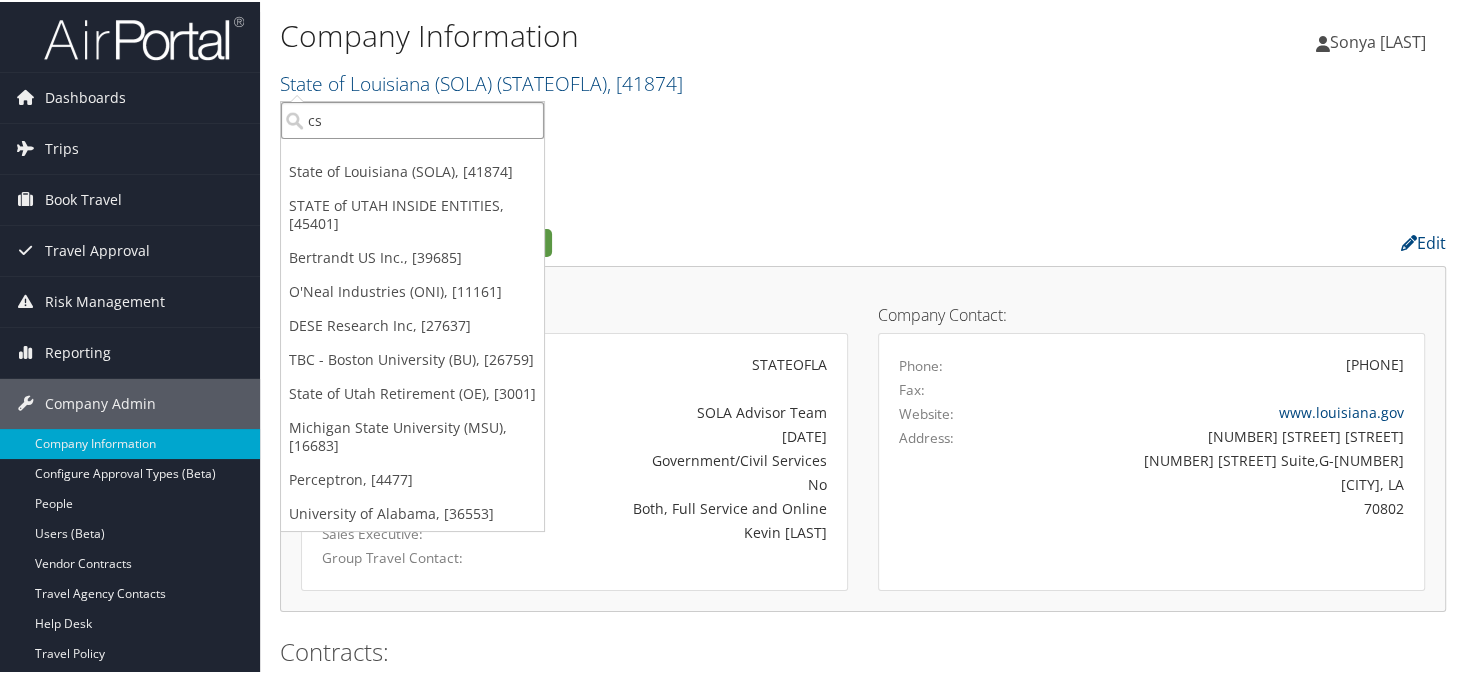 type on "csu" 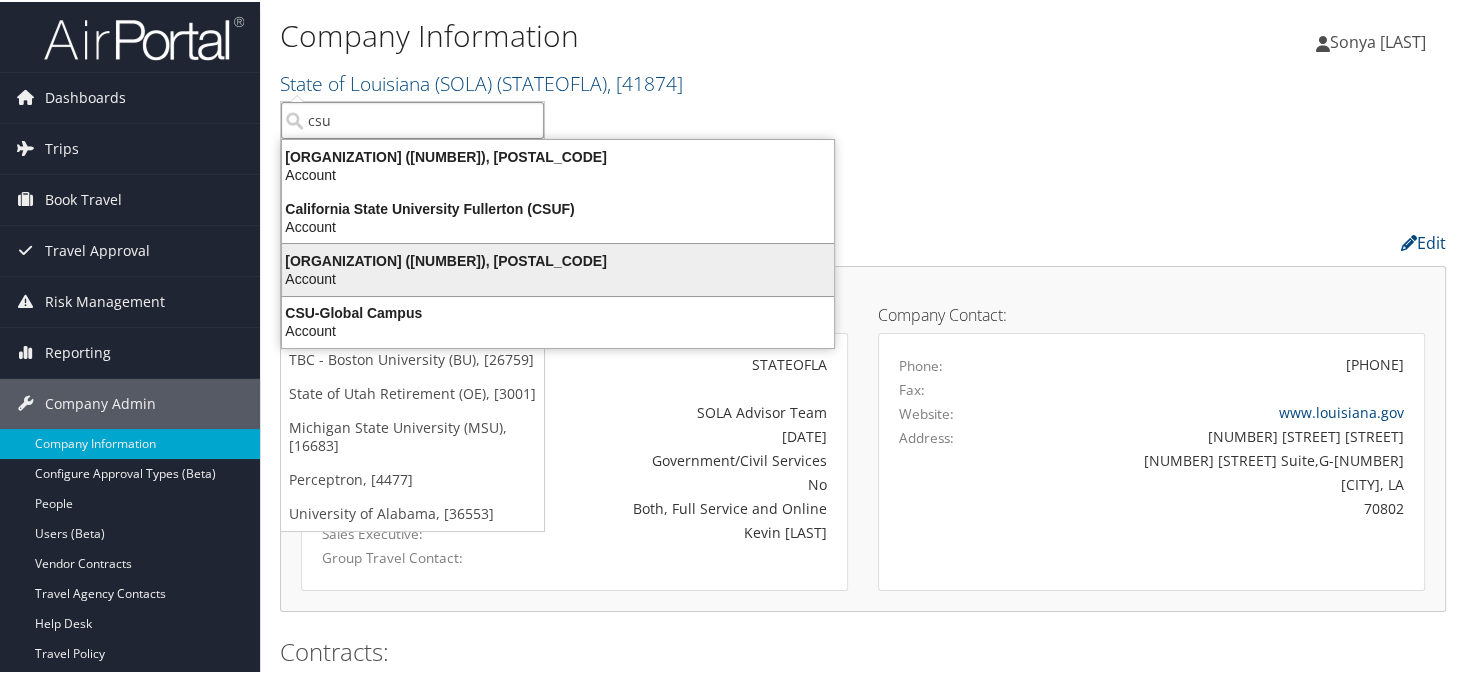 click on "California State University San Bernardino (CSUSB) (7992), [27233]" at bounding box center [558, 259] 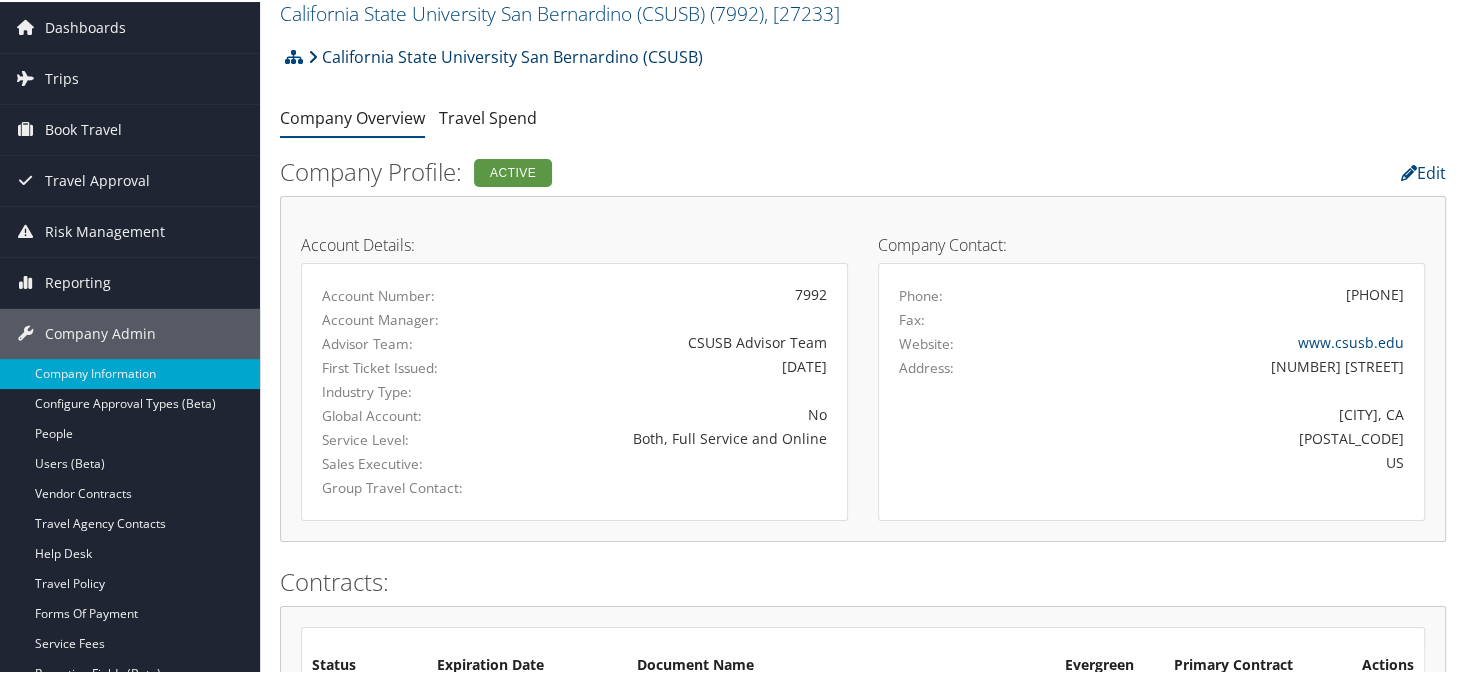 scroll, scrollTop: 0, scrollLeft: 0, axis: both 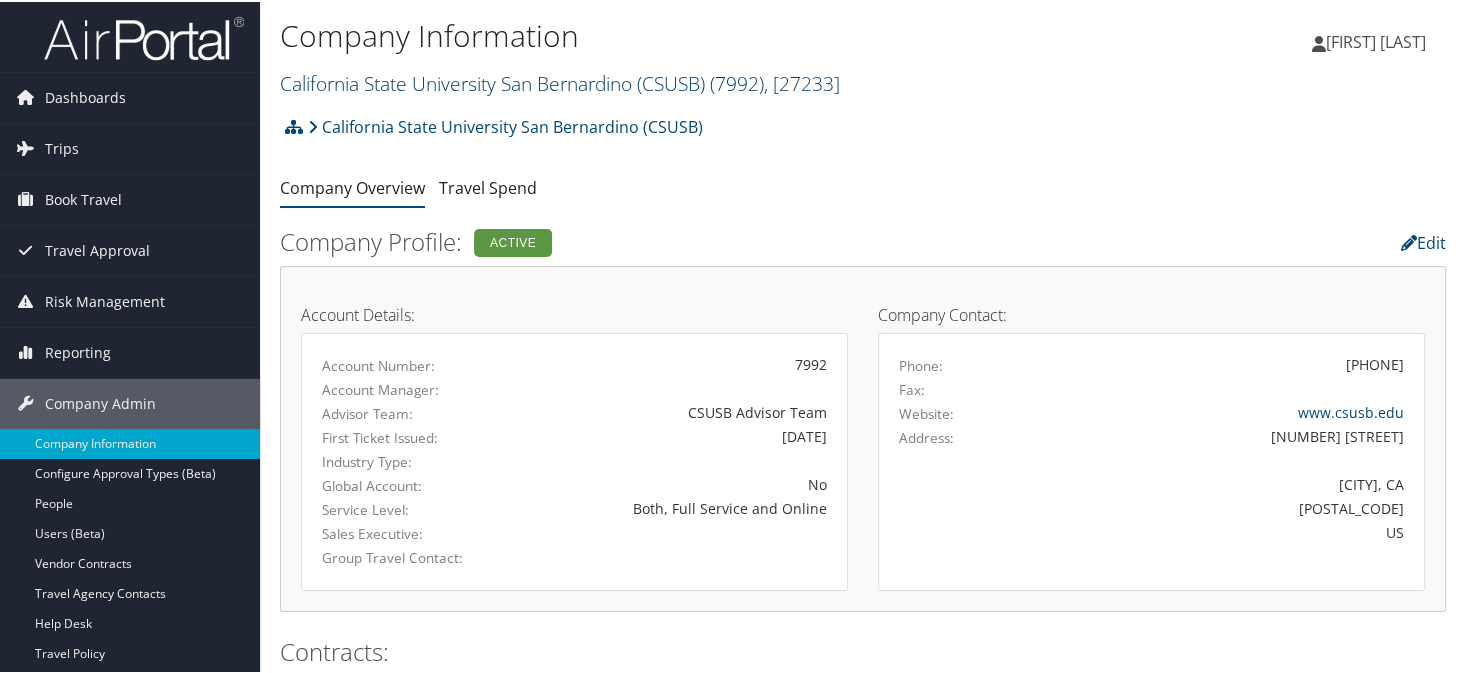 click on "California State University San Bernardino (CSUSB)  ( 7992 )  , [ PHONE ]" at bounding box center (560, 81) 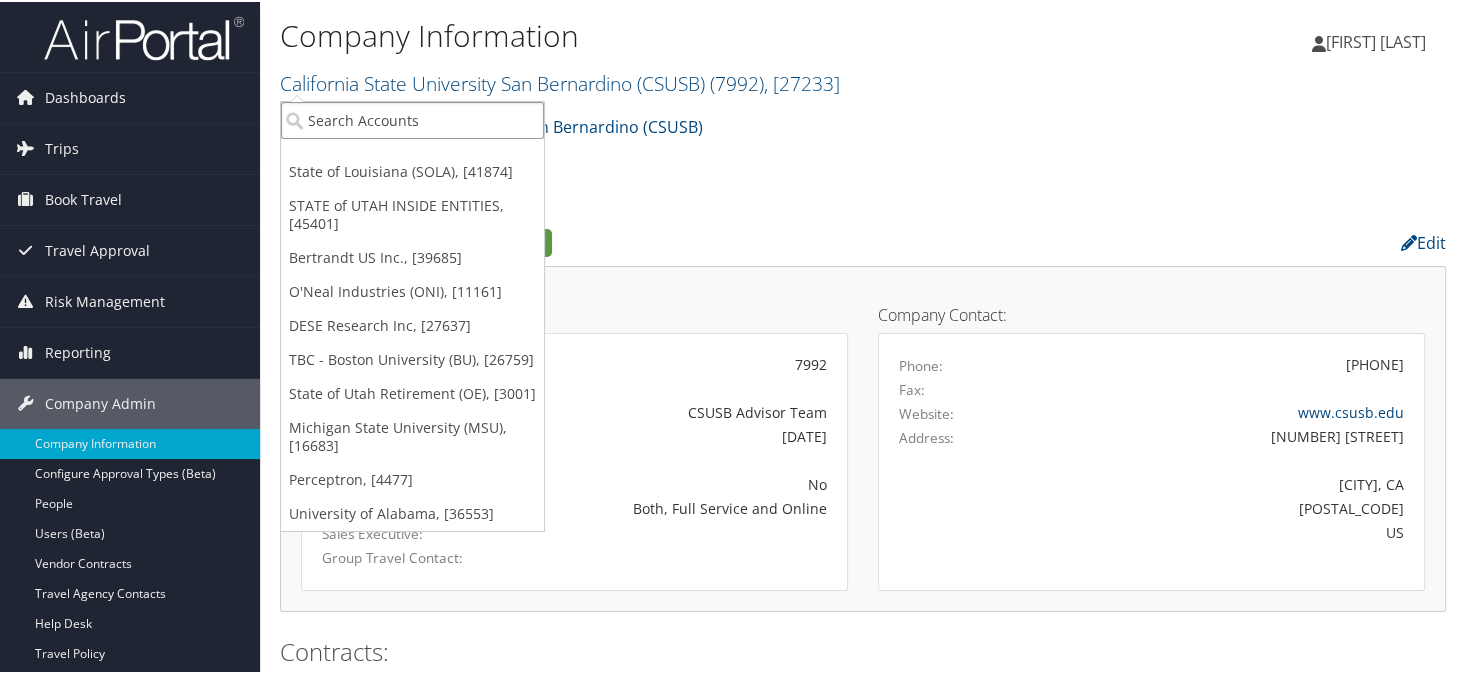 click at bounding box center (412, 118) 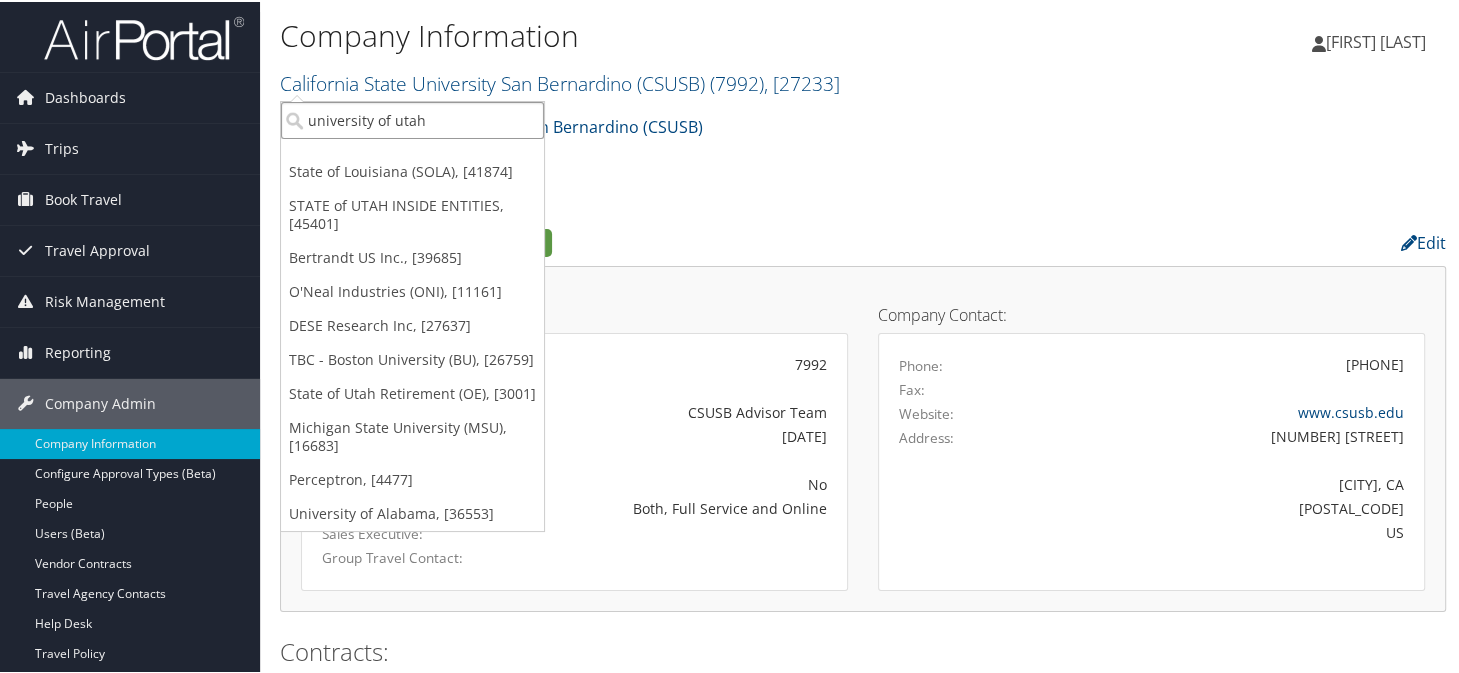 type on "university of utah" 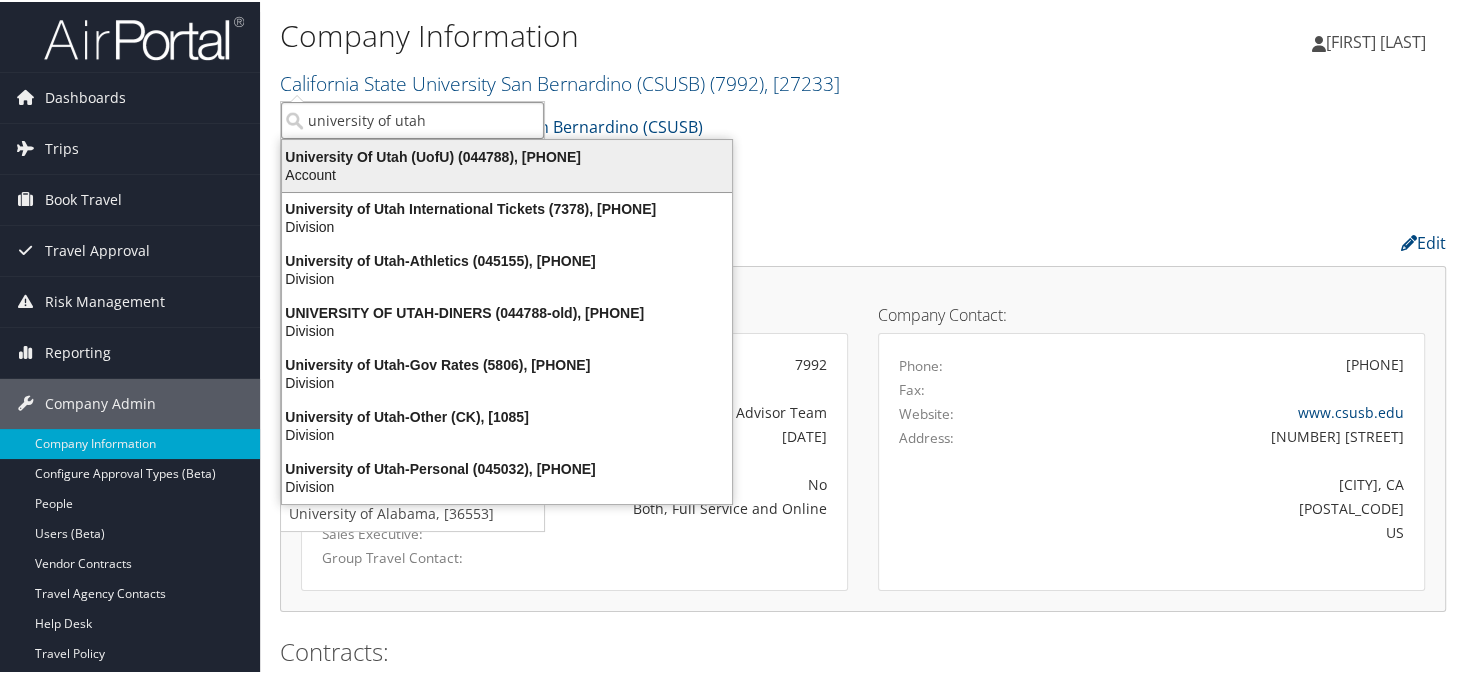 click on "University Of Utah (UofU) (044788), [9807] Account" at bounding box center [507, 164] 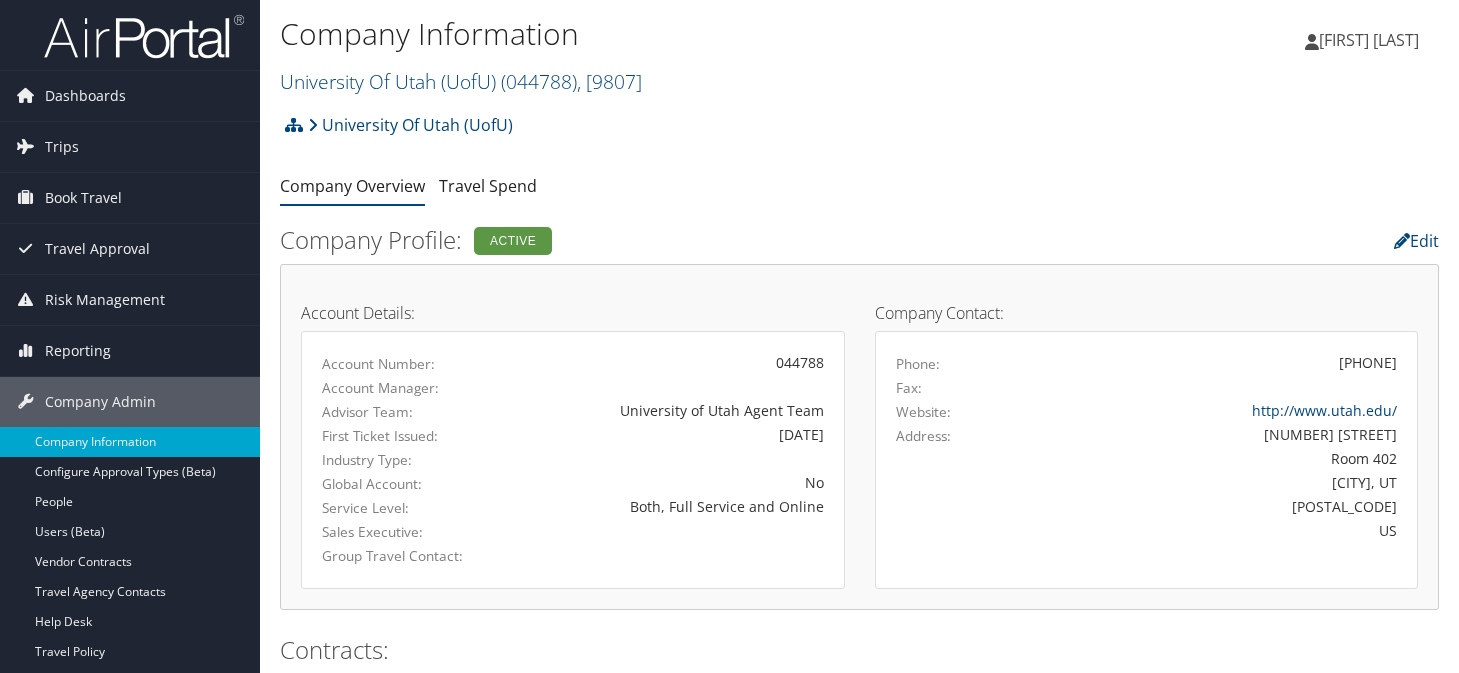 scroll, scrollTop: 0, scrollLeft: 0, axis: both 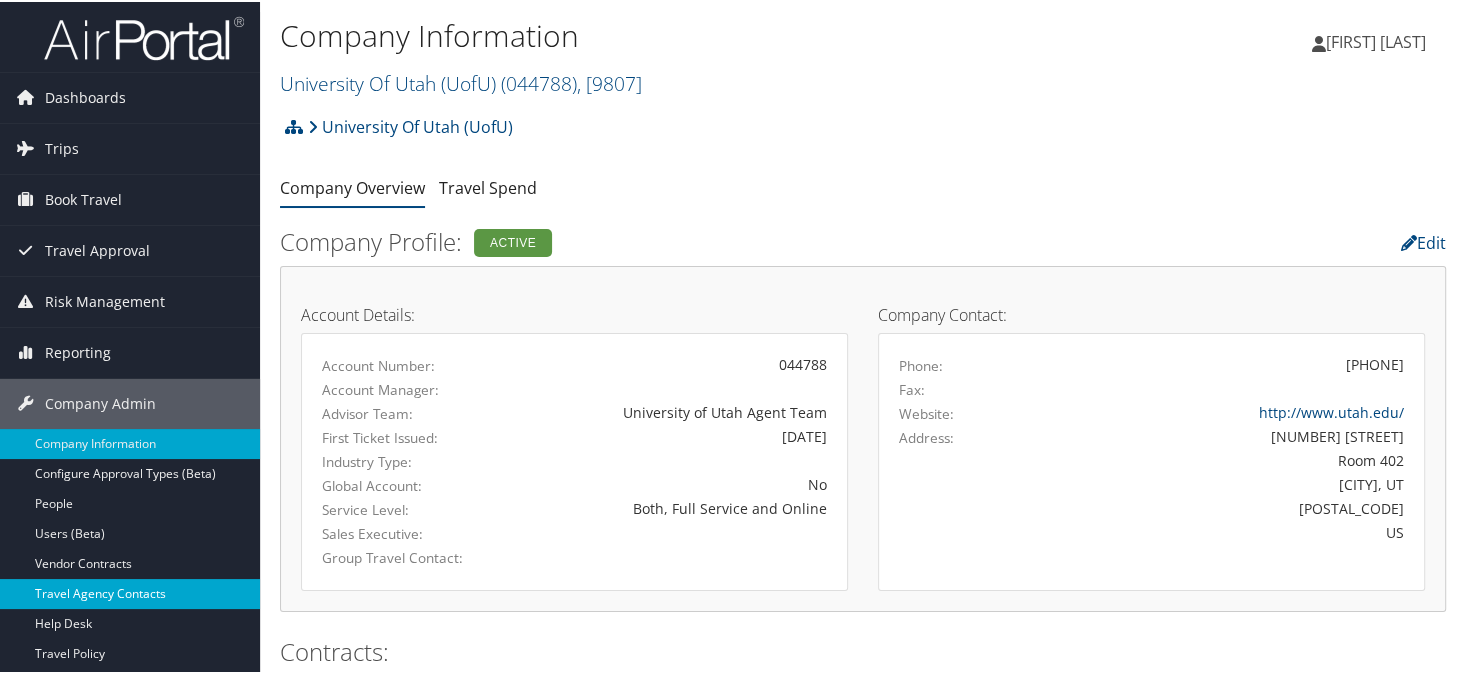 click on "Travel Agency Contacts" at bounding box center [130, 592] 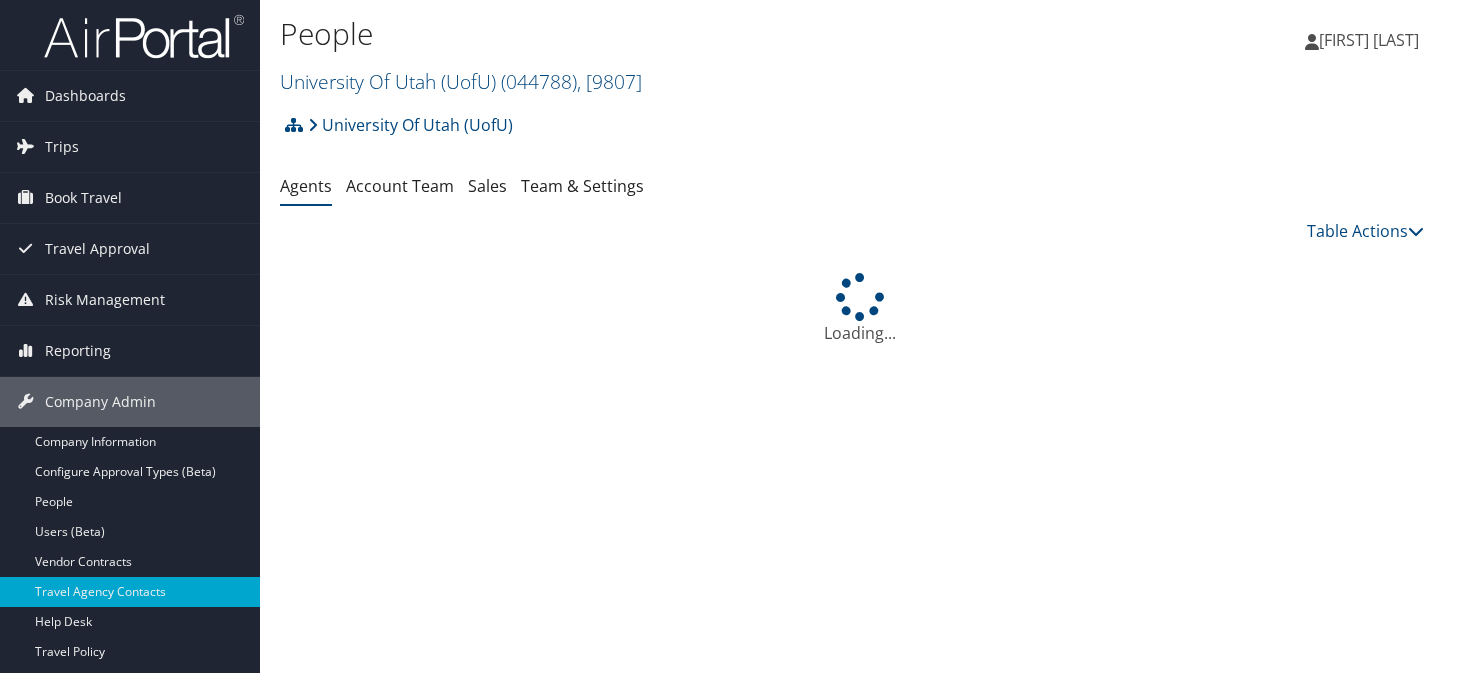 scroll, scrollTop: 0, scrollLeft: 0, axis: both 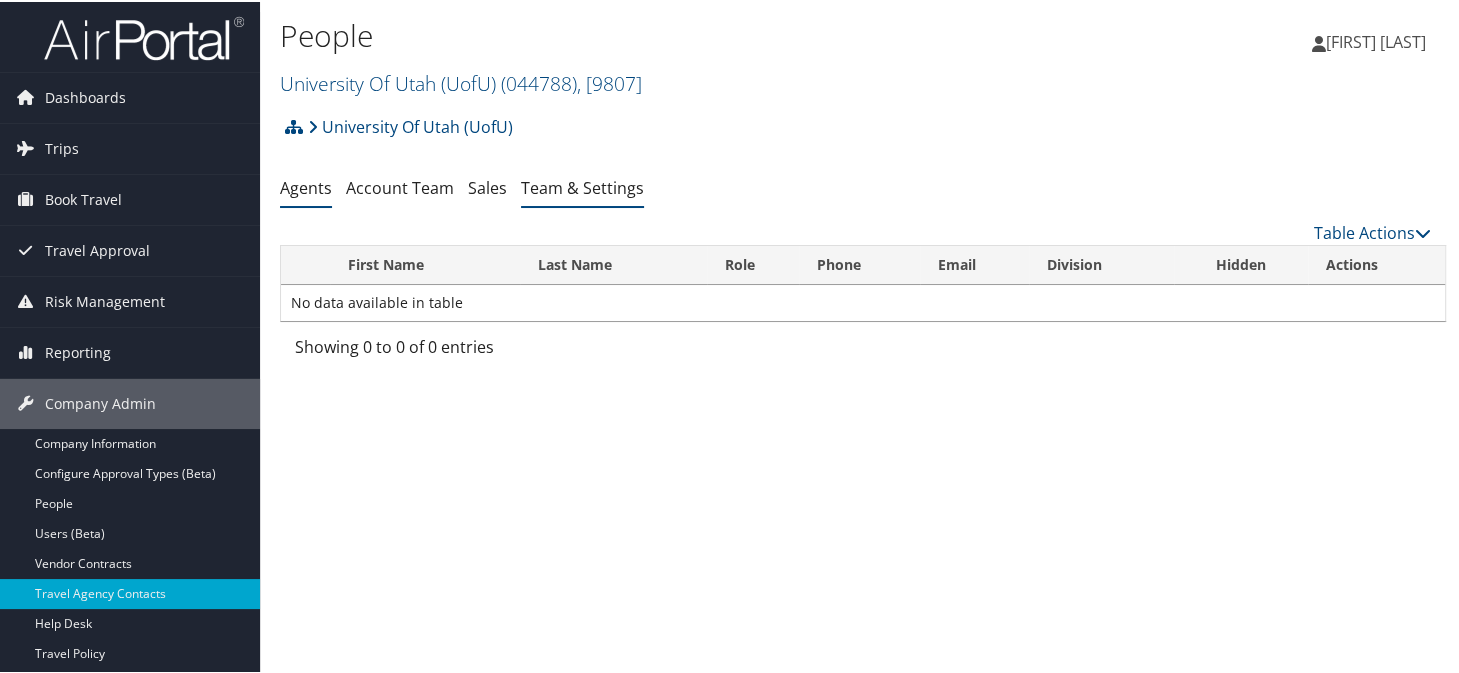 click on "Team & Settings" at bounding box center [582, 186] 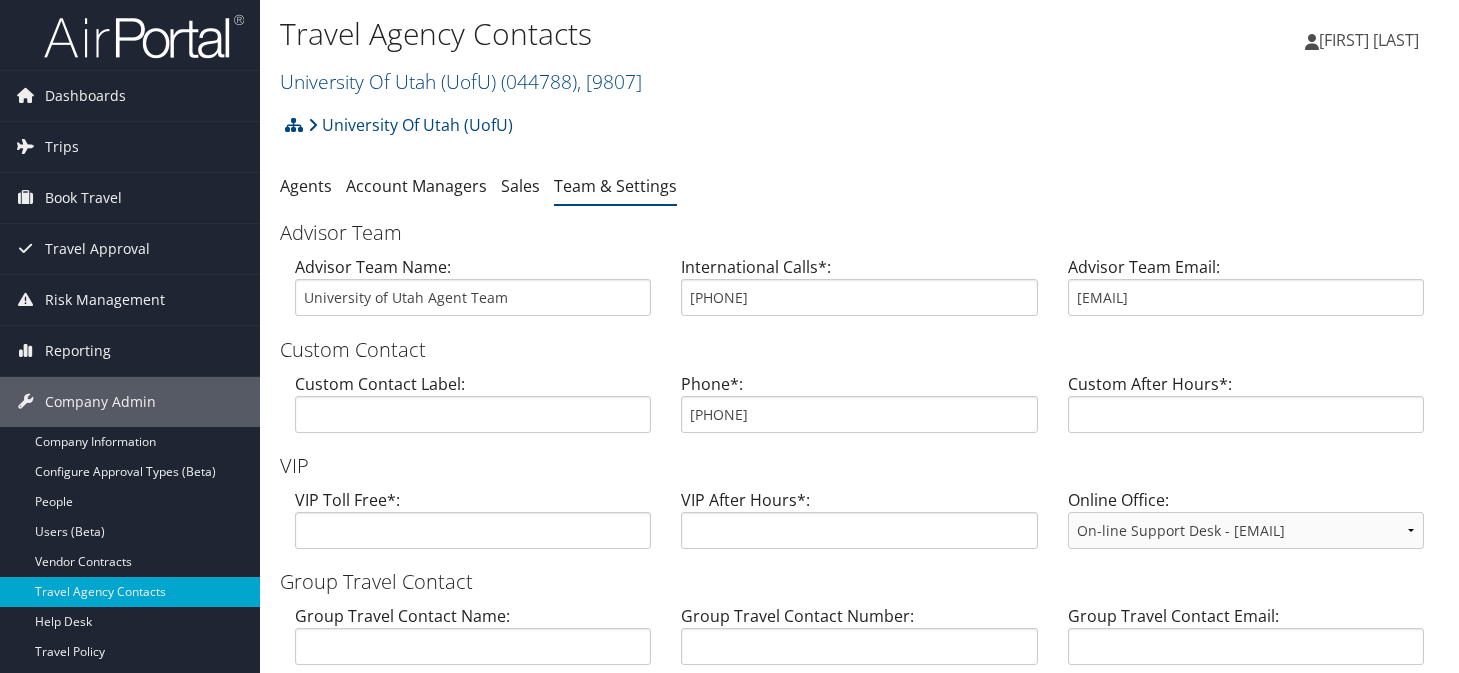 scroll, scrollTop: 0, scrollLeft: 0, axis: both 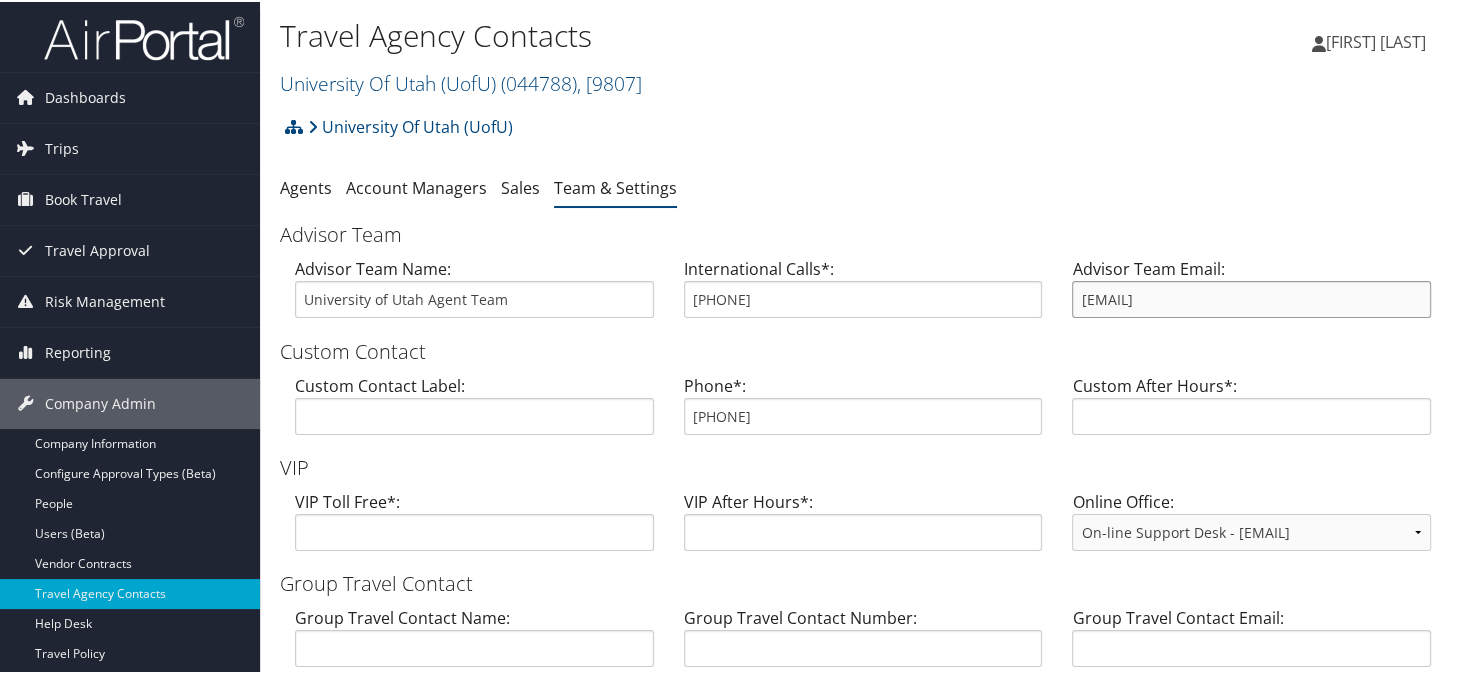 drag, startPoint x: 1201, startPoint y: 301, endPoint x: 1080, endPoint y: 302, distance: 121.004135 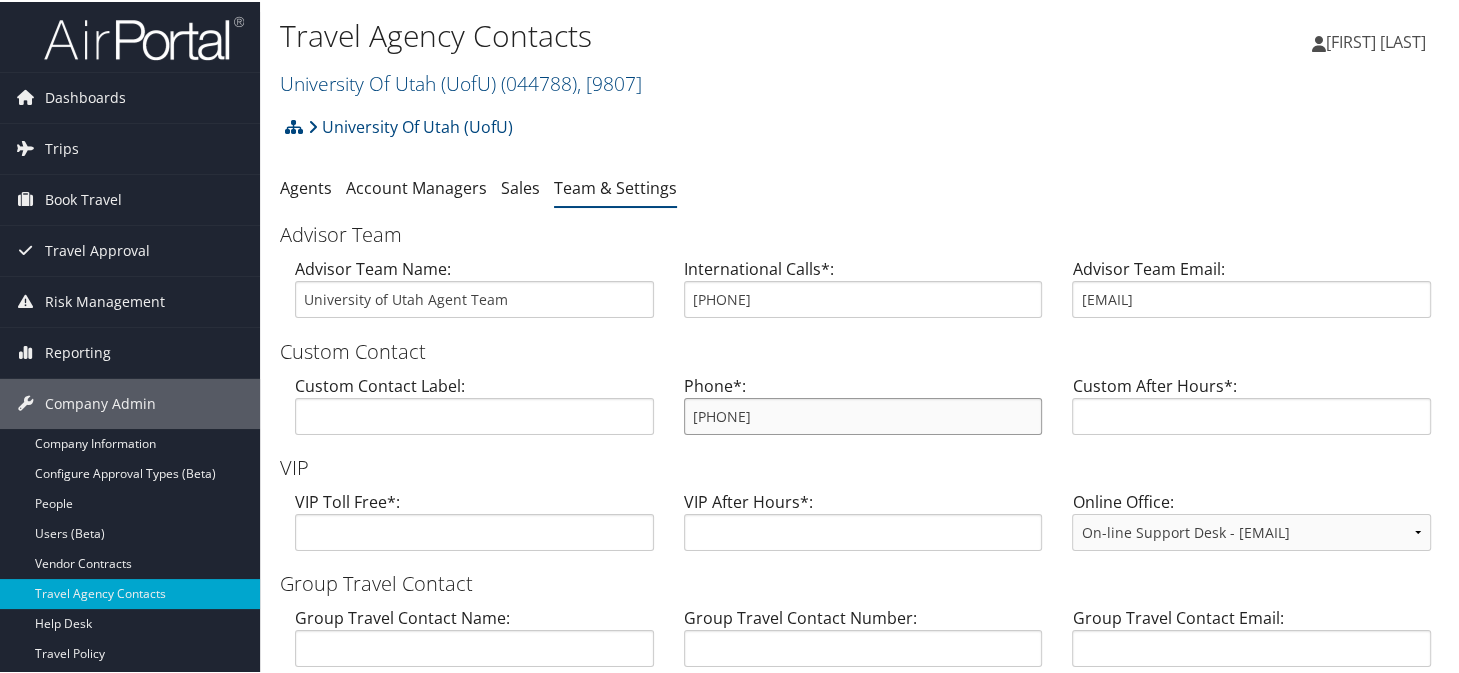 drag, startPoint x: 791, startPoint y: 410, endPoint x: 687, endPoint y: 419, distance: 104.388695 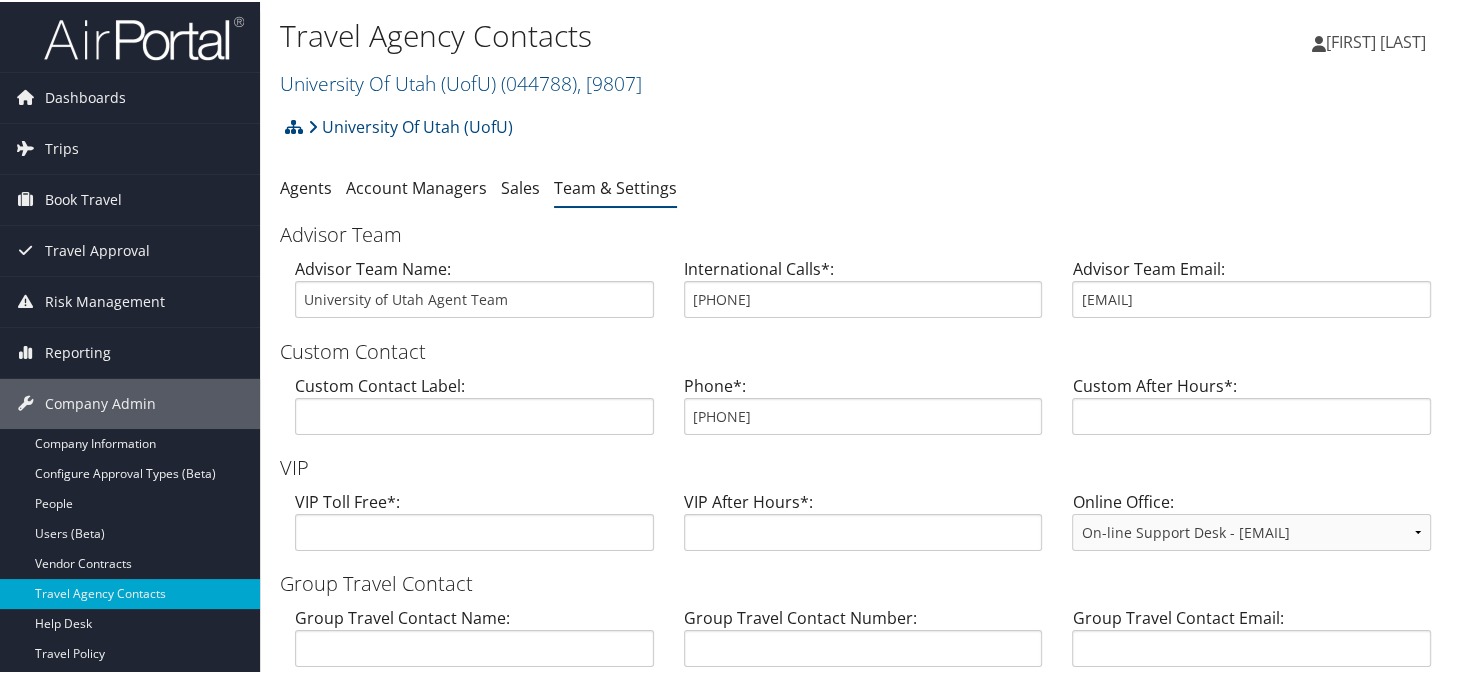 click on "University Of Utah (UofU)   Account Structure   University Of Utah (UofU)   (044788) ACTIVE     Create Child University of Utah-Athletics   (045155) INACTIVE     Create Child UNIVERSITY OF UTAH-DINERS   (044788-old) INACTIVE     Create Child University of Utah-Gov Rates   (5806) INACTIVE     Create Child University of Utah-Personal   (045032) INACTIVE     Create Child University of Utah-Other   (CK) INACTIVE     Create Child University of Utah International Tickets   (7378) INACTIVE     Create Child ×   Create Client   New child of undefined  Name Required Type Choose a Client Type... Department Division Account Required Submit Cancel ×" at bounding box center [863, 132] 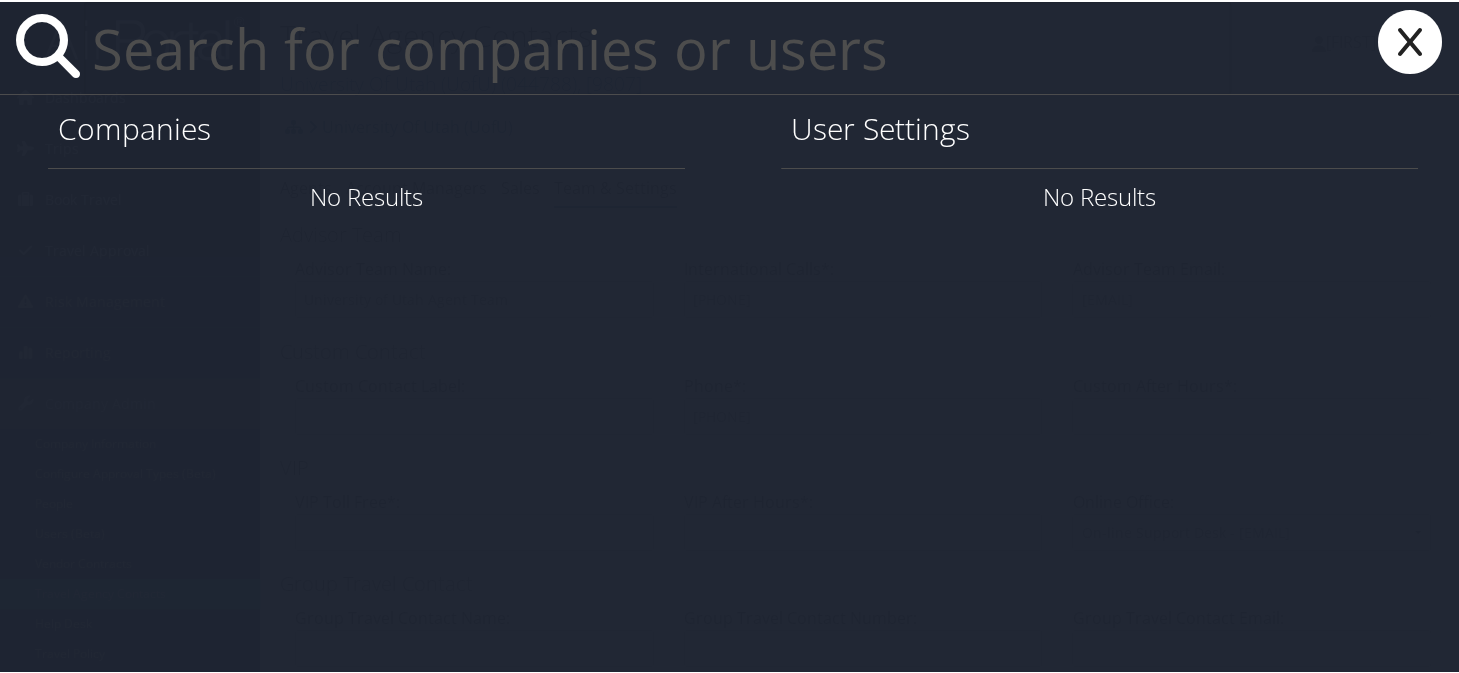 paste on "[EMAIL]" 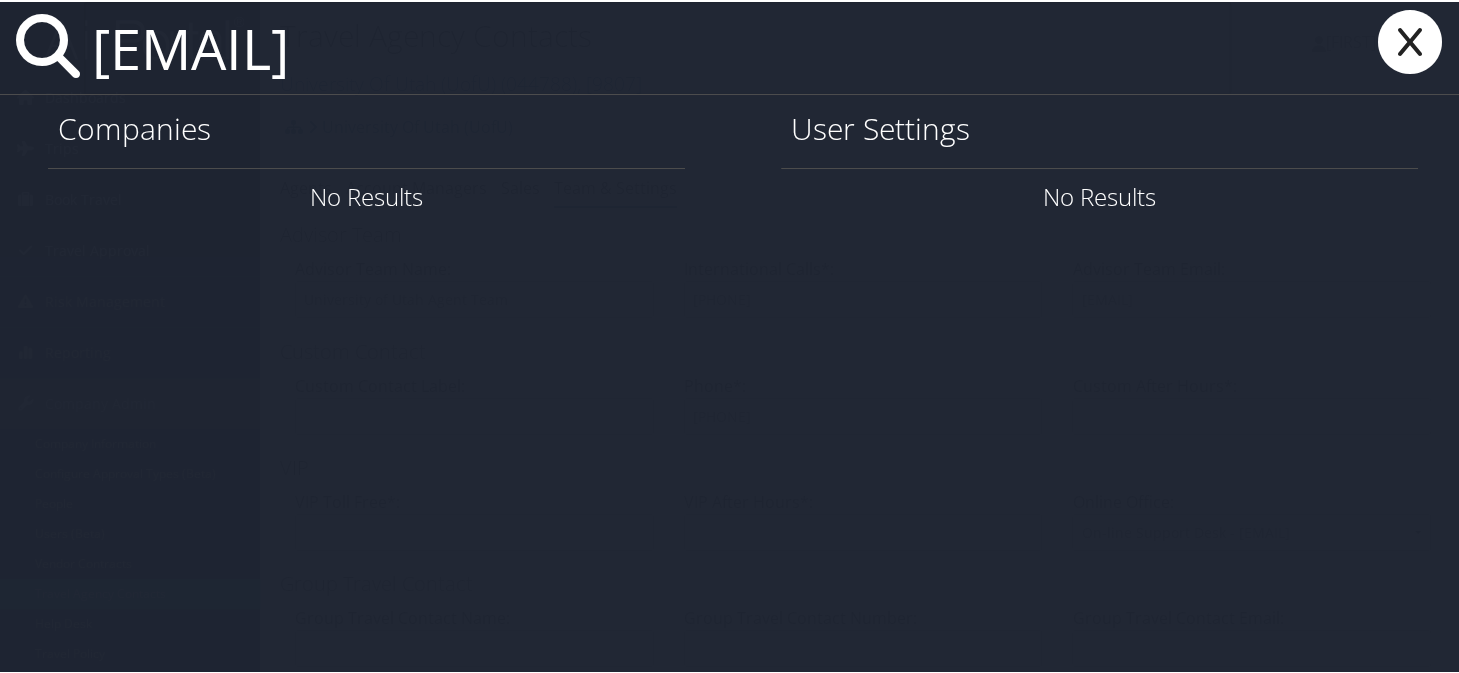 type on "[EMAIL]" 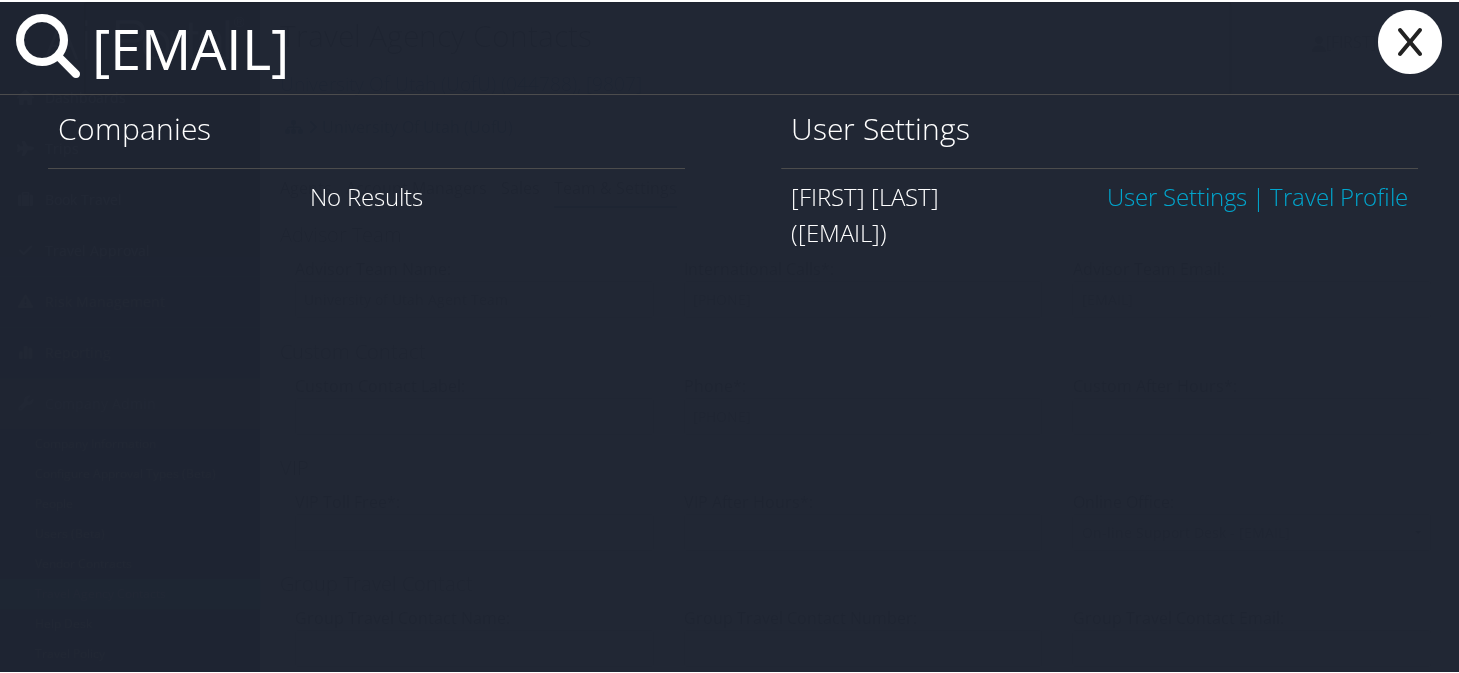 click on "User Settings" at bounding box center (1177, 194) 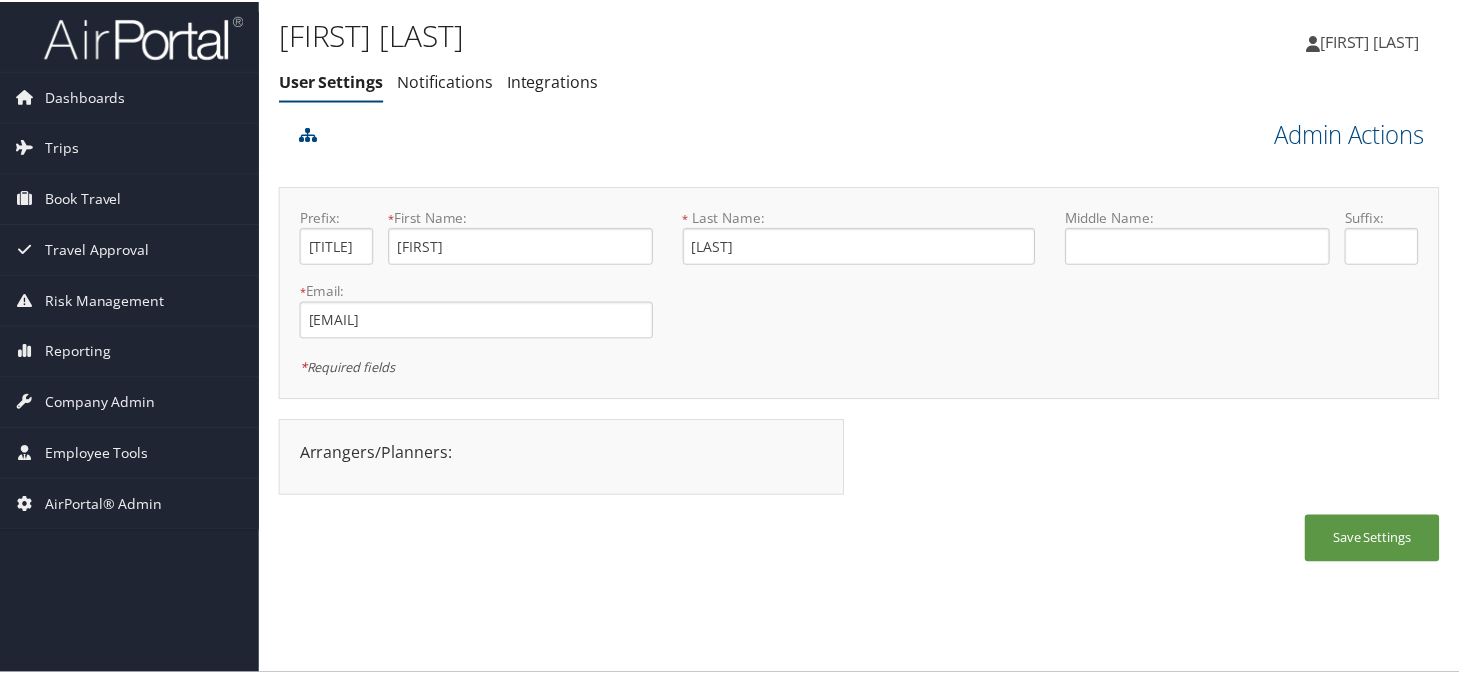 scroll, scrollTop: 0, scrollLeft: 0, axis: both 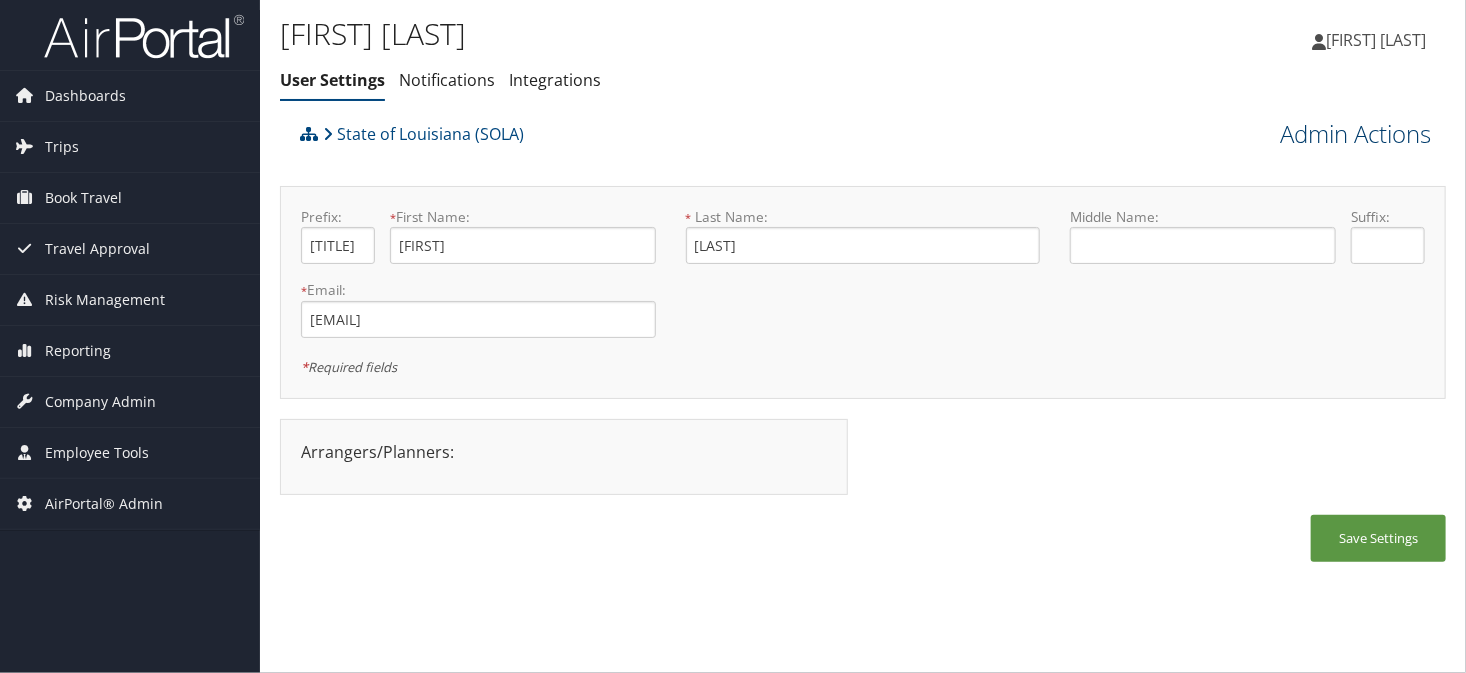 click on "Admin Actions" at bounding box center (1355, 134) 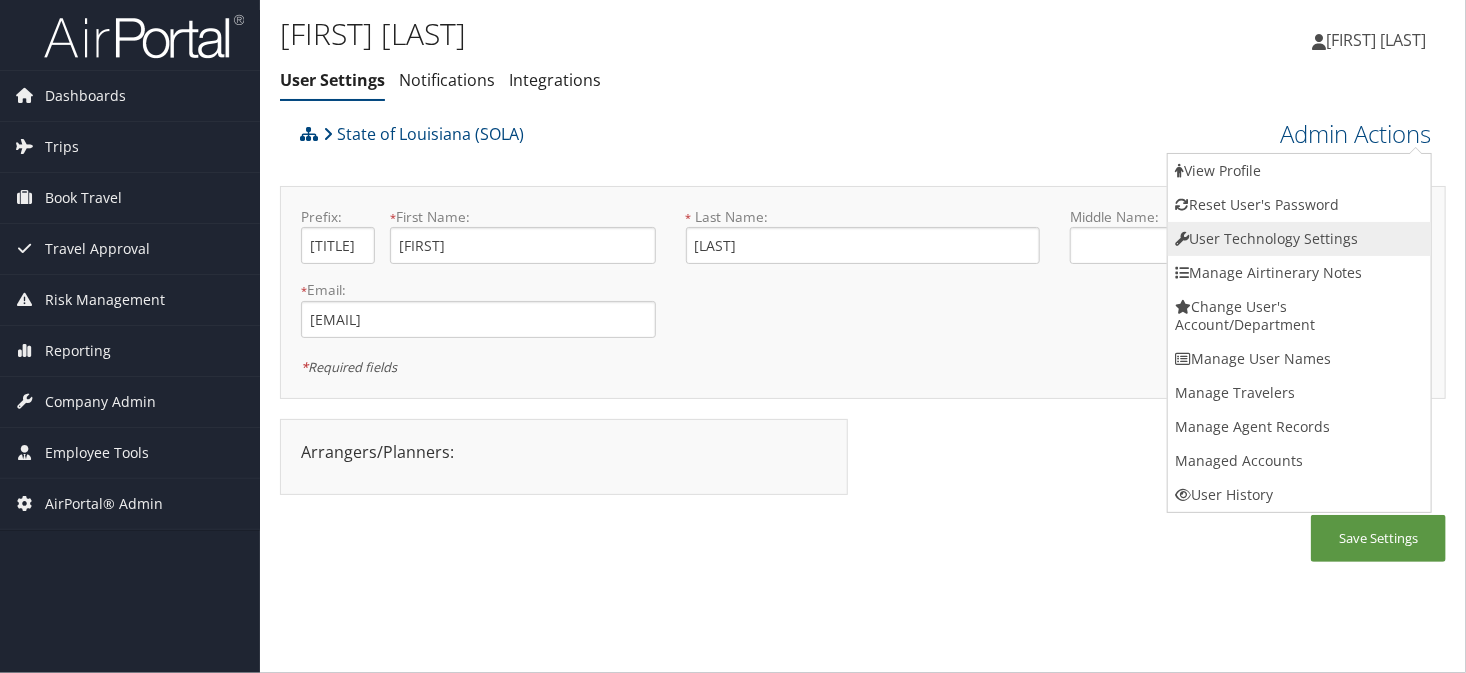 click on "User Technology Settings" at bounding box center (1299, 239) 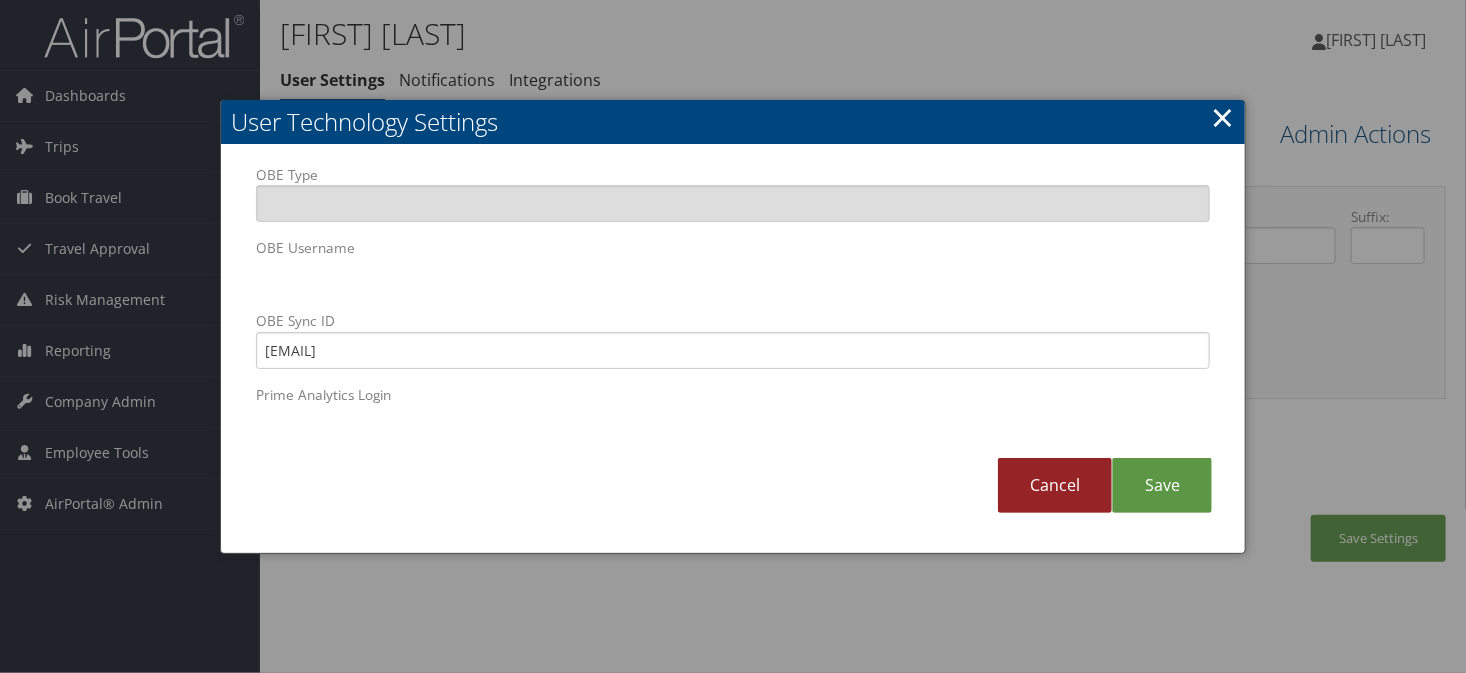 click on "Cancel" at bounding box center [1055, 485] 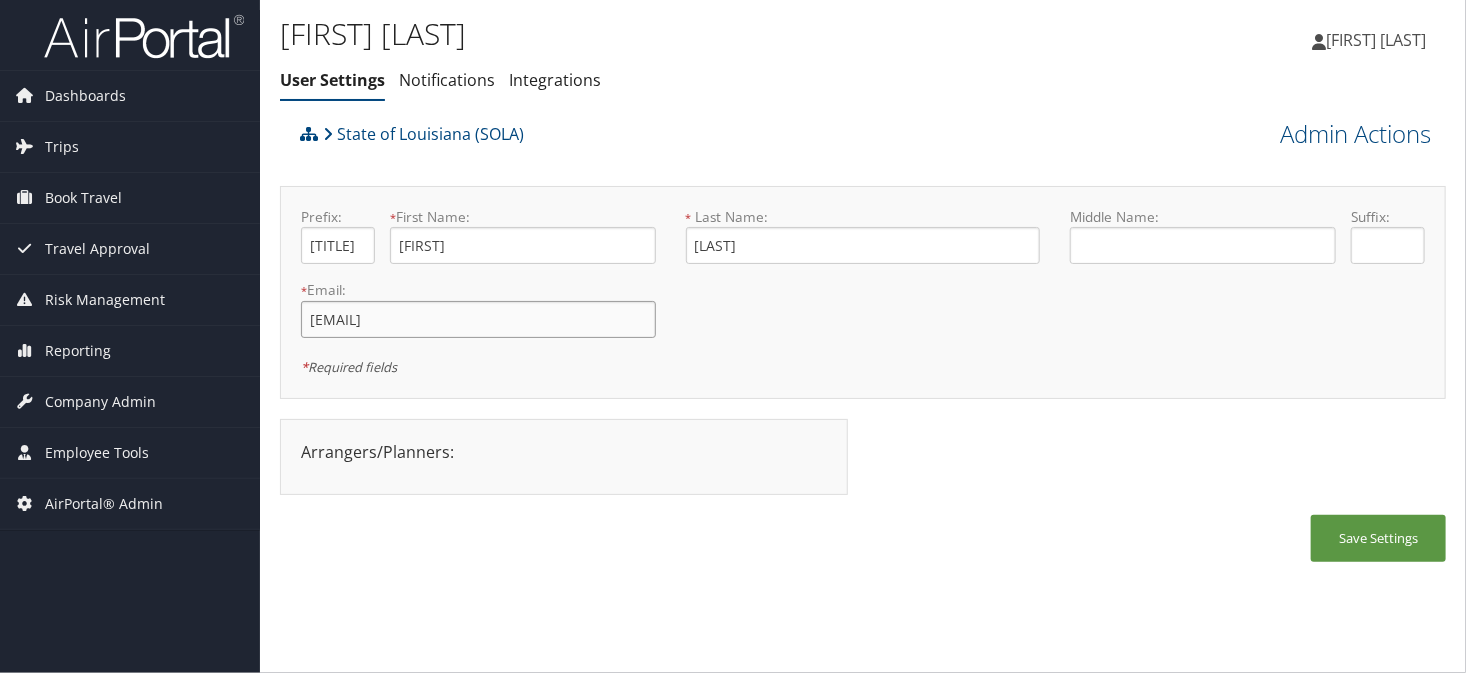 drag, startPoint x: 522, startPoint y: 334, endPoint x: 309, endPoint y: 330, distance: 213.03755 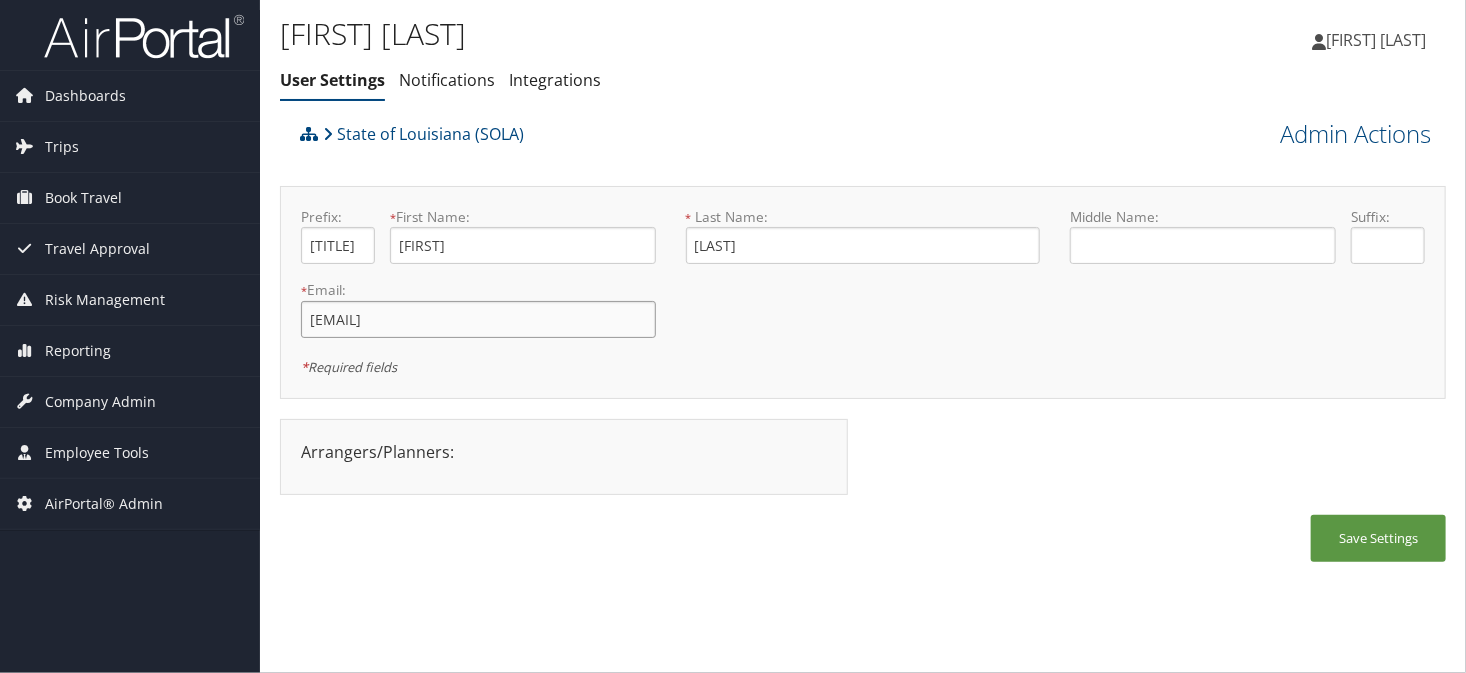 click on "[EMAIL]" at bounding box center (478, 319) 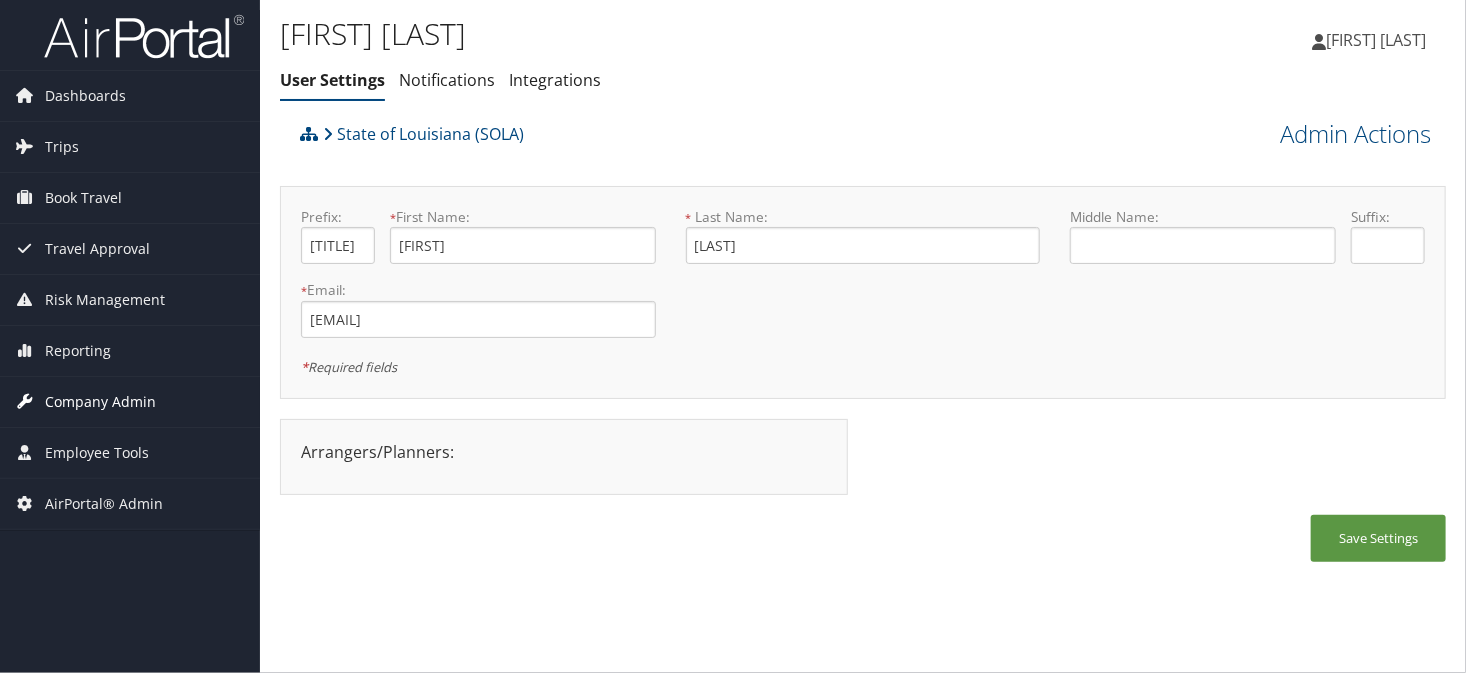 click on "Company Admin" at bounding box center [100, 402] 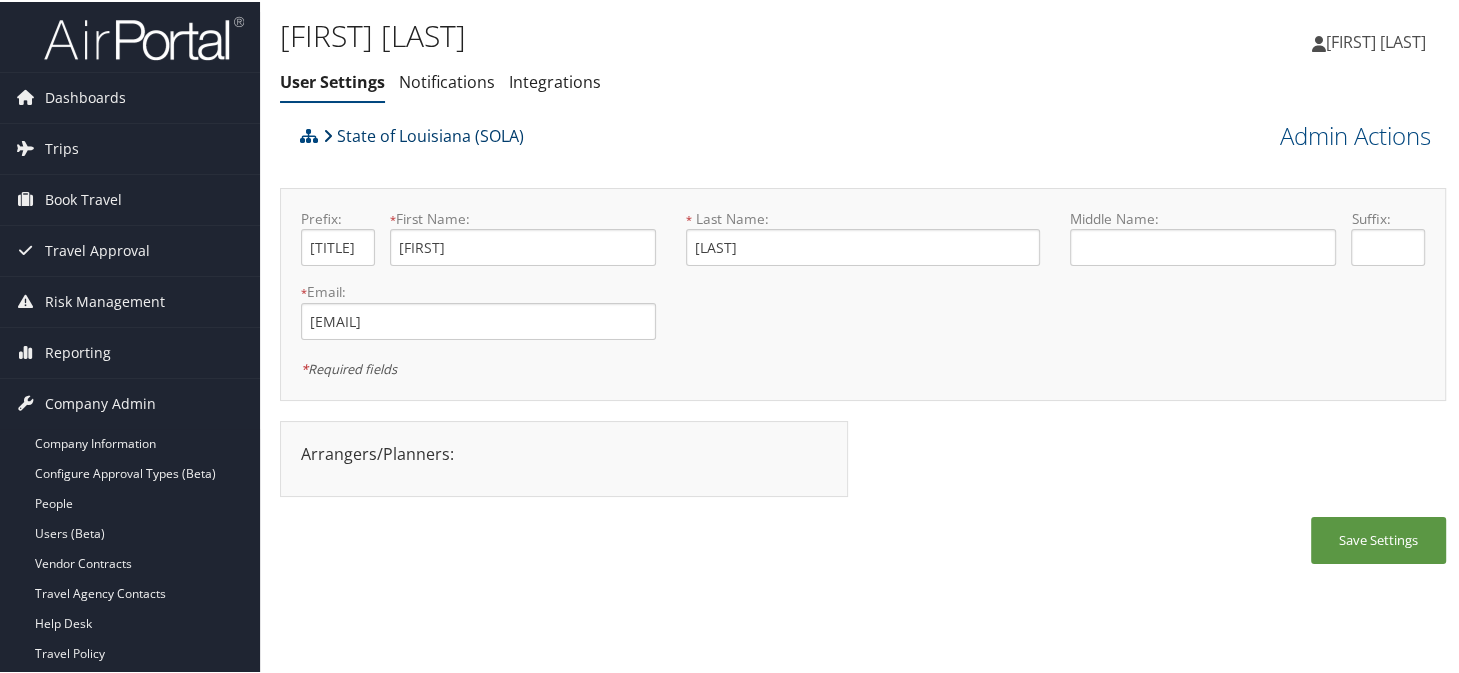 click on "State of Louisiana (SOLA)" at bounding box center [423, 134] 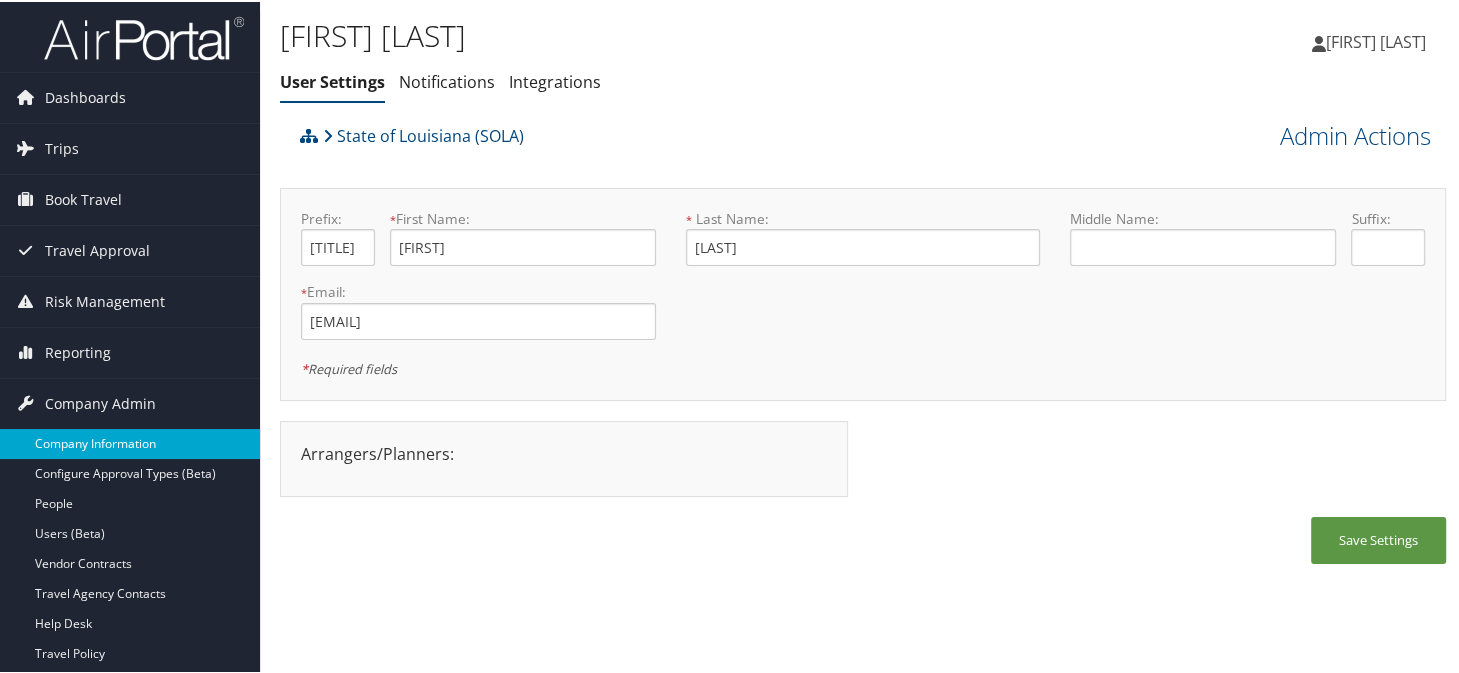 click on "Company Information" at bounding box center (130, 442) 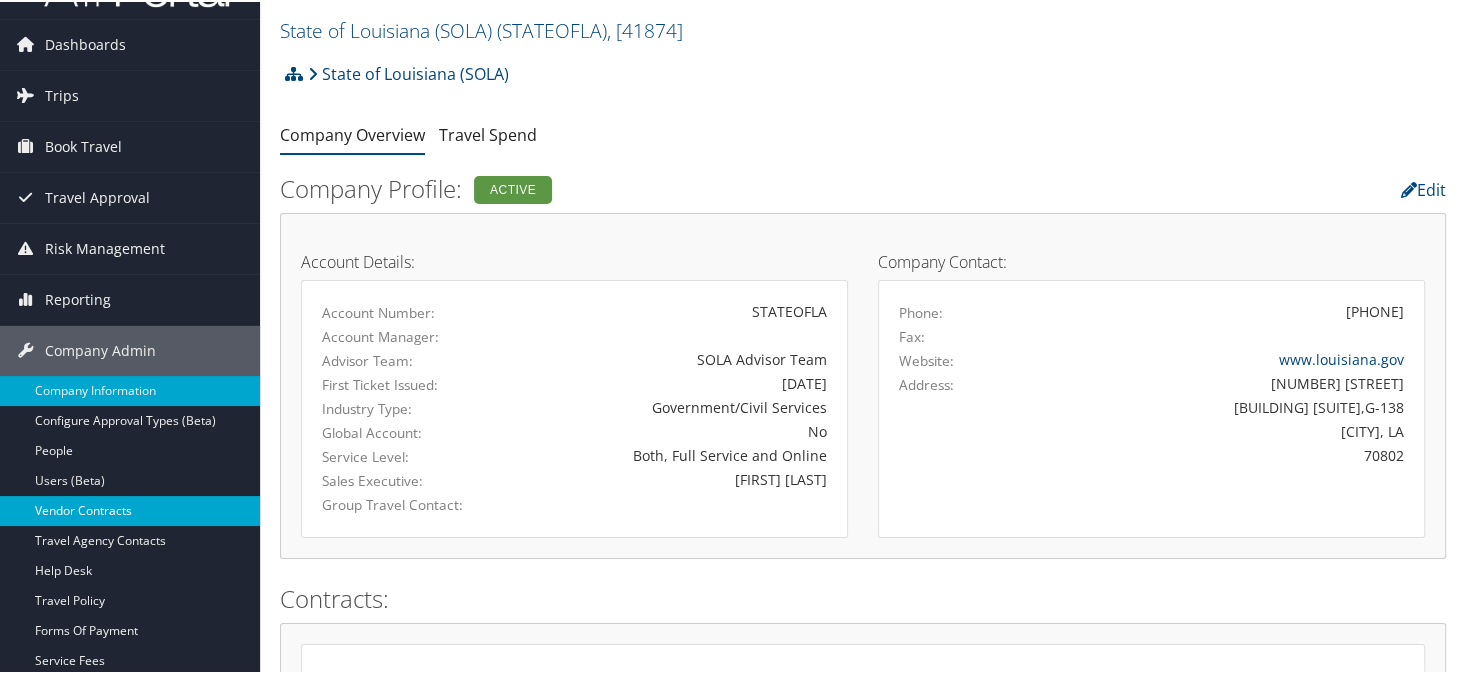 scroll, scrollTop: 100, scrollLeft: 0, axis: vertical 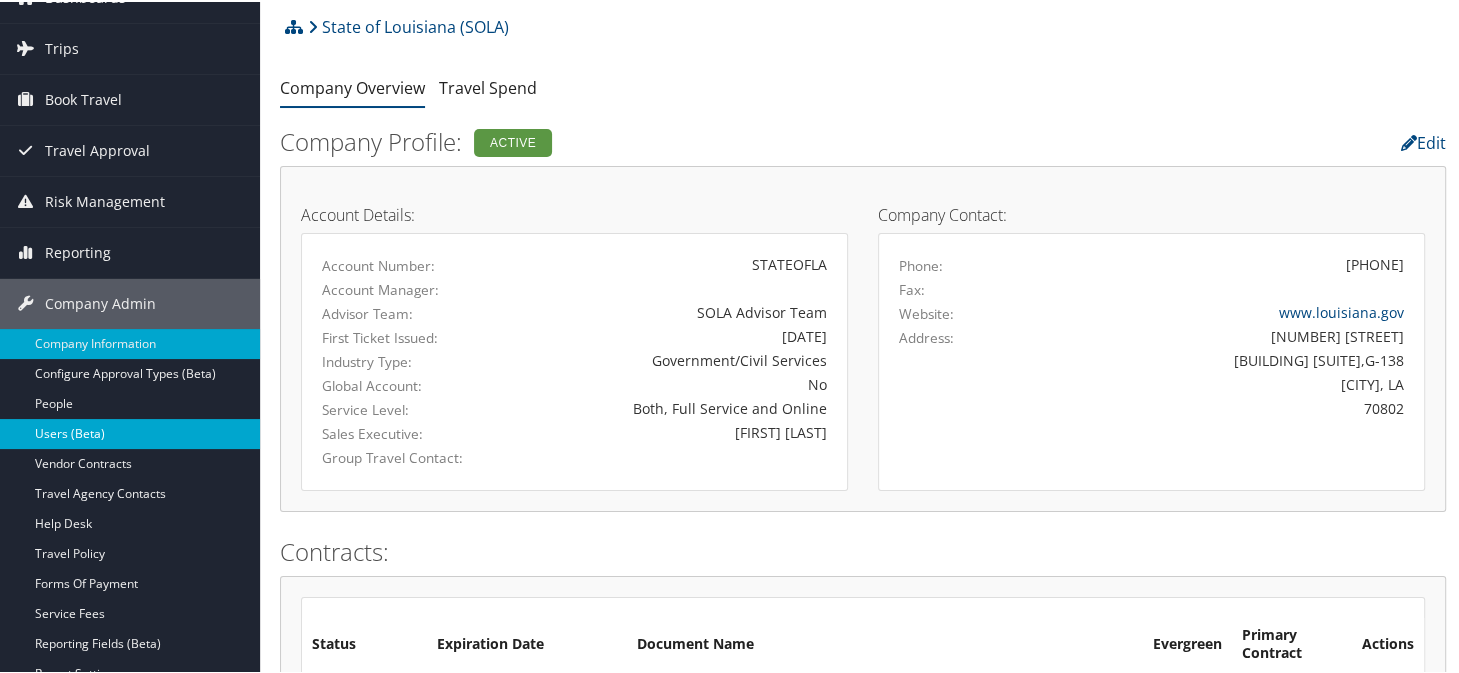 click on "Users (Beta)" at bounding box center (130, 432) 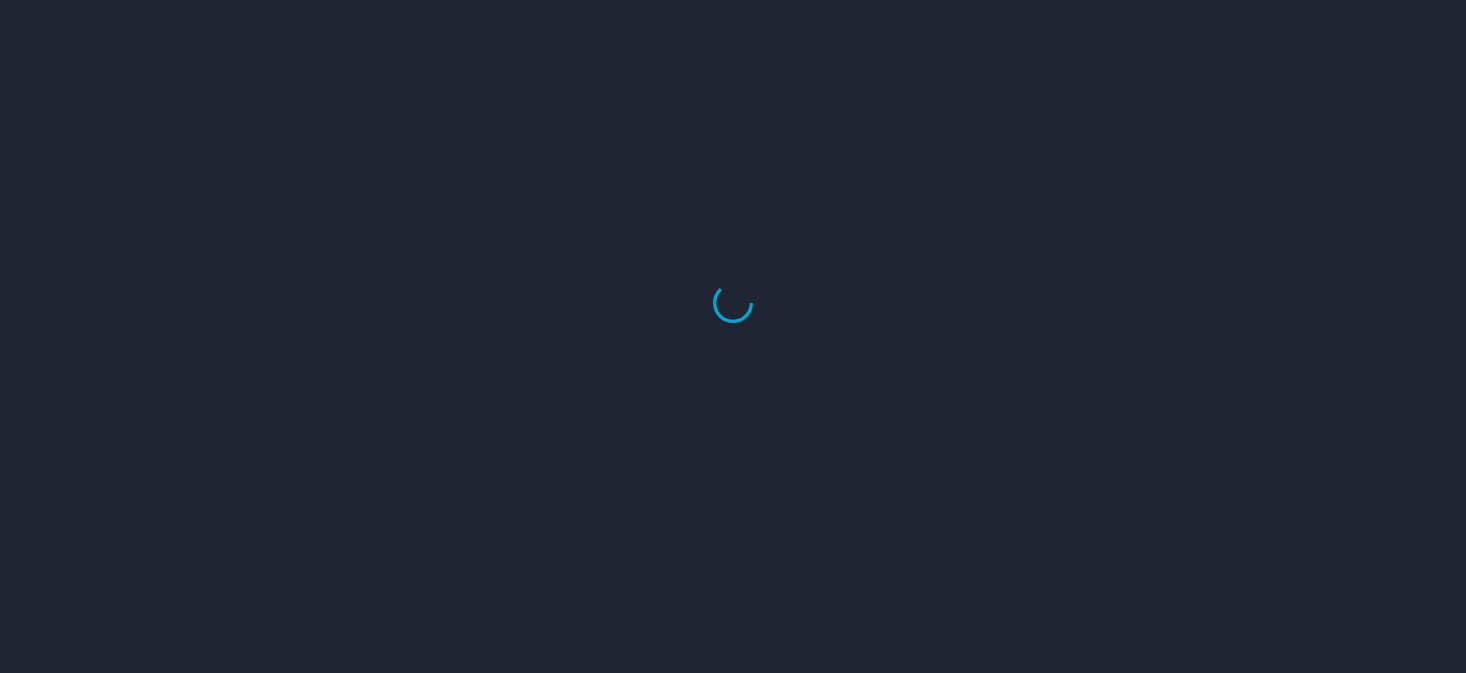 scroll, scrollTop: 0, scrollLeft: 0, axis: both 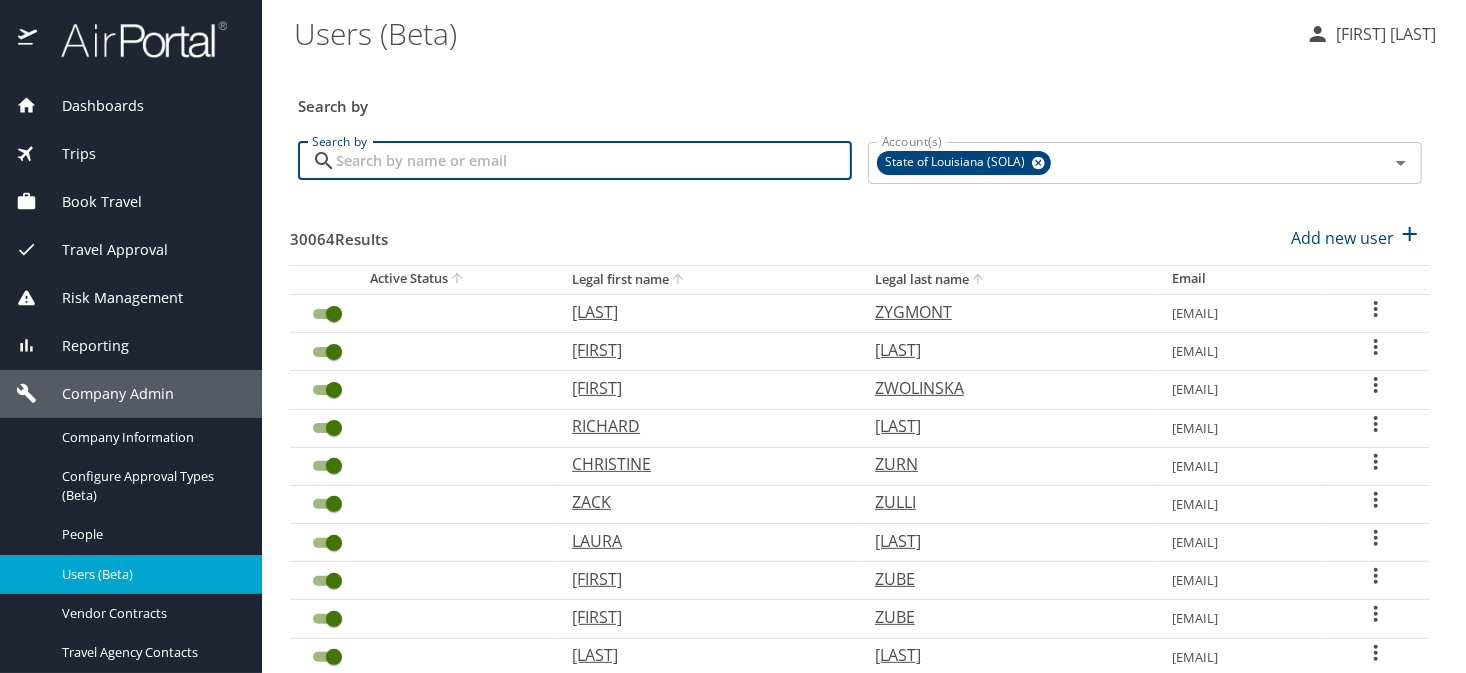 paste on "[EMAIL]" 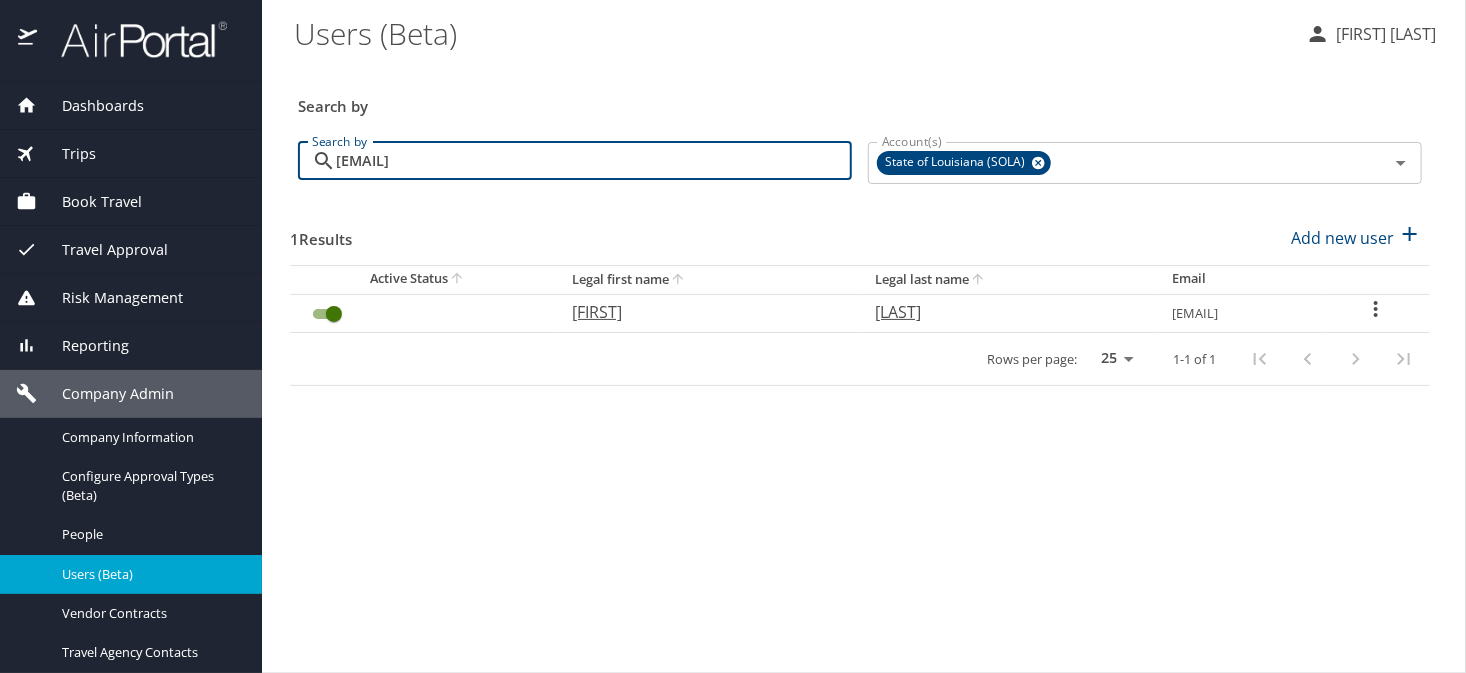 type on "erez.aghion@louisiana.edu" 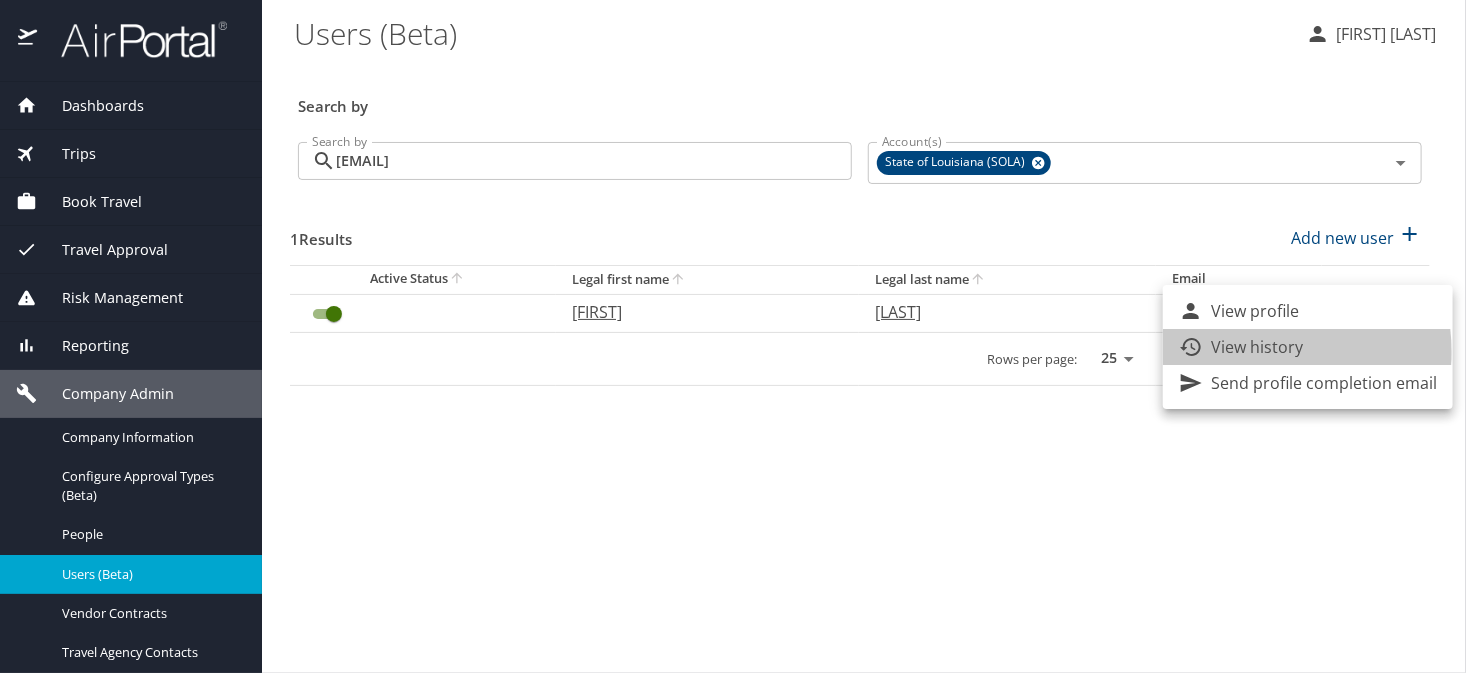 click on "View history" at bounding box center (1257, 347) 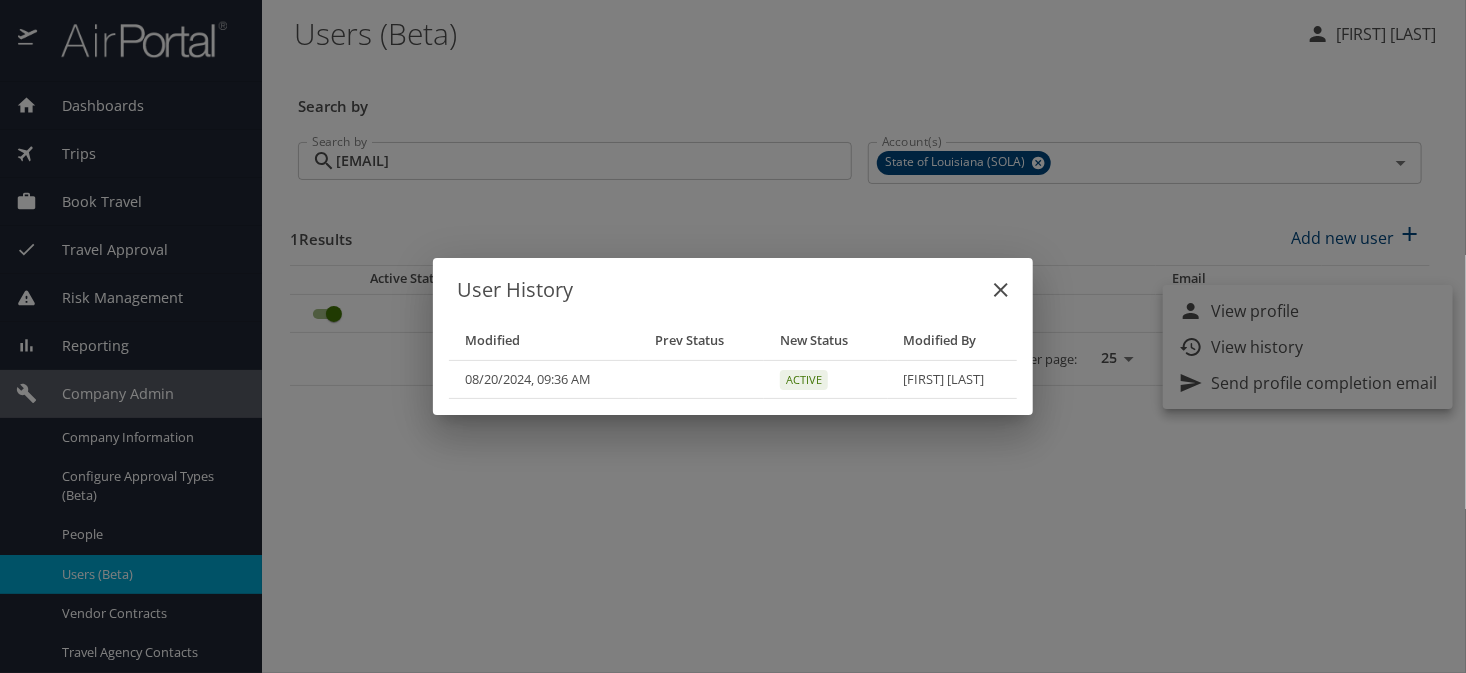 click 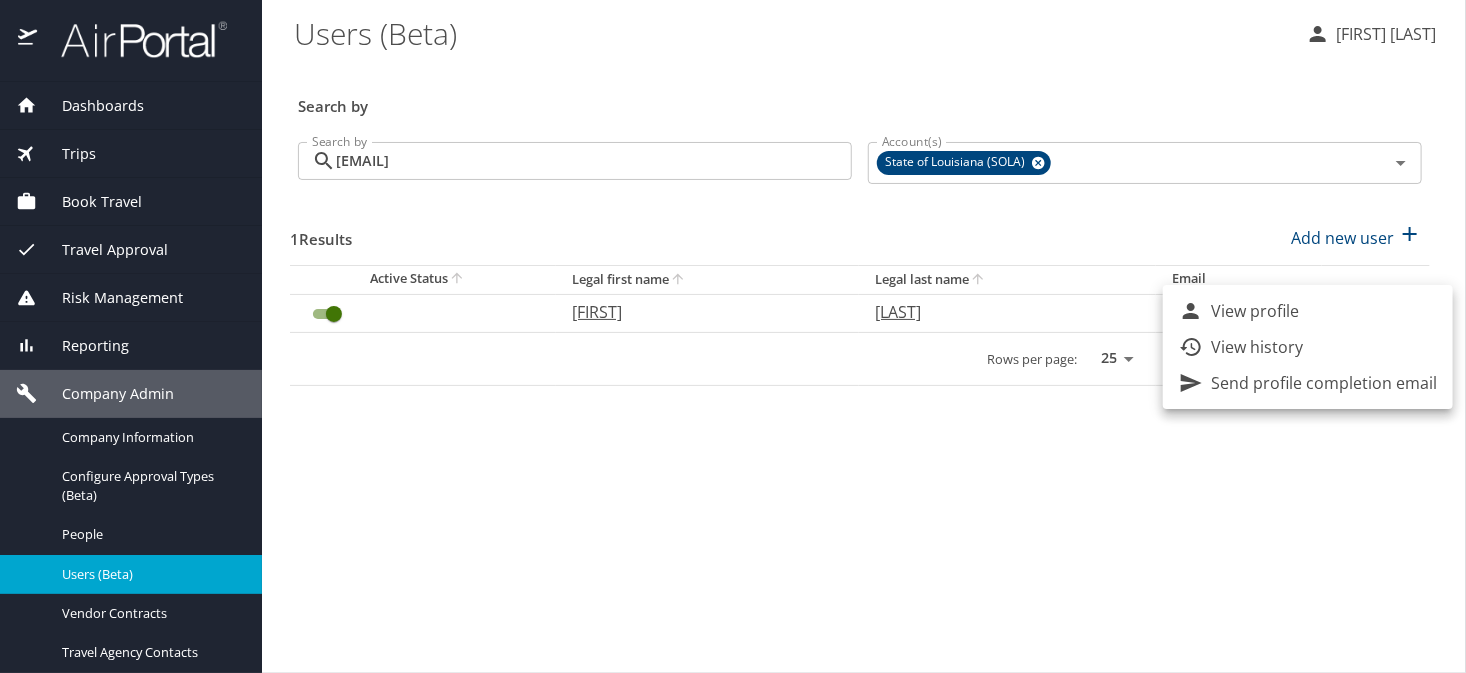 click at bounding box center (733, 336) 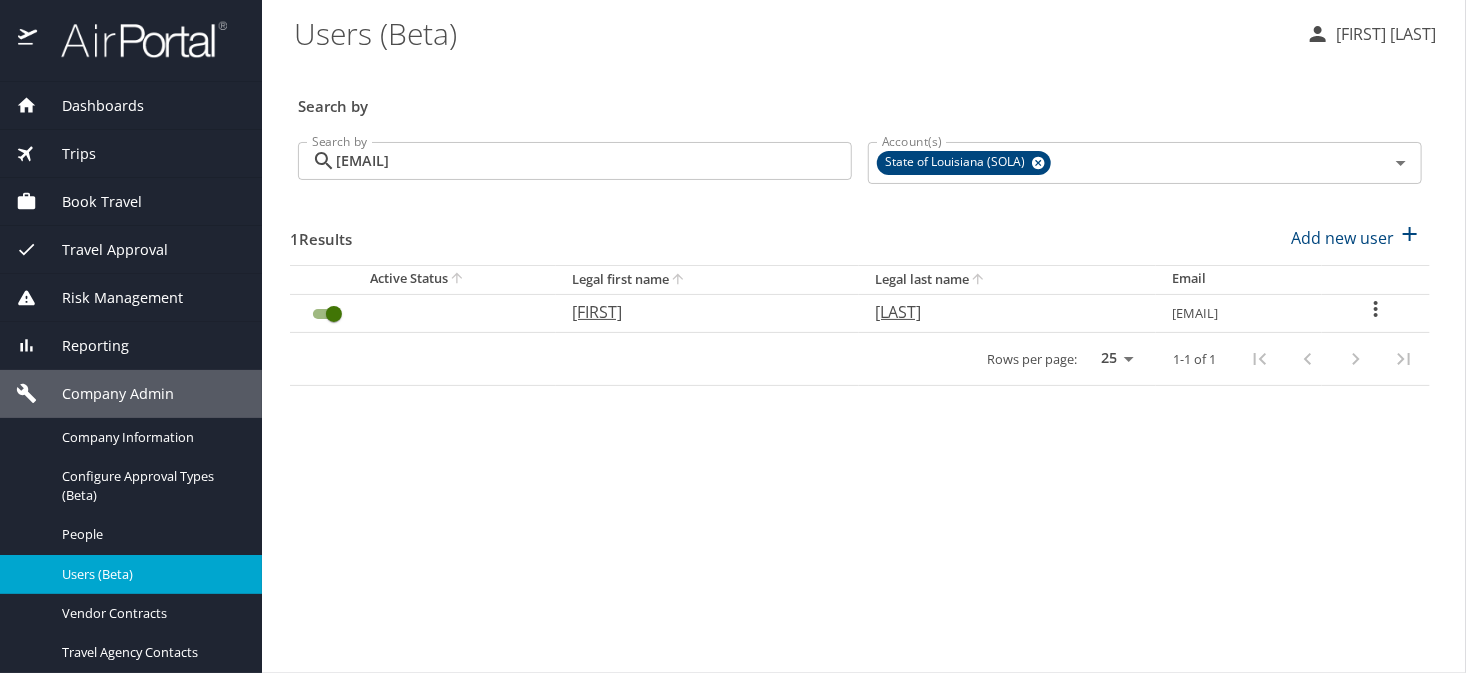 click on "Users (Beta)" at bounding box center [792, 33] 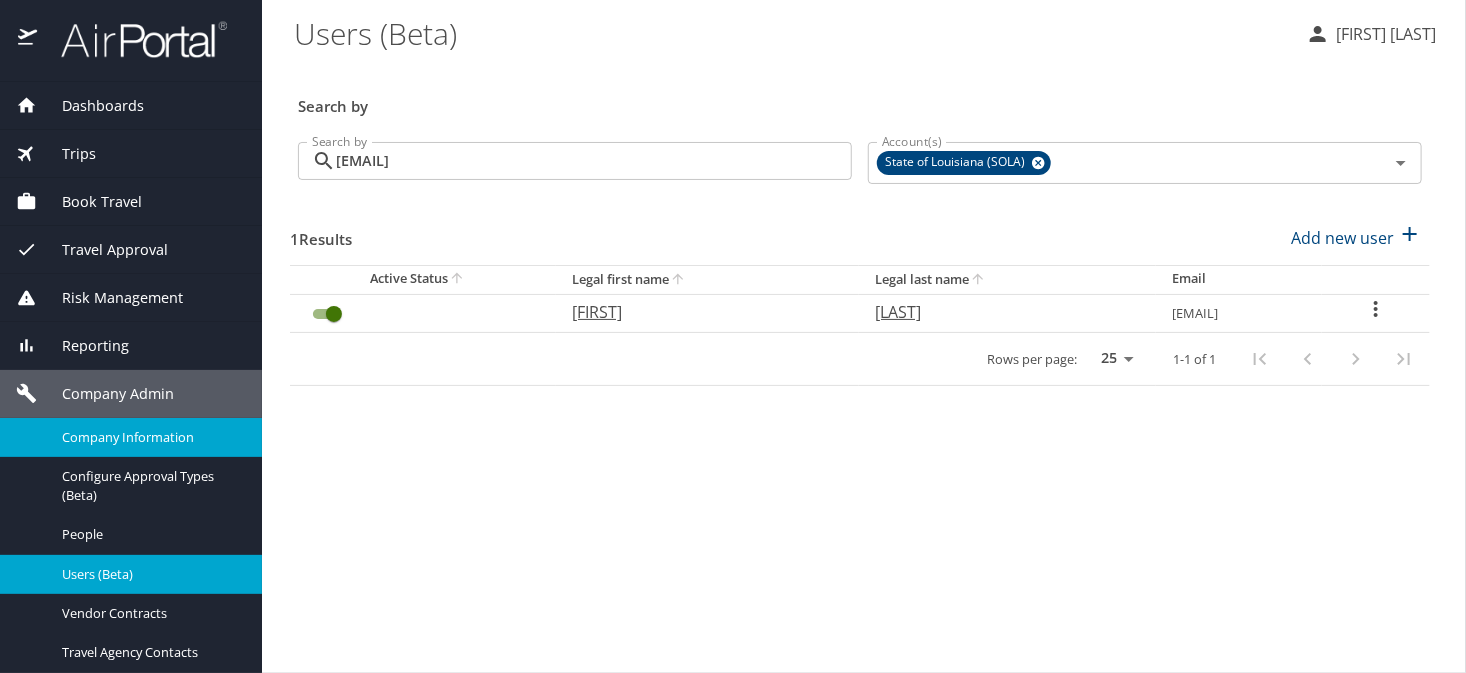 click on "Company Information" at bounding box center (150, 437) 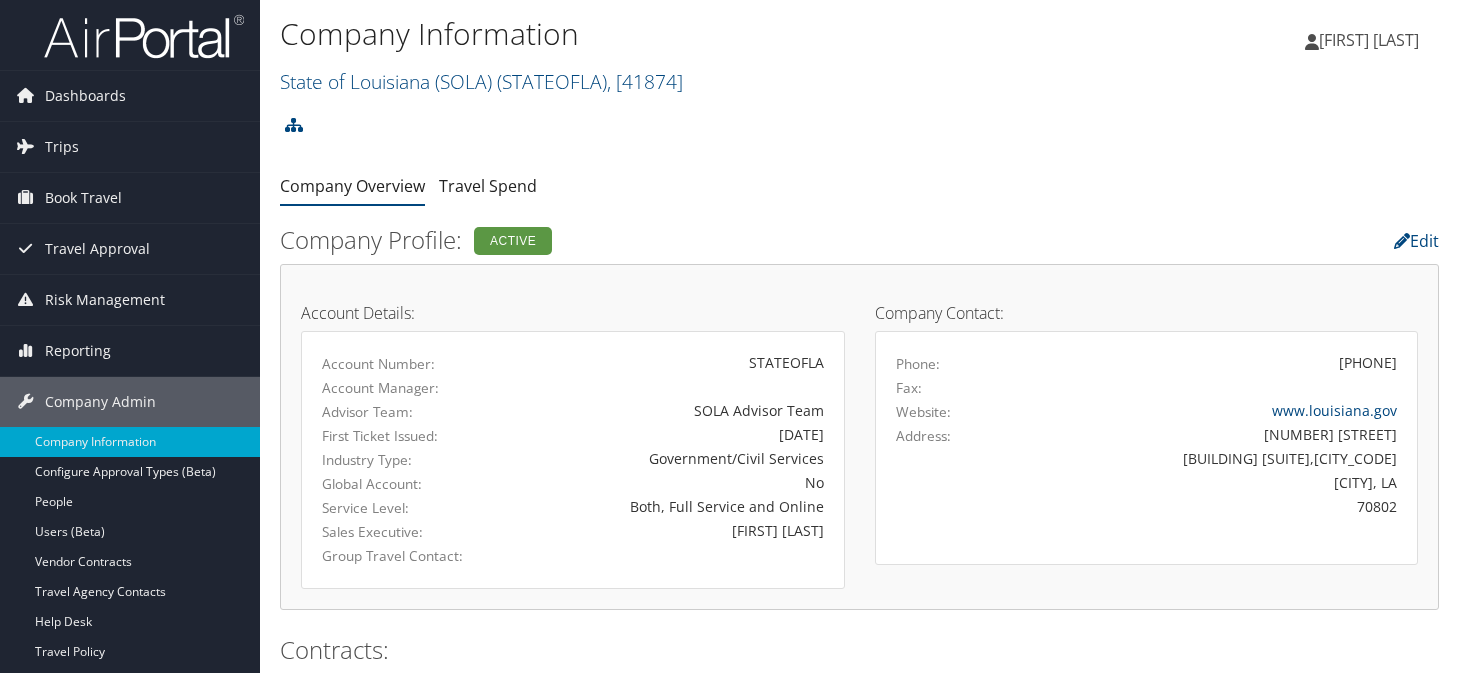 click on "State of Louisiana (SOLA)   ( STATEOFLA )  , [ 41874 ]" at bounding box center (481, 81) 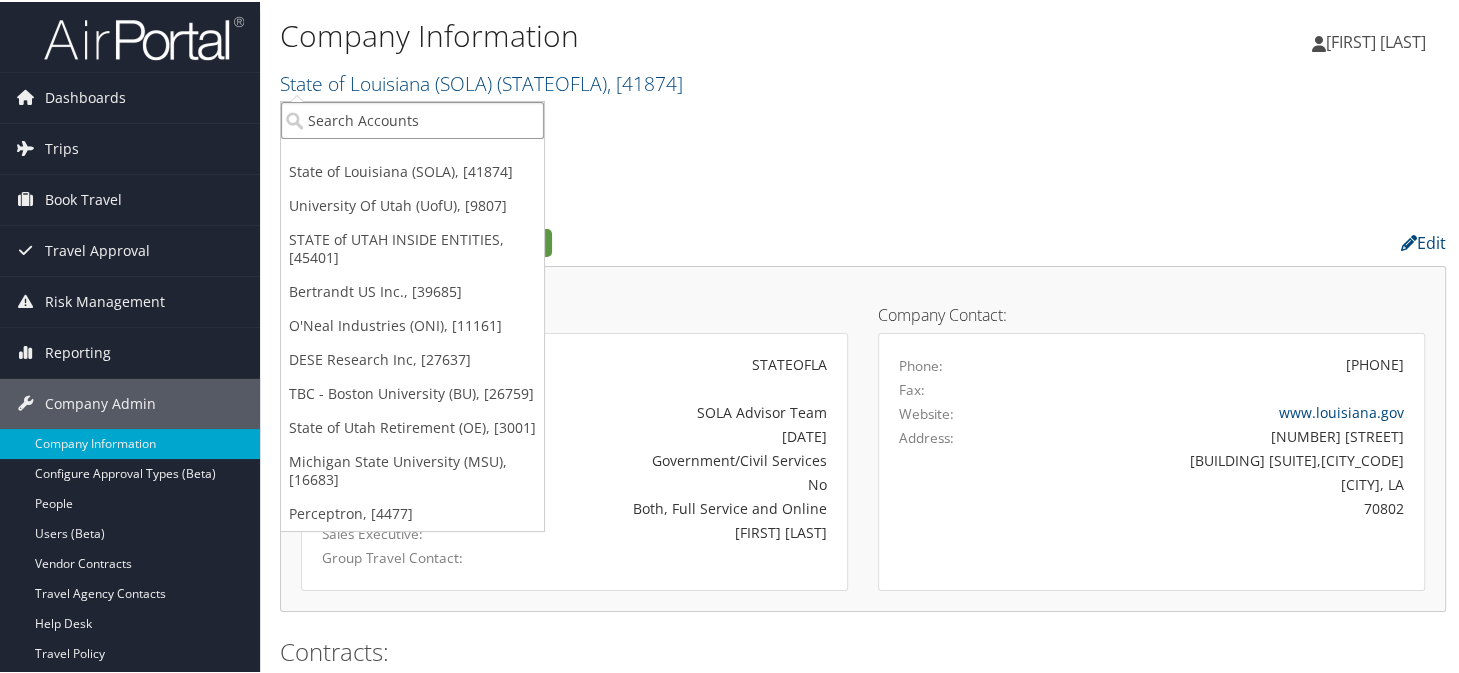 click at bounding box center [412, 118] 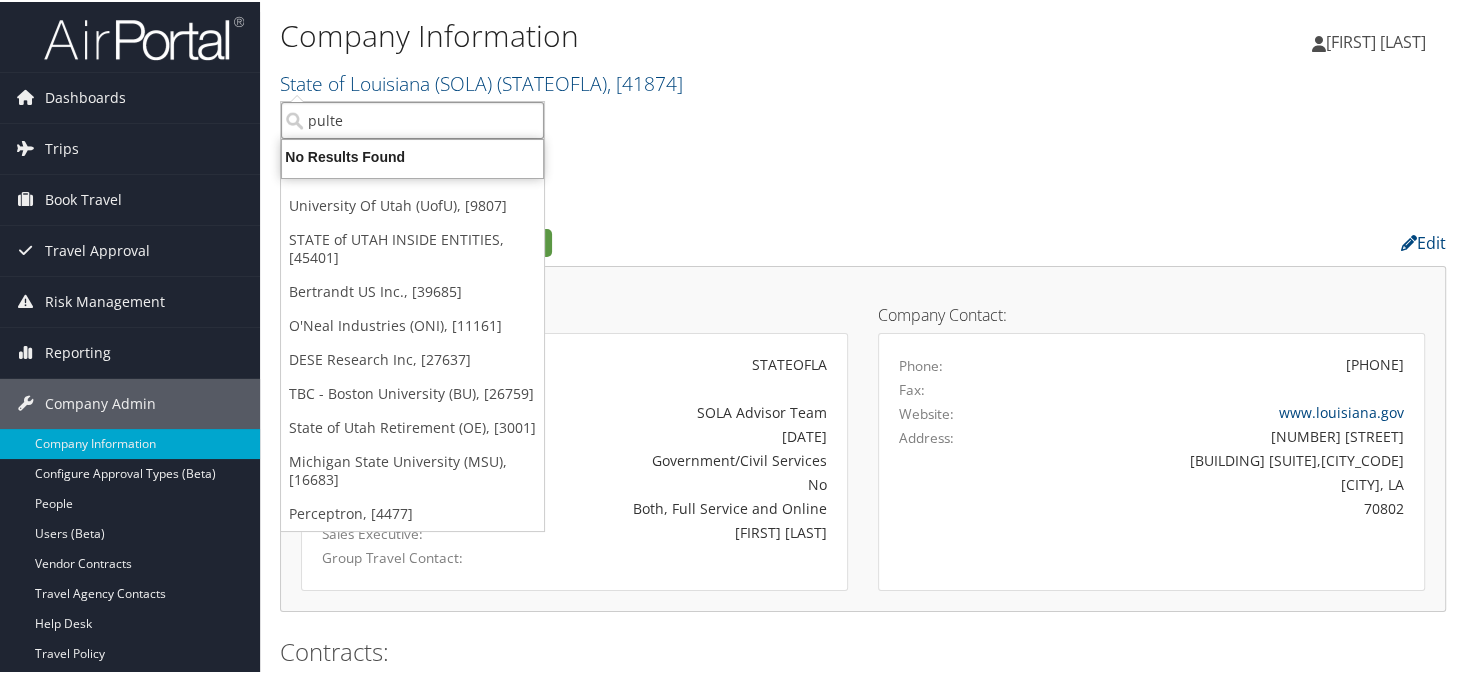 type on "pulte" 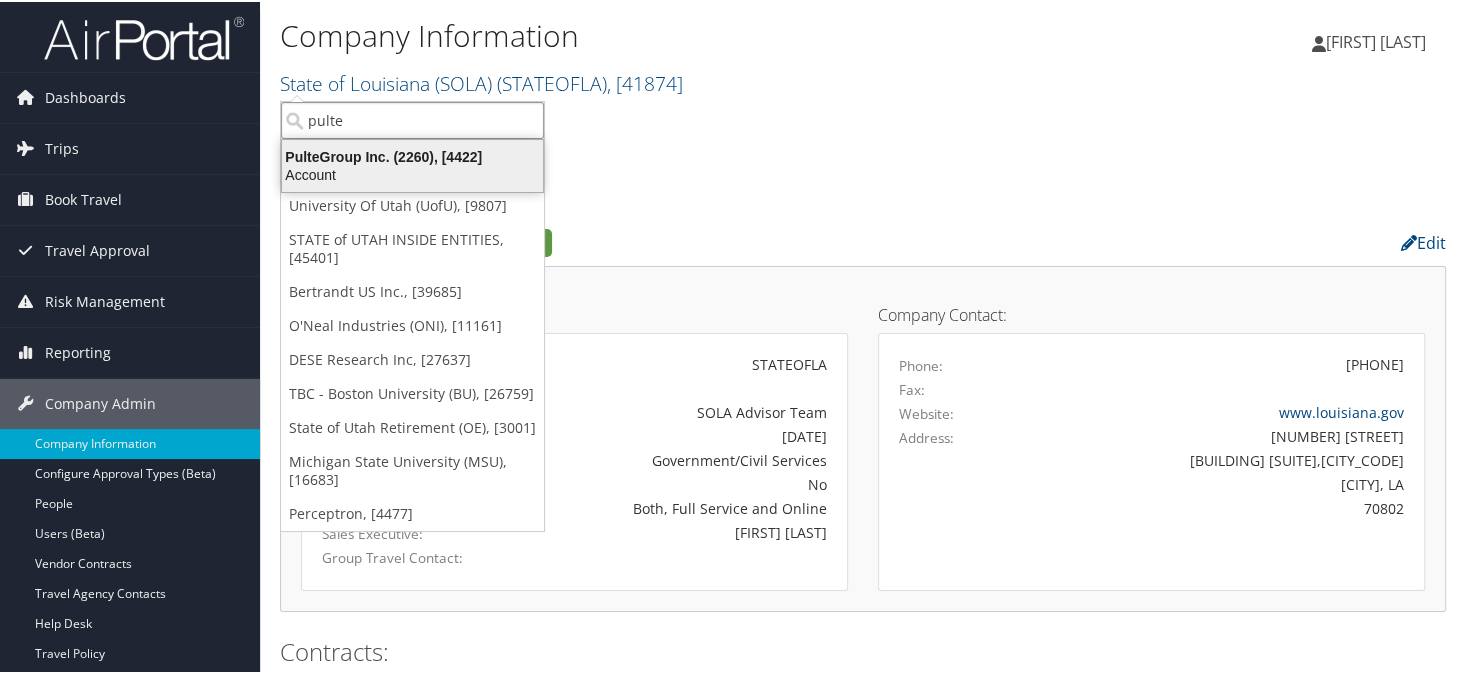 click on "PulteGroup Inc.  (2260), [4422]" at bounding box center [412, 155] 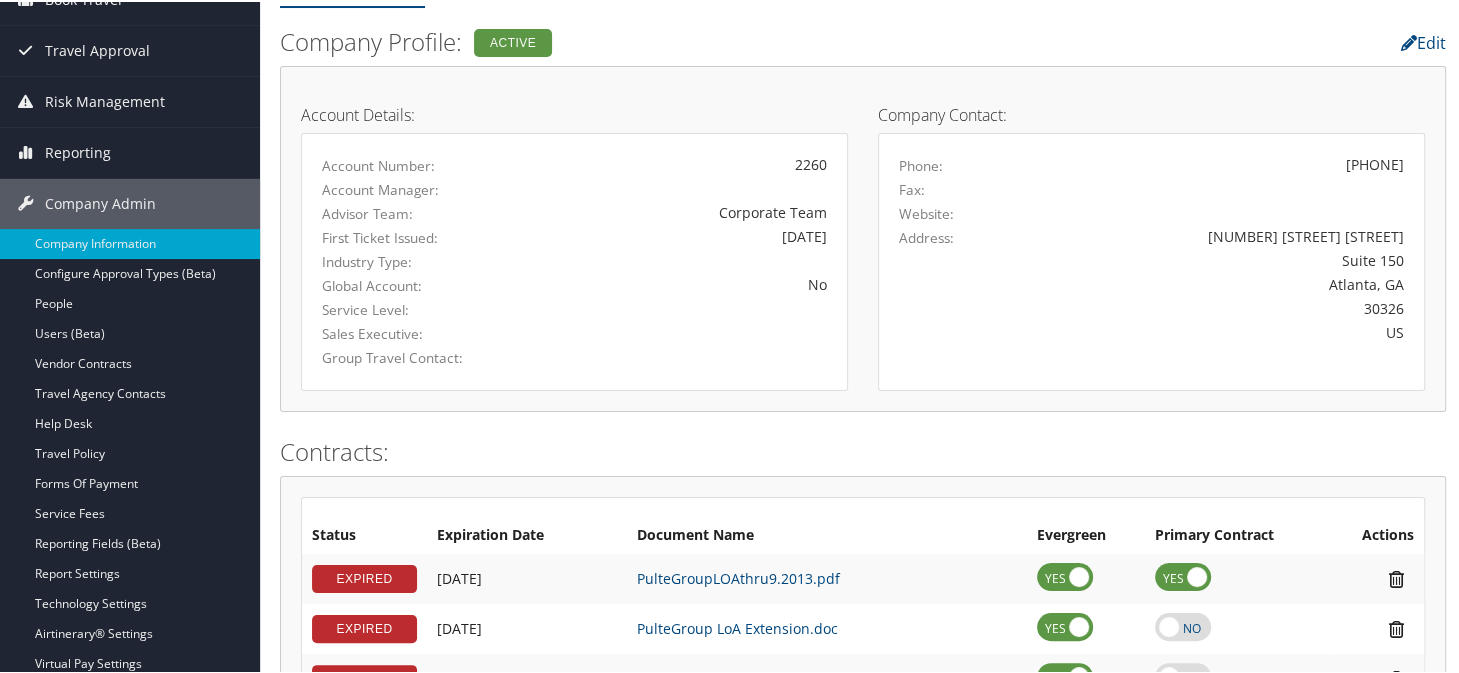 scroll, scrollTop: 100, scrollLeft: 0, axis: vertical 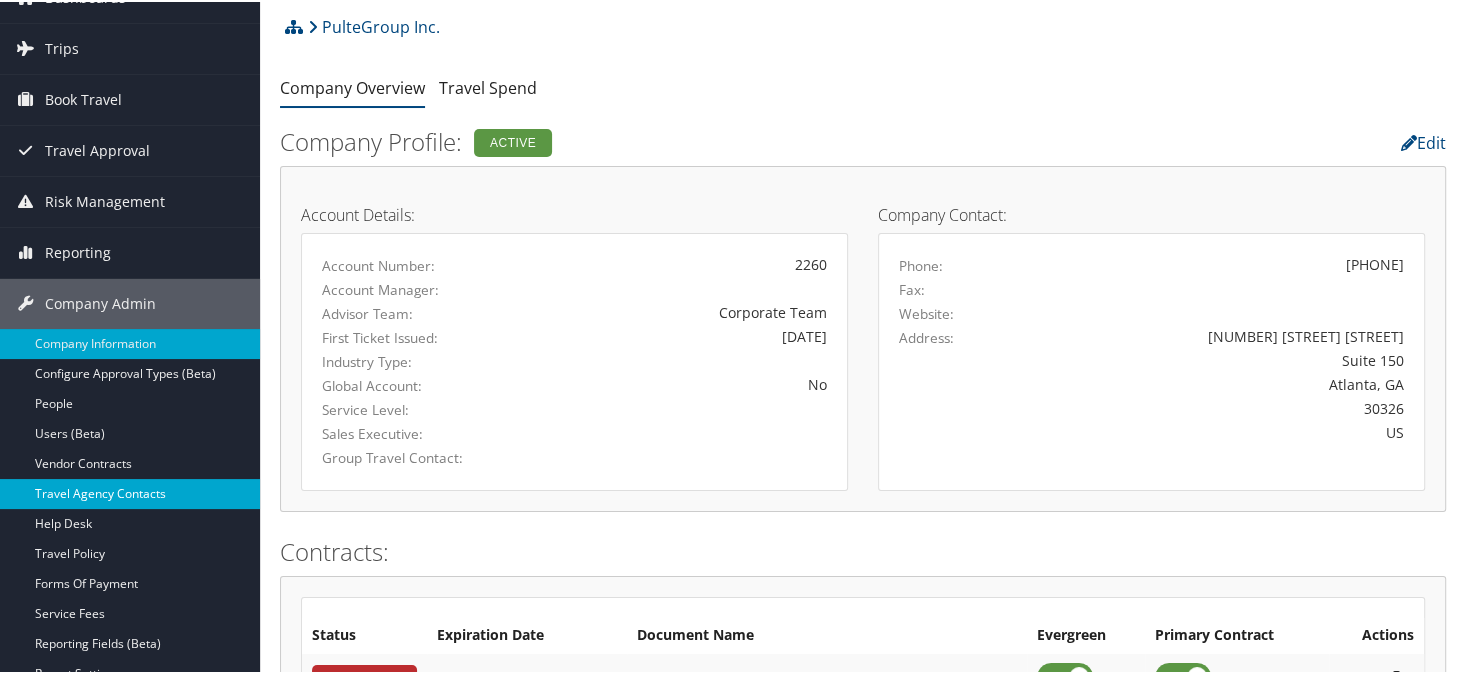 click on "Travel Agency Contacts" at bounding box center [130, 492] 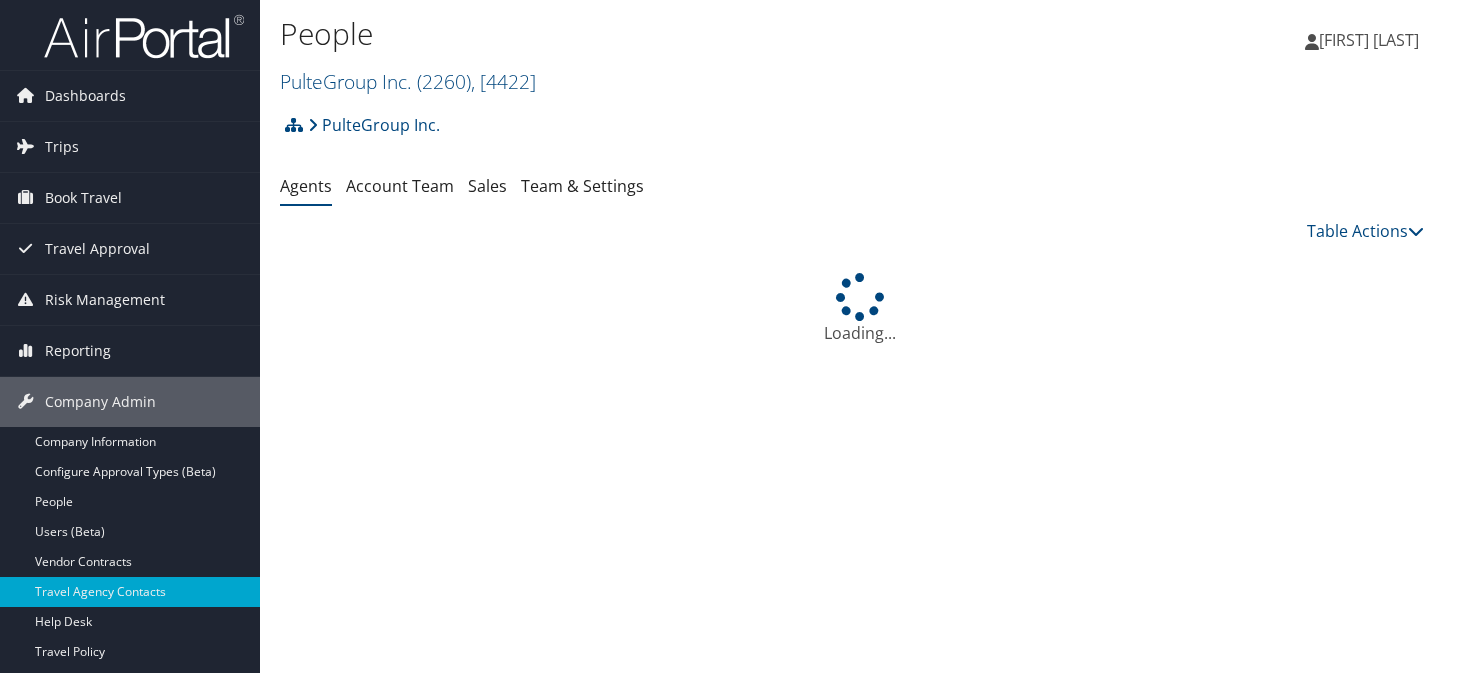 scroll, scrollTop: 0, scrollLeft: 0, axis: both 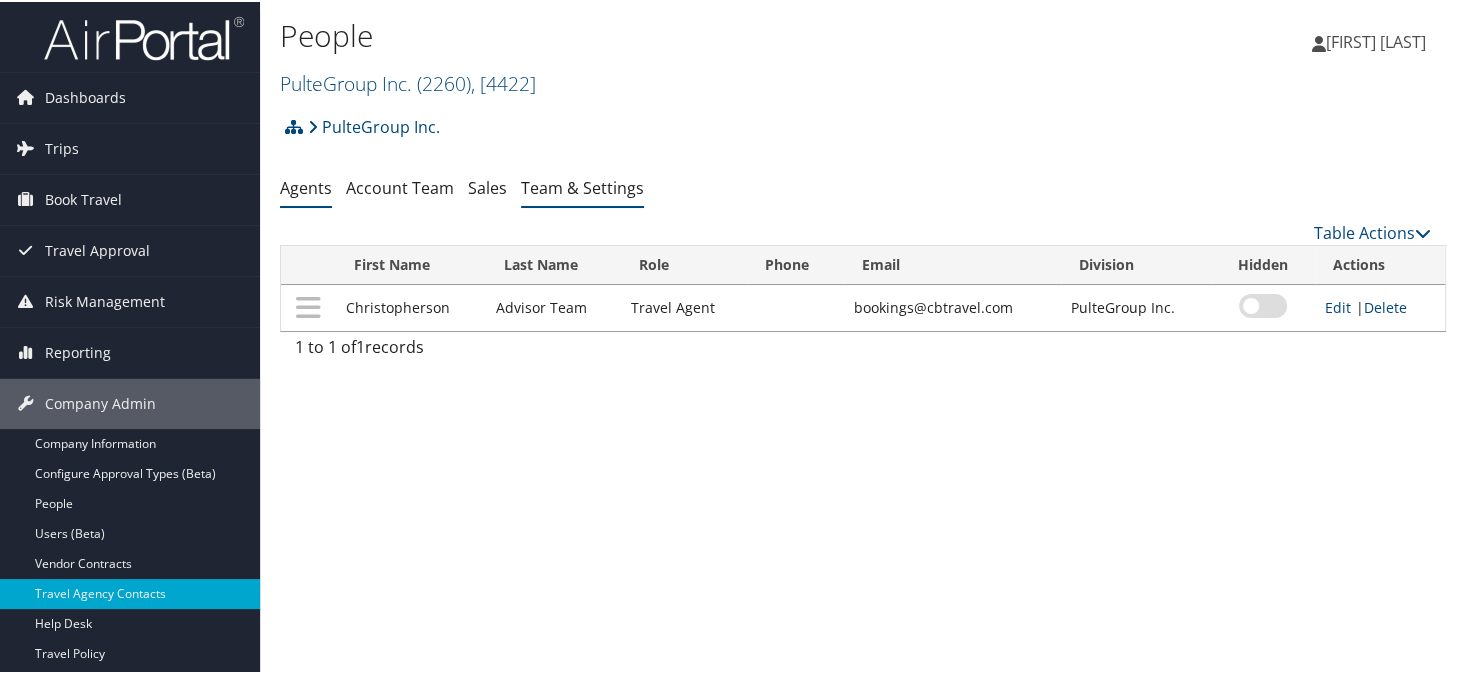 click on "Team & Settings" at bounding box center (582, 186) 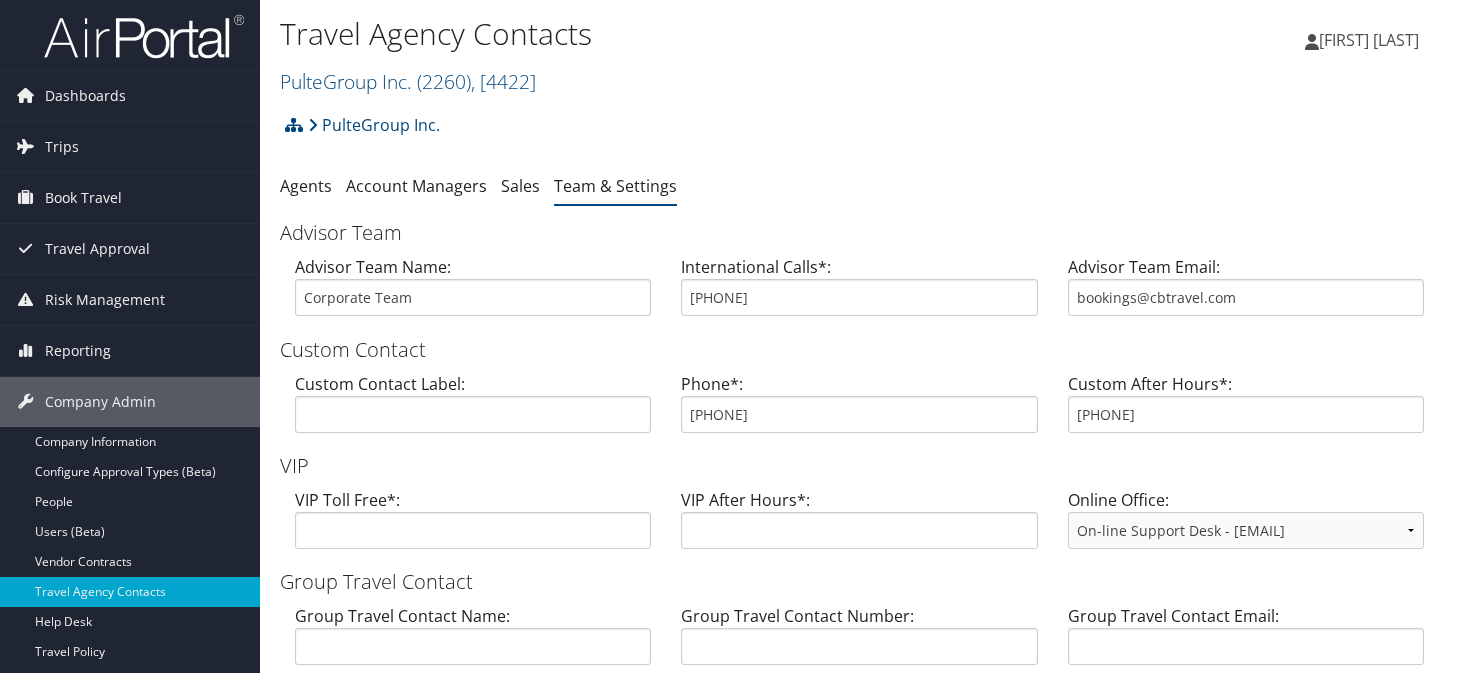scroll, scrollTop: 0, scrollLeft: 0, axis: both 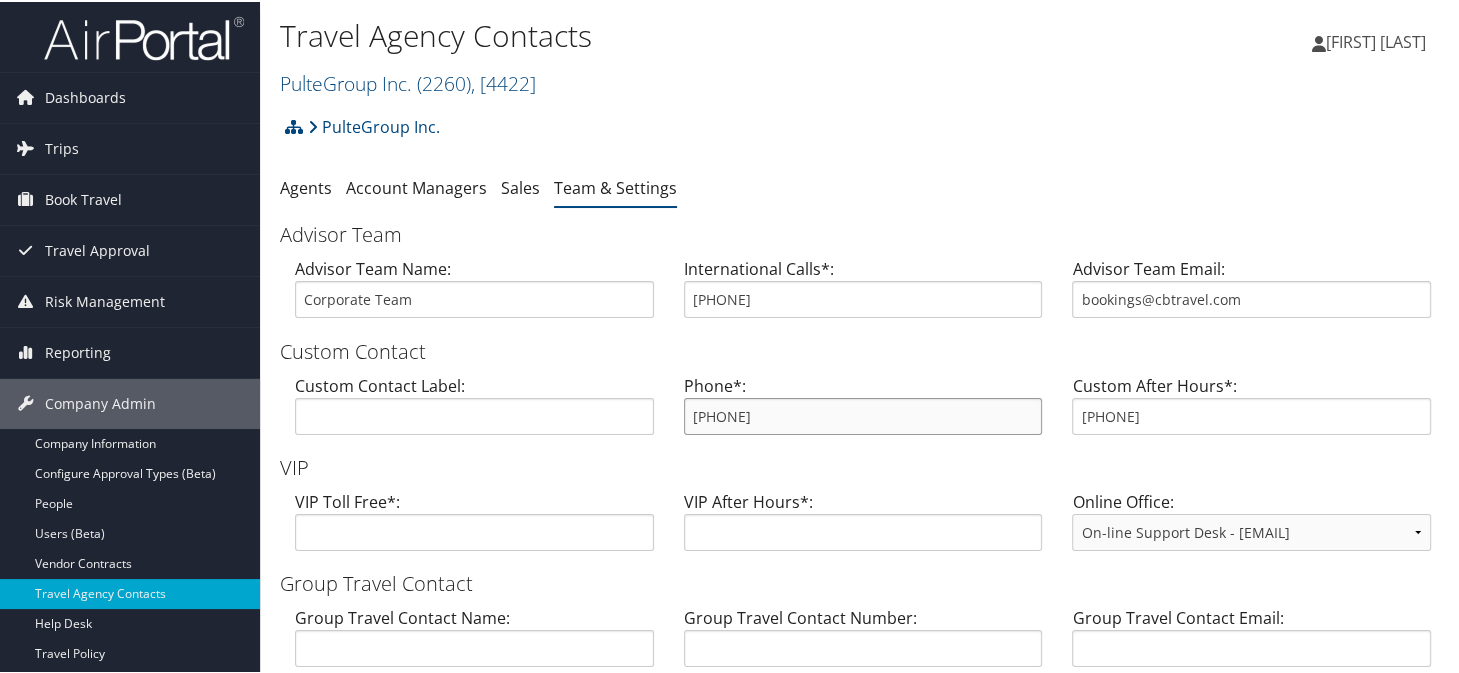 drag, startPoint x: 801, startPoint y: 411, endPoint x: 648, endPoint y: 412, distance: 153.00327 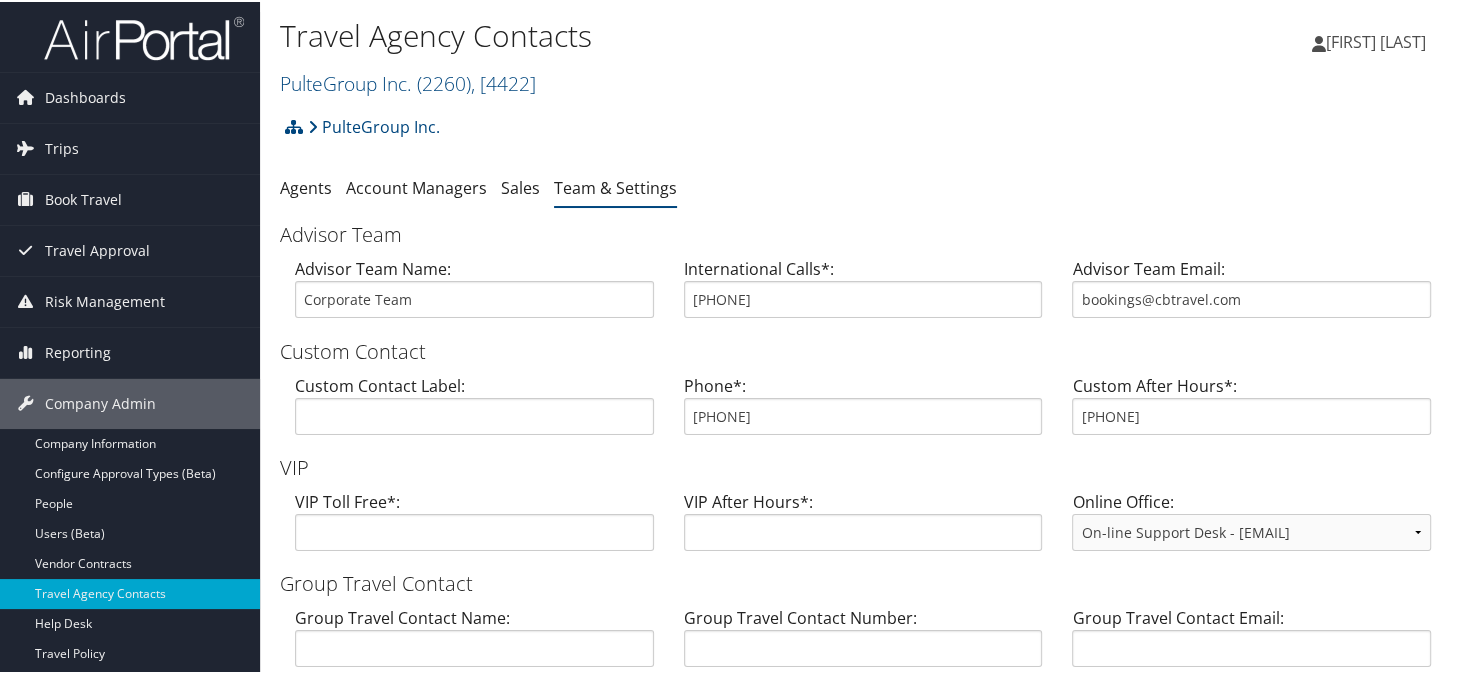 click on "PulteGroup Inc.    Account Structure   PulteGroup Inc.    (2260) ACTIVE     Create Child ×   Create Client   New child of undefined  Name Required Type Choose a Client Type... Department Division Account Required Submit Cancel ×" at bounding box center (863, 132) 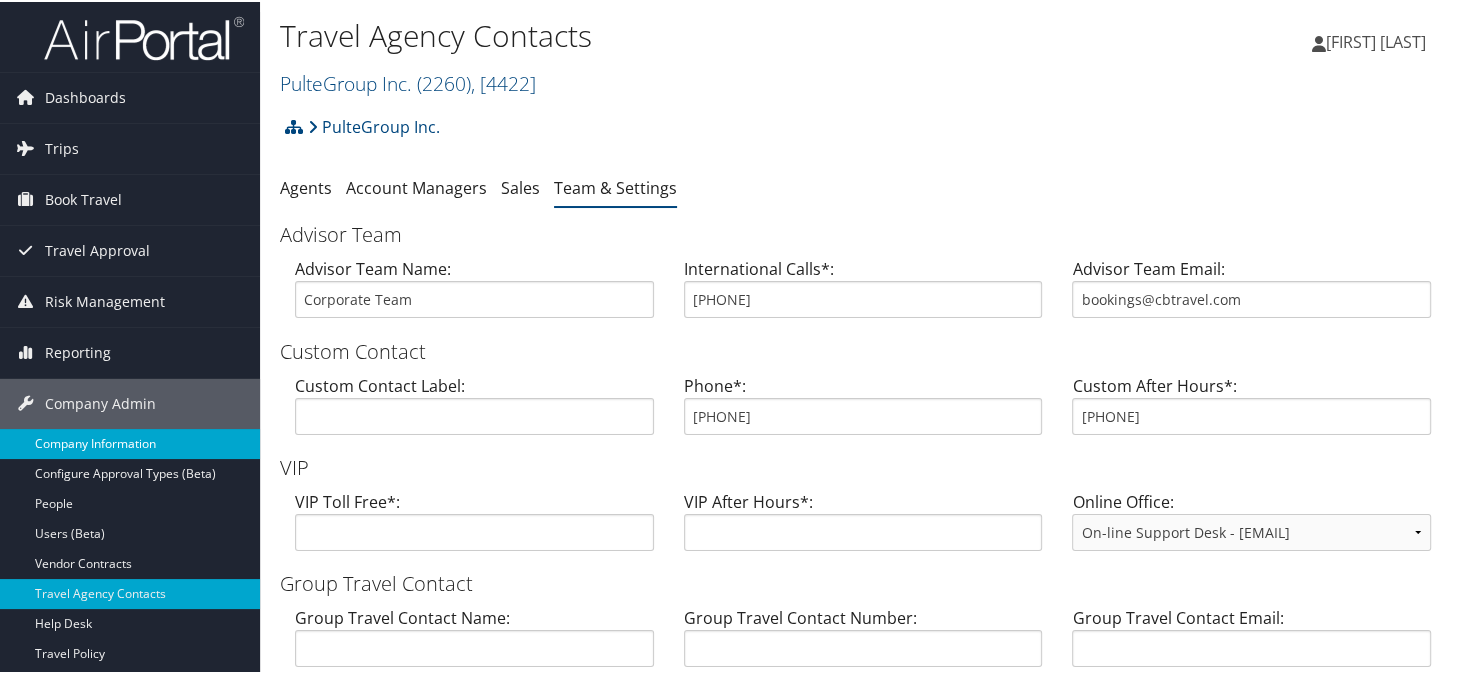 click on "Company Information" at bounding box center [130, 442] 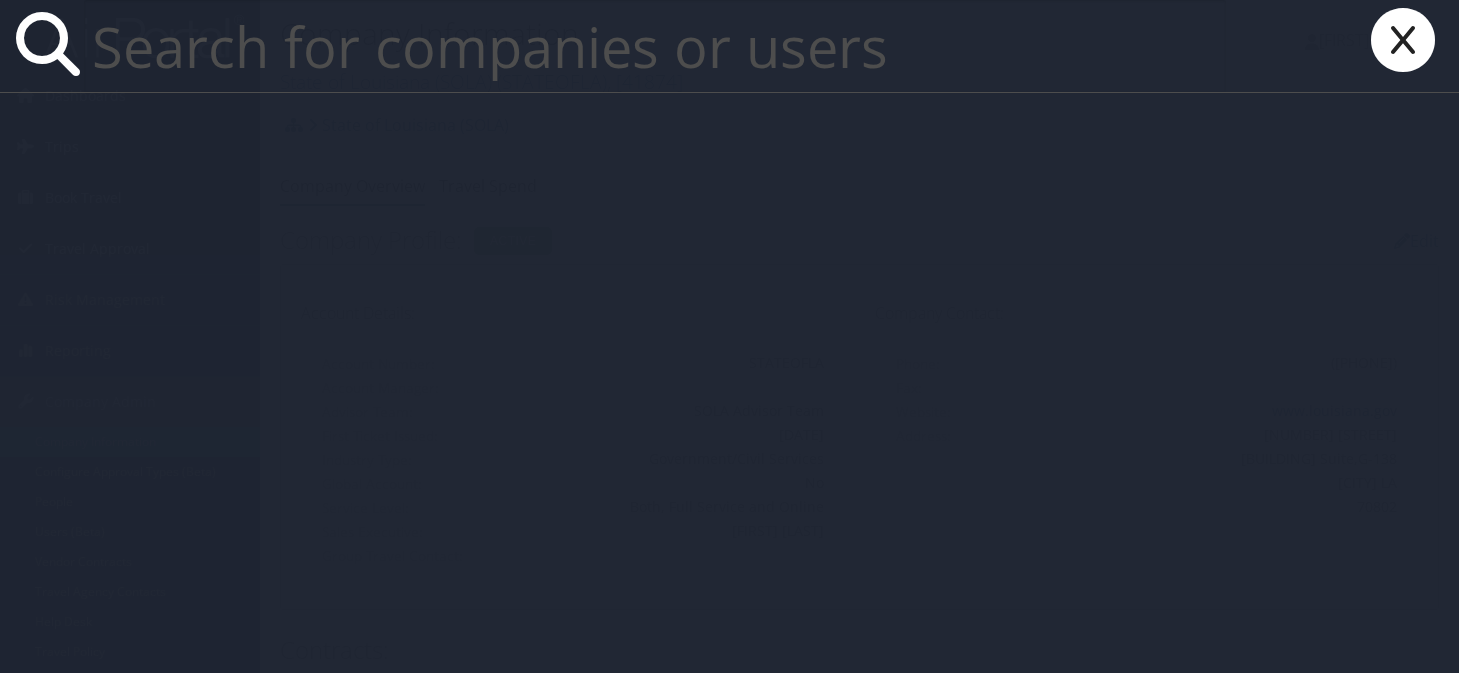 scroll, scrollTop: 0, scrollLeft: 0, axis: both 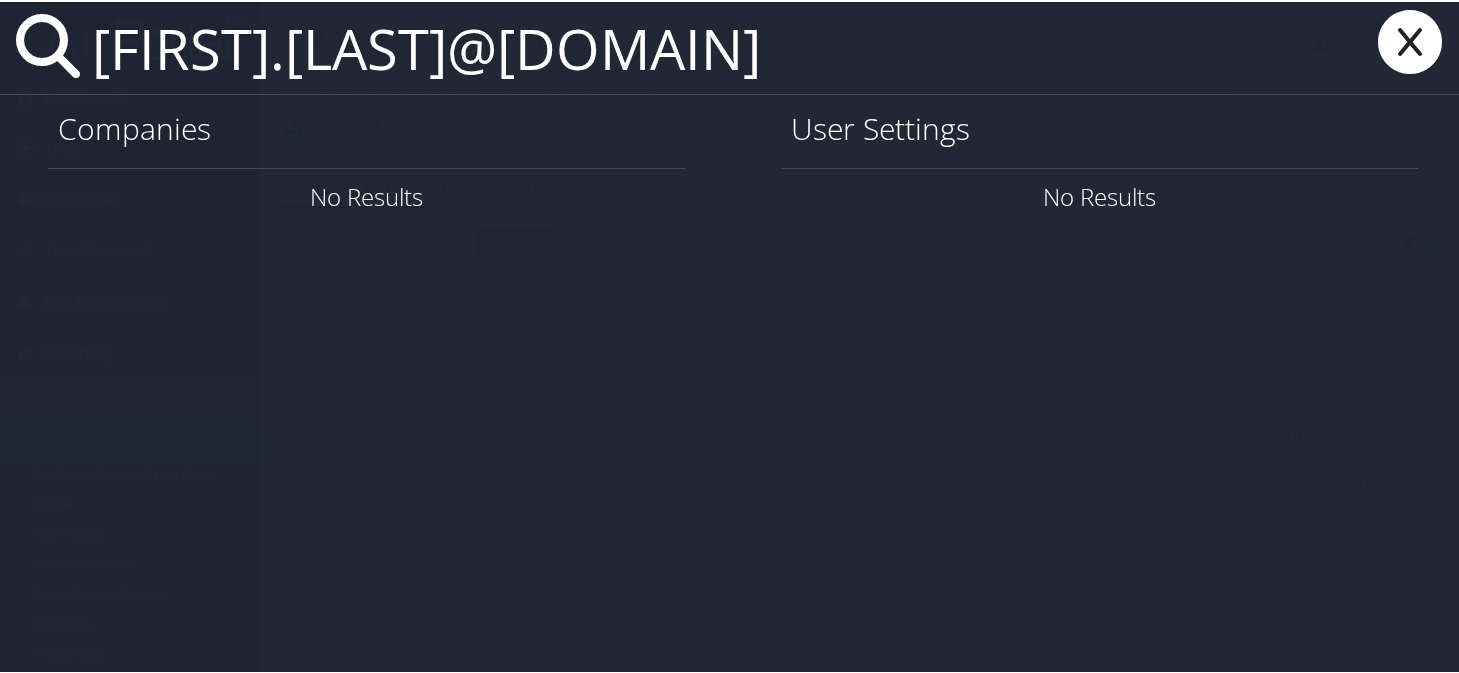 type on "kumar.manish@imail.org" 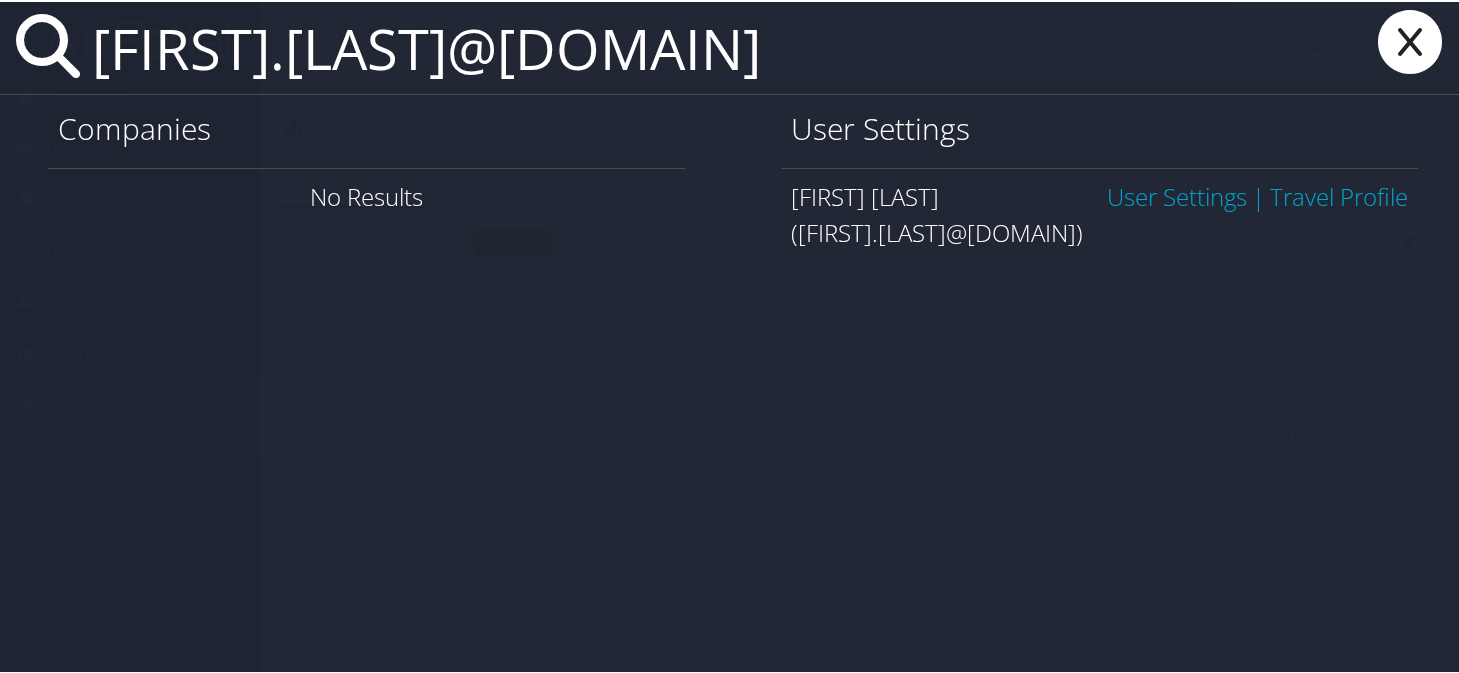 click on "User Settings" at bounding box center [1177, 194] 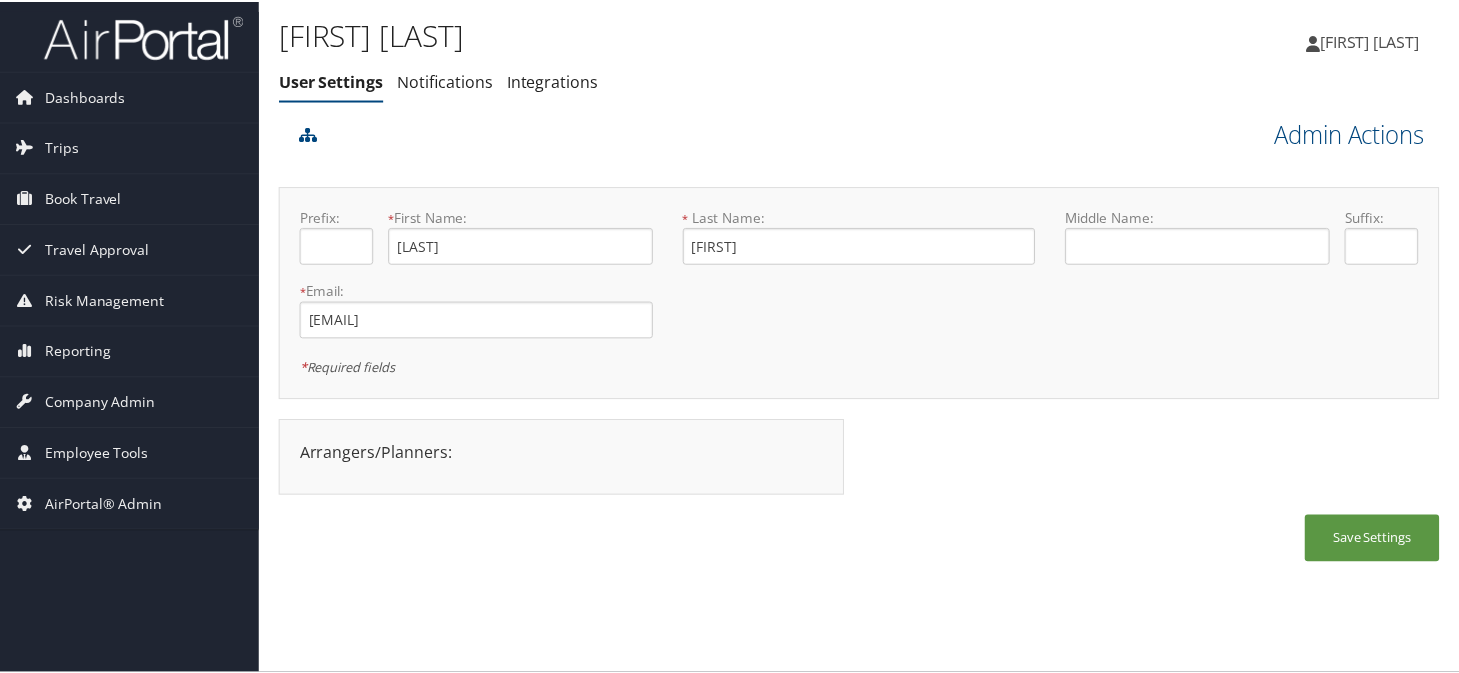 scroll, scrollTop: 0, scrollLeft: 0, axis: both 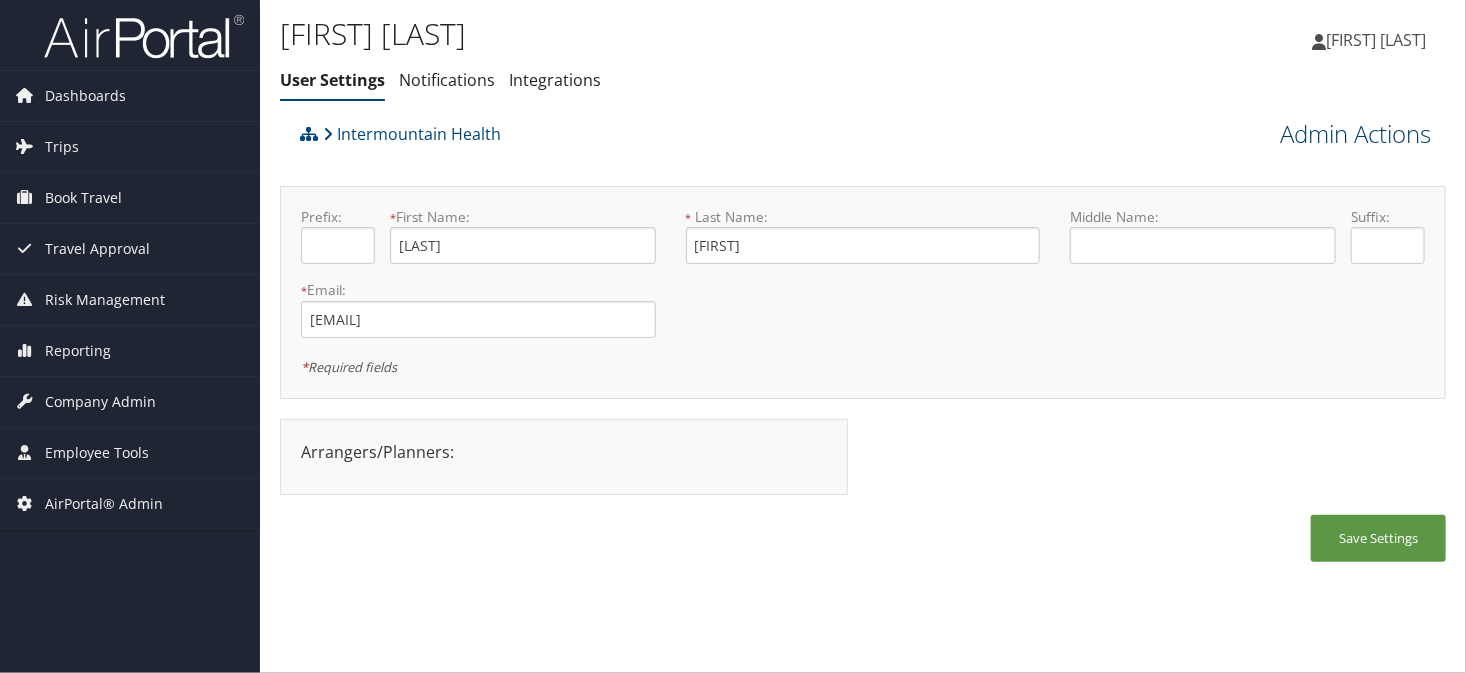 click on "Admin Actions" at bounding box center [1355, 134] 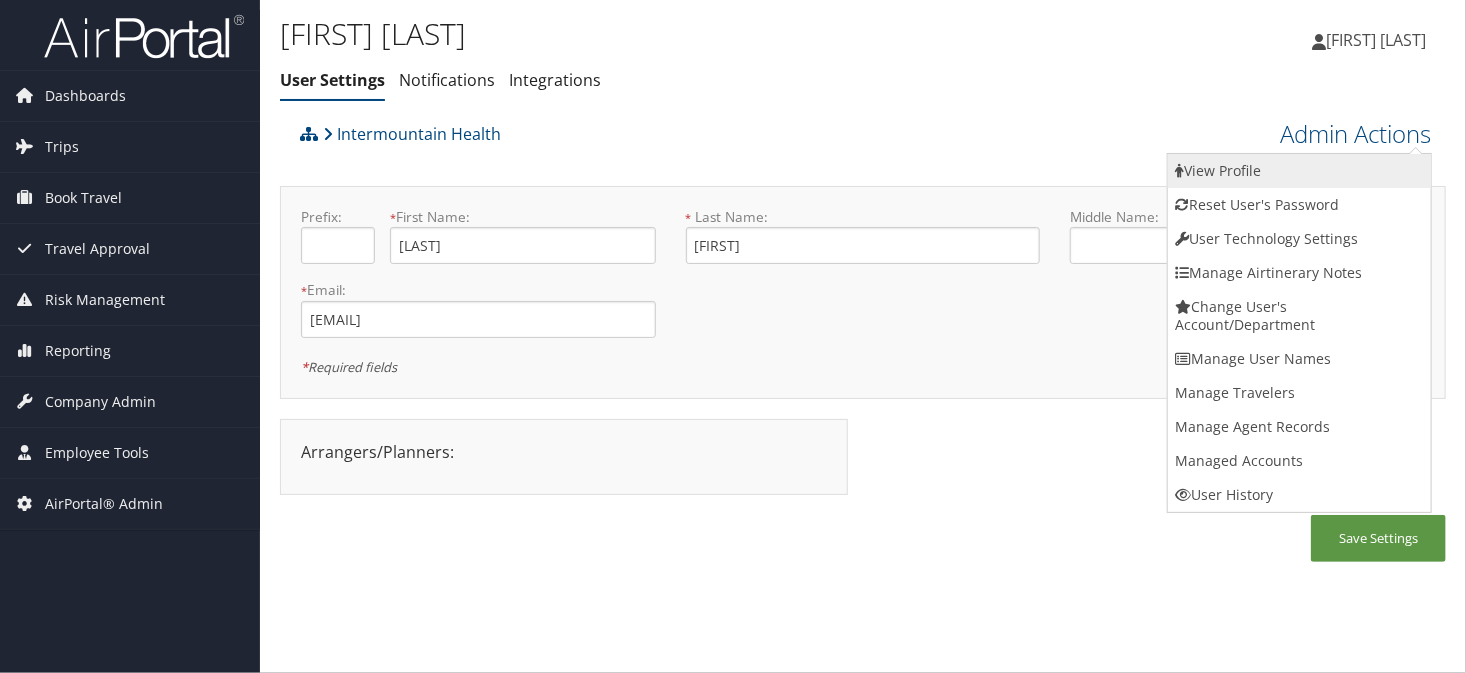 click on "View Profile" at bounding box center (1299, 171) 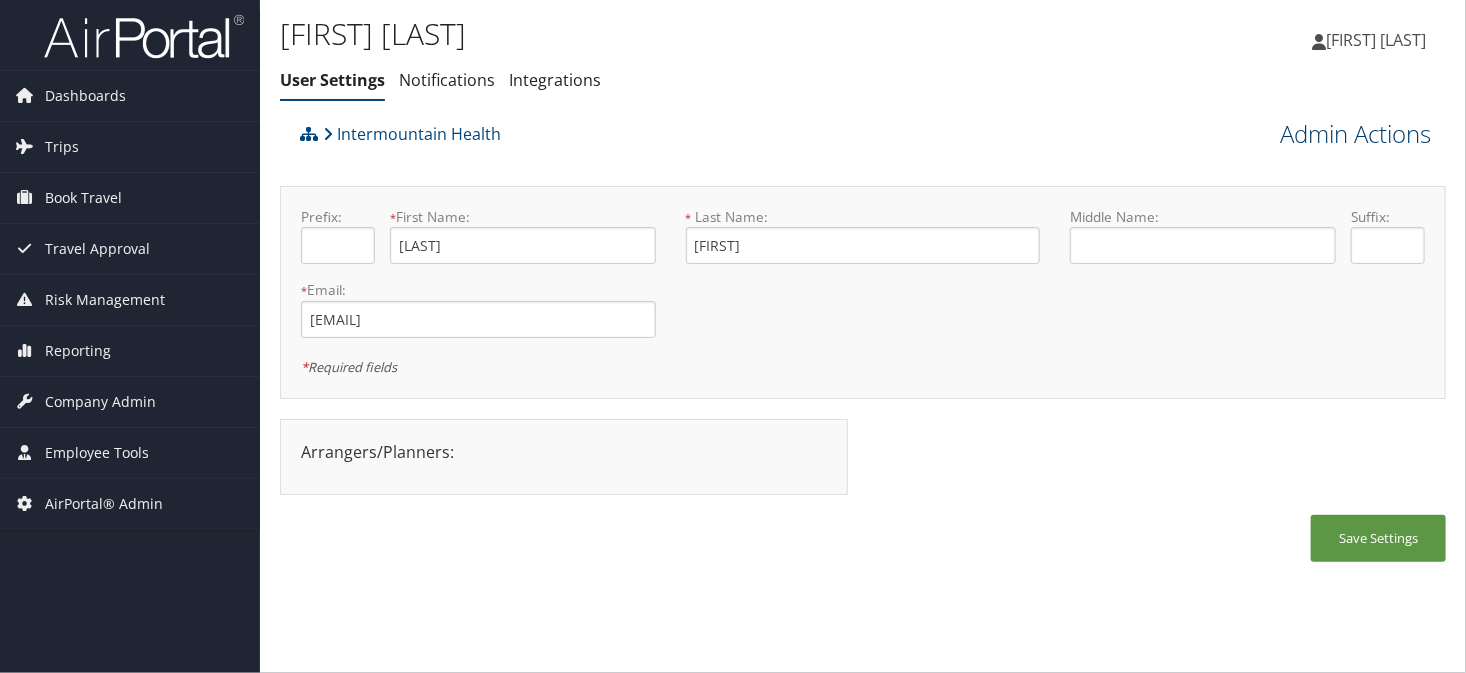 click on "Admin Actions" at bounding box center [1355, 134] 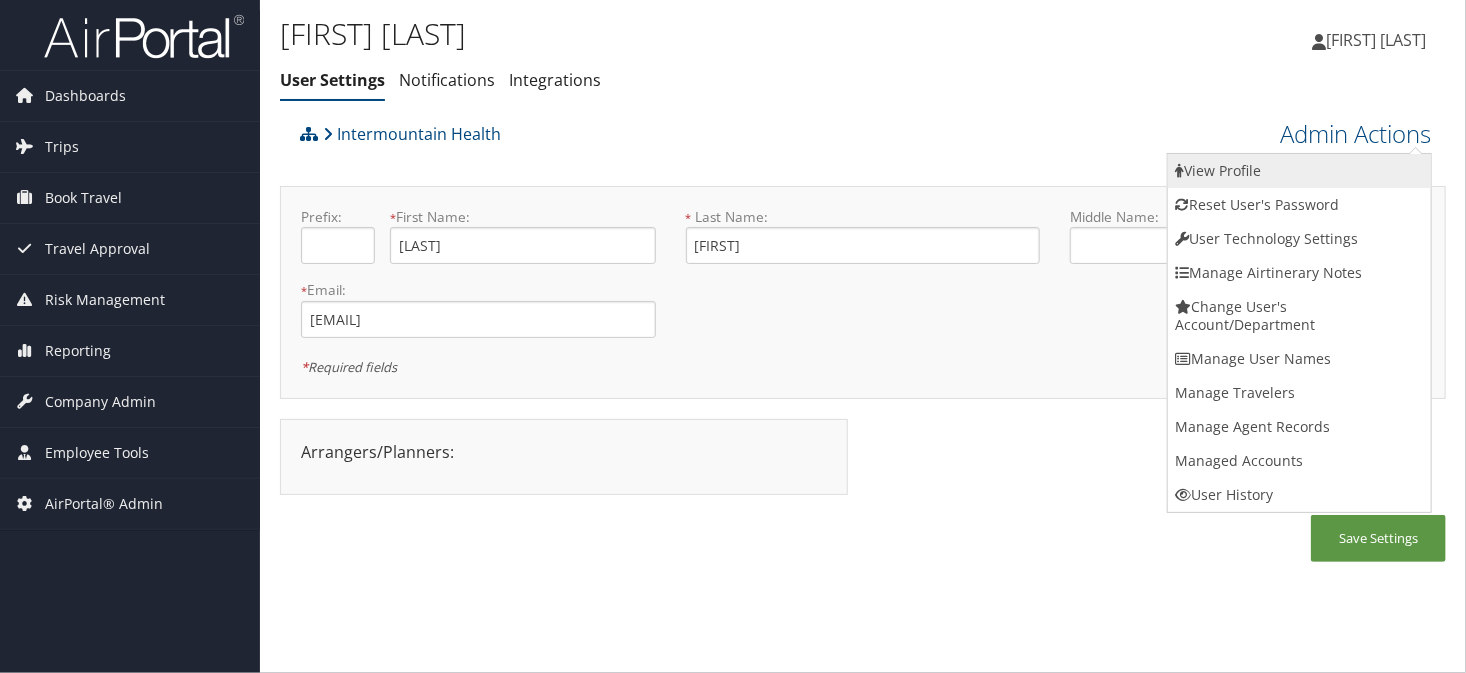 click on "View Profile" at bounding box center (1299, 171) 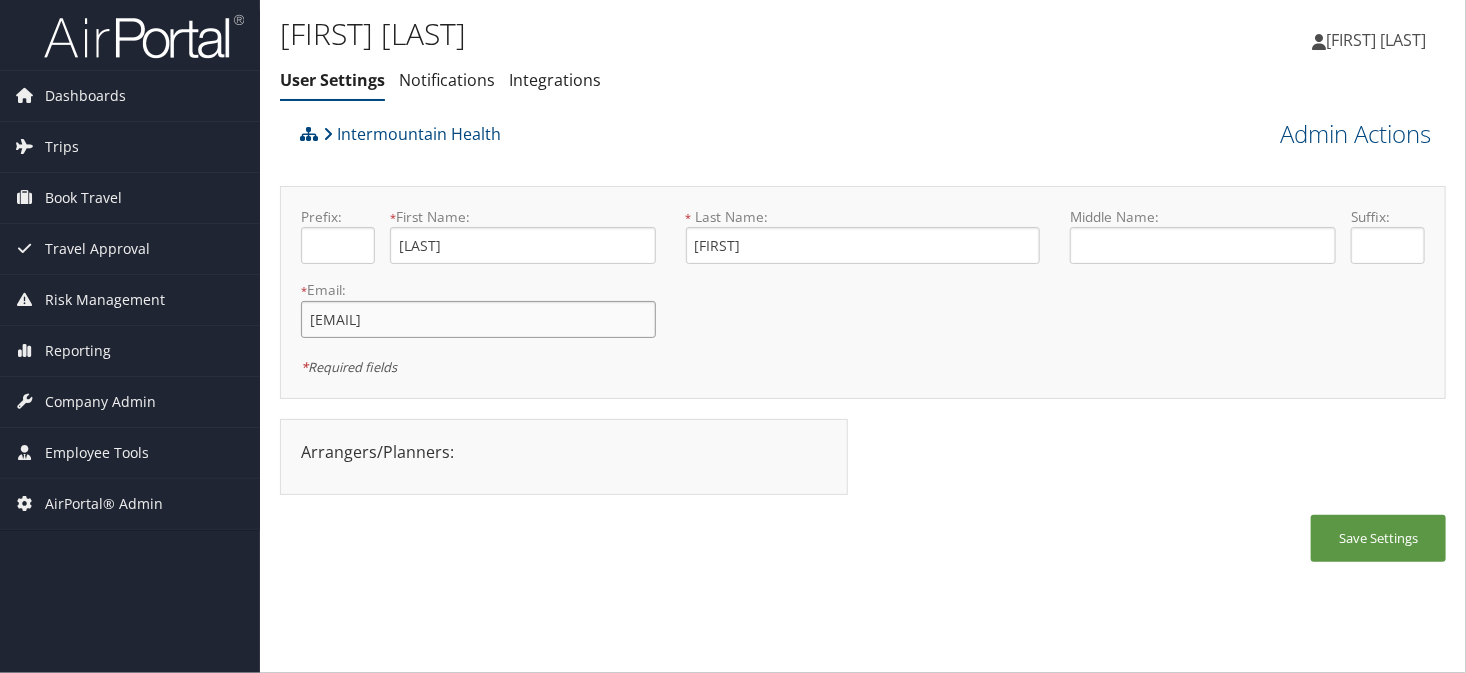 drag, startPoint x: 501, startPoint y: 330, endPoint x: 311, endPoint y: 328, distance: 190.01053 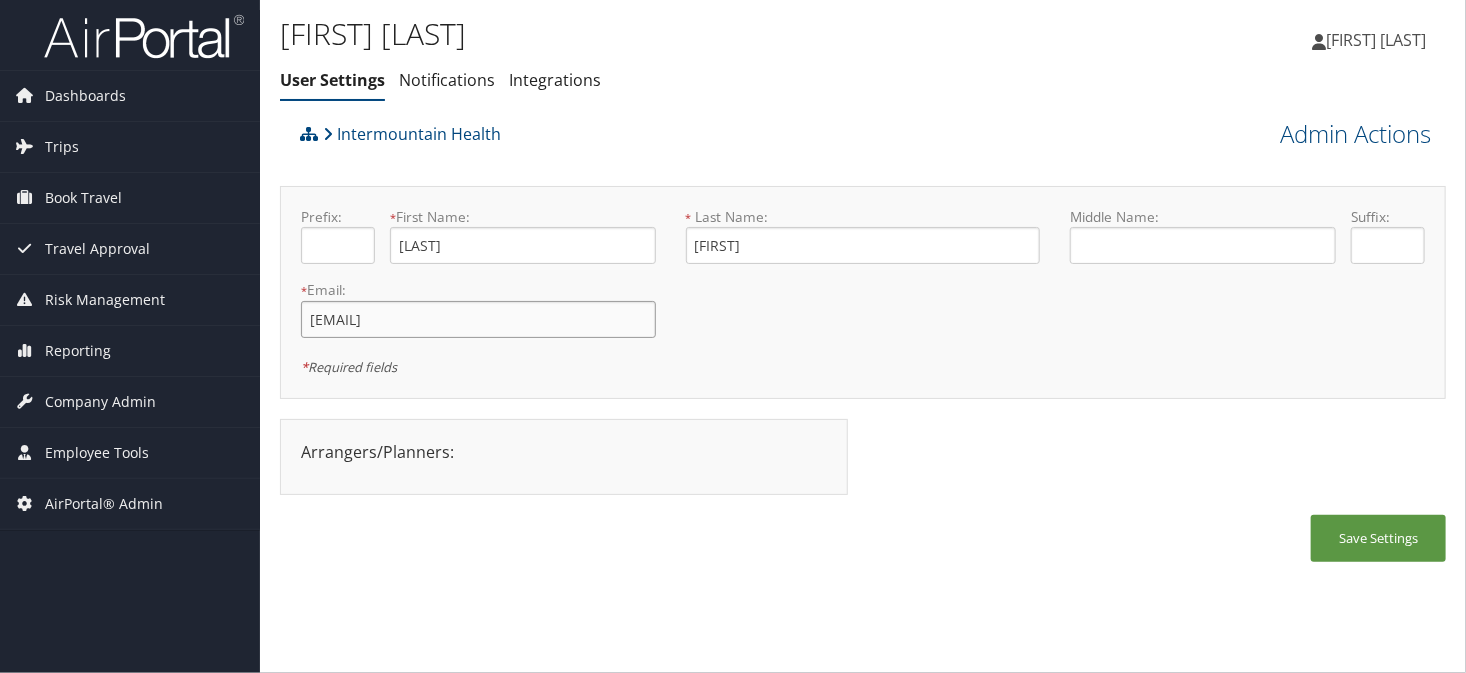 click on "kumar.manish@imail.org" at bounding box center [478, 319] 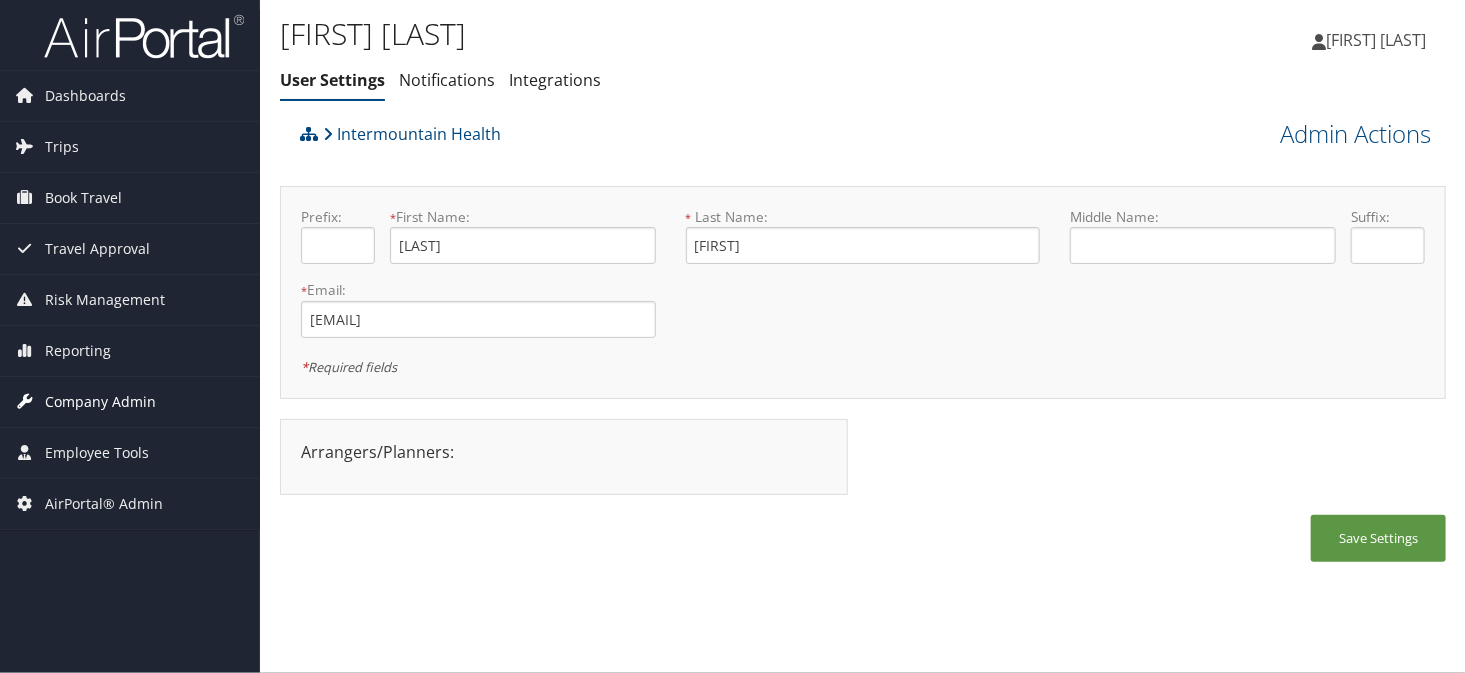 click on "Company Admin" at bounding box center [100, 402] 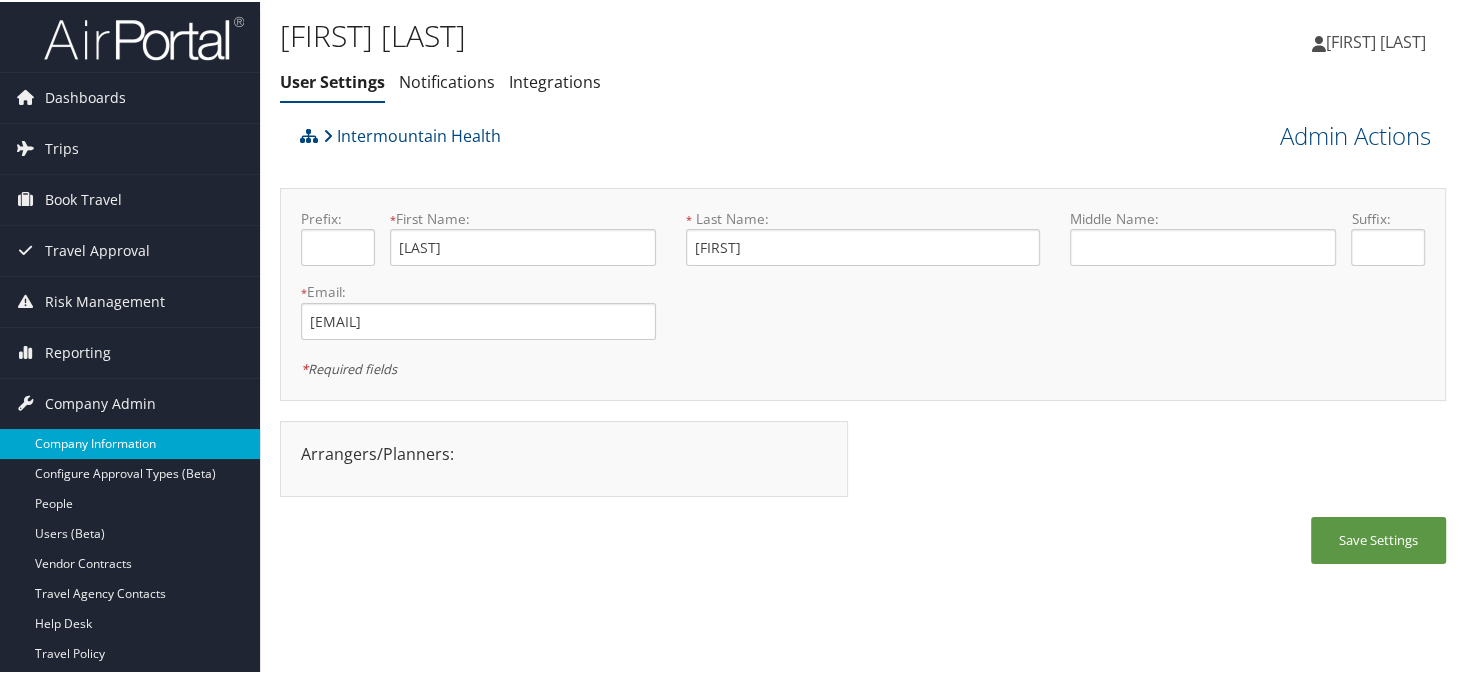 click on "Company Information" at bounding box center (130, 442) 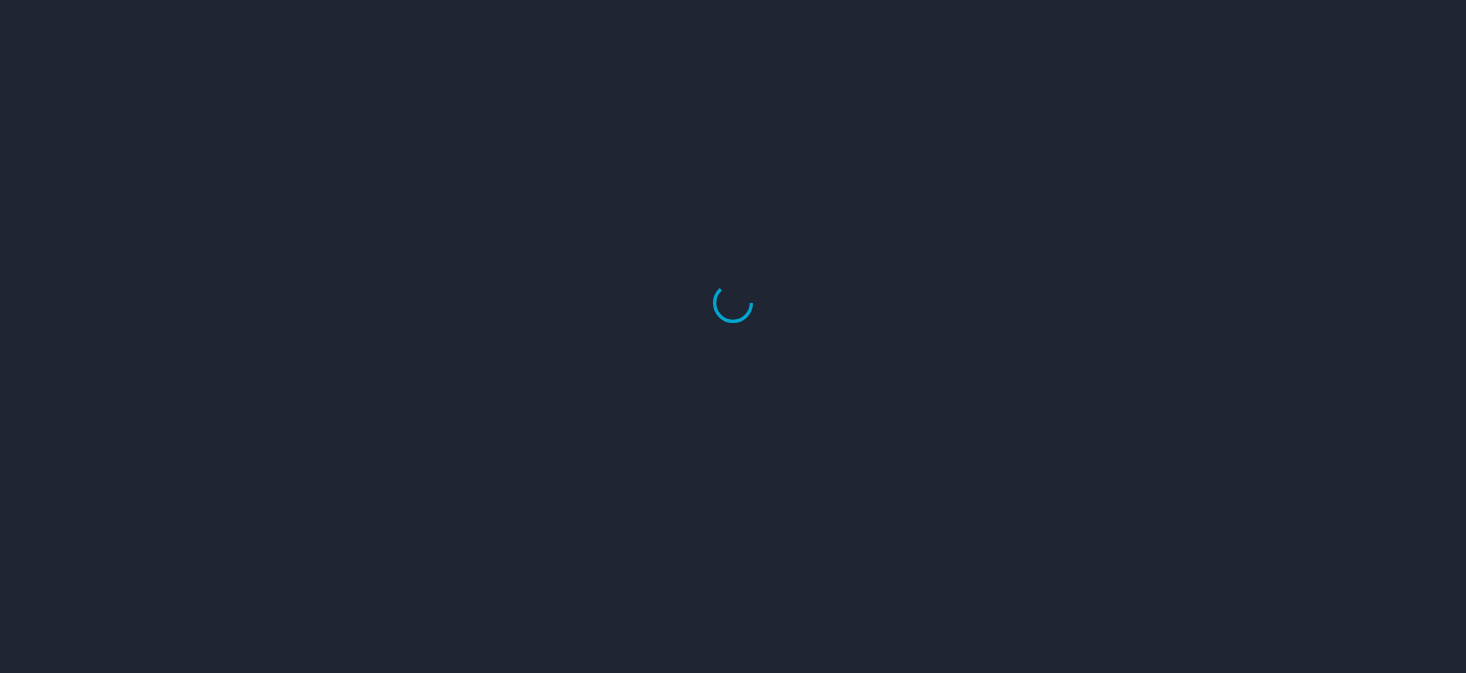 scroll, scrollTop: 0, scrollLeft: 0, axis: both 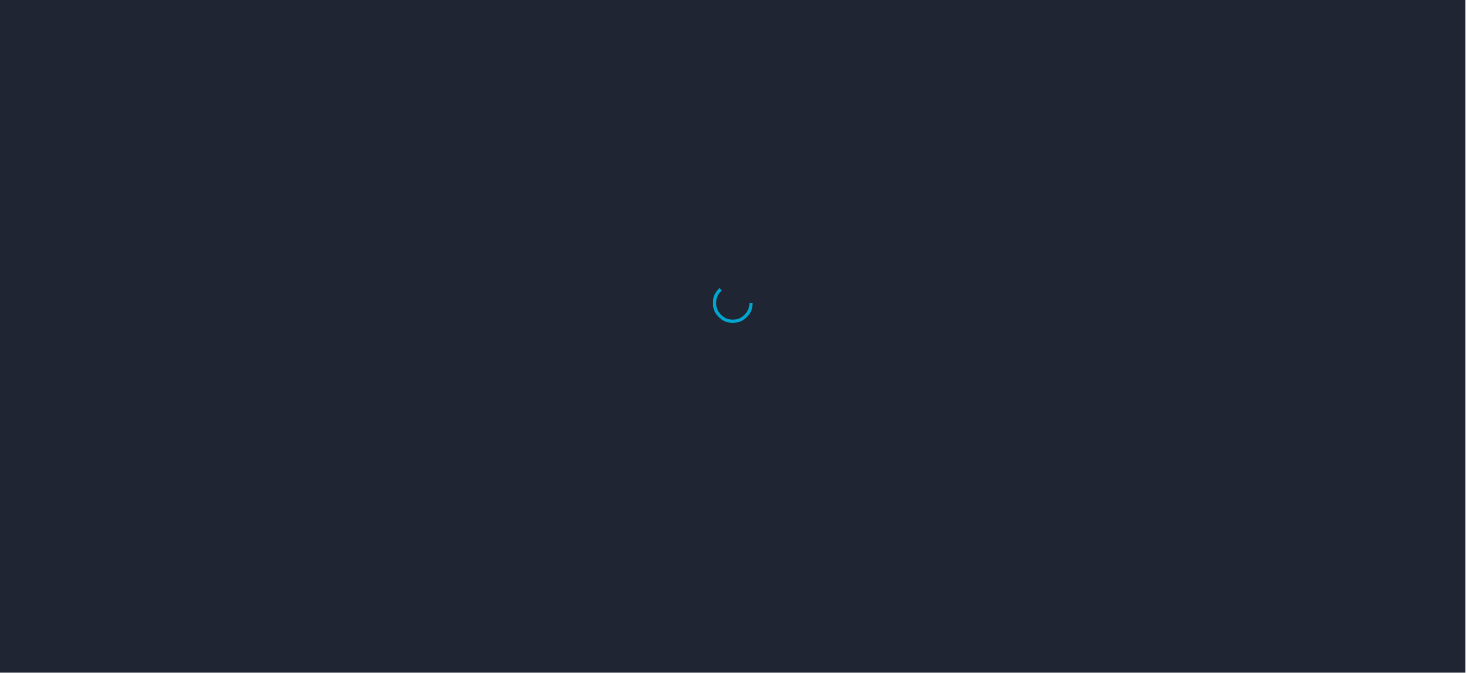 select on "US" 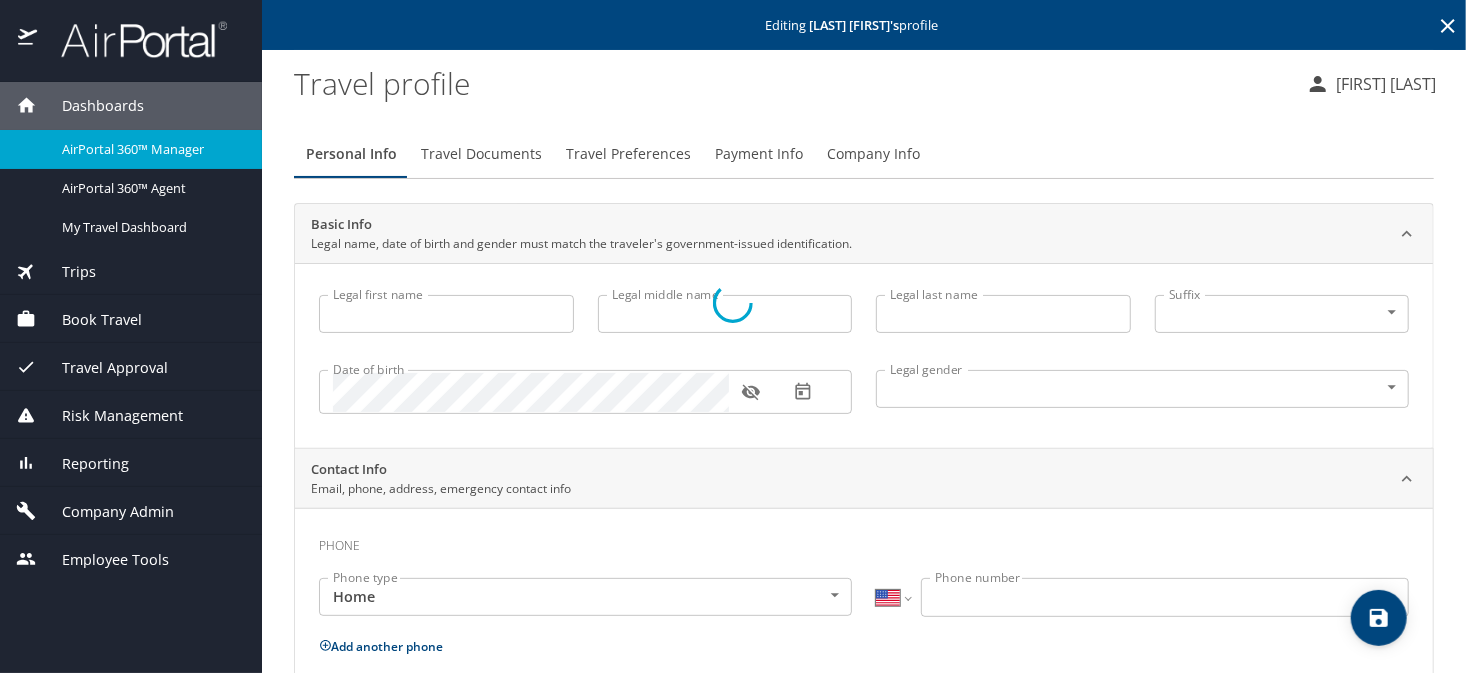 type on "[LAST]" 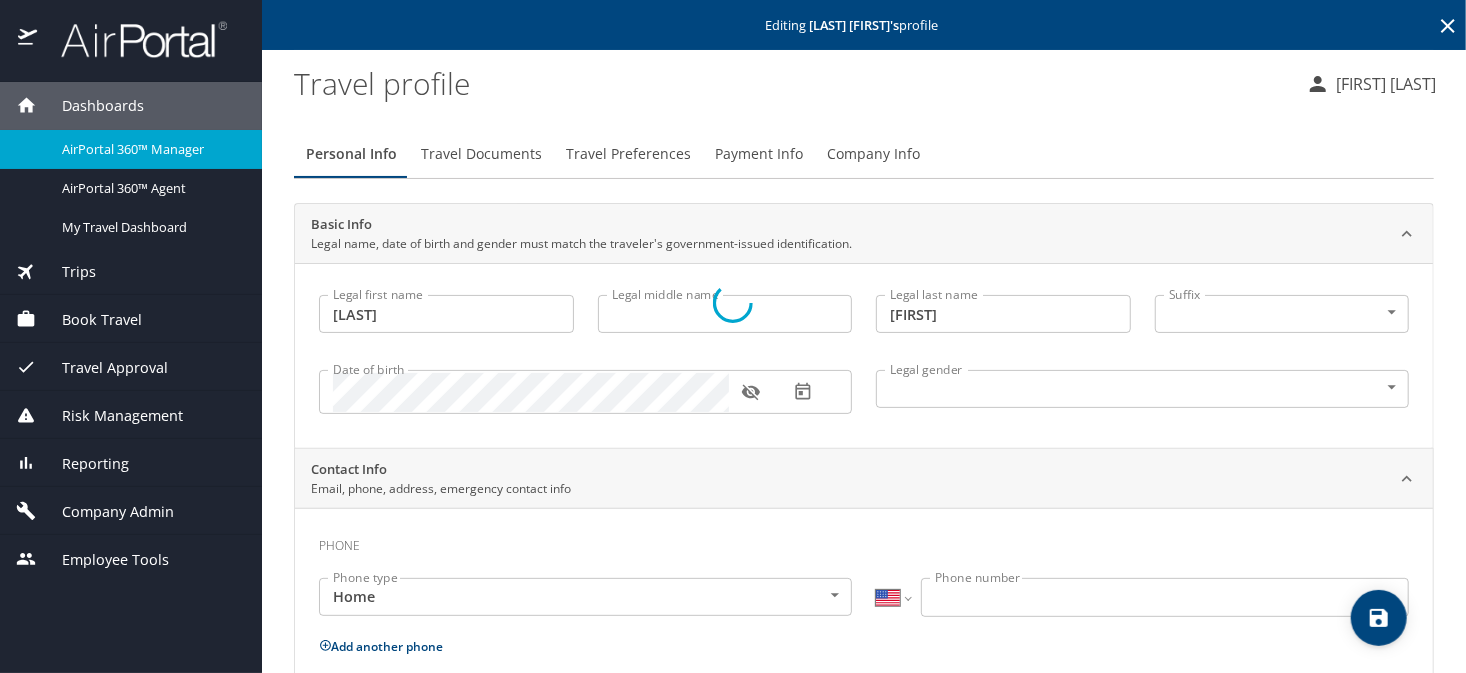 select on "SC" 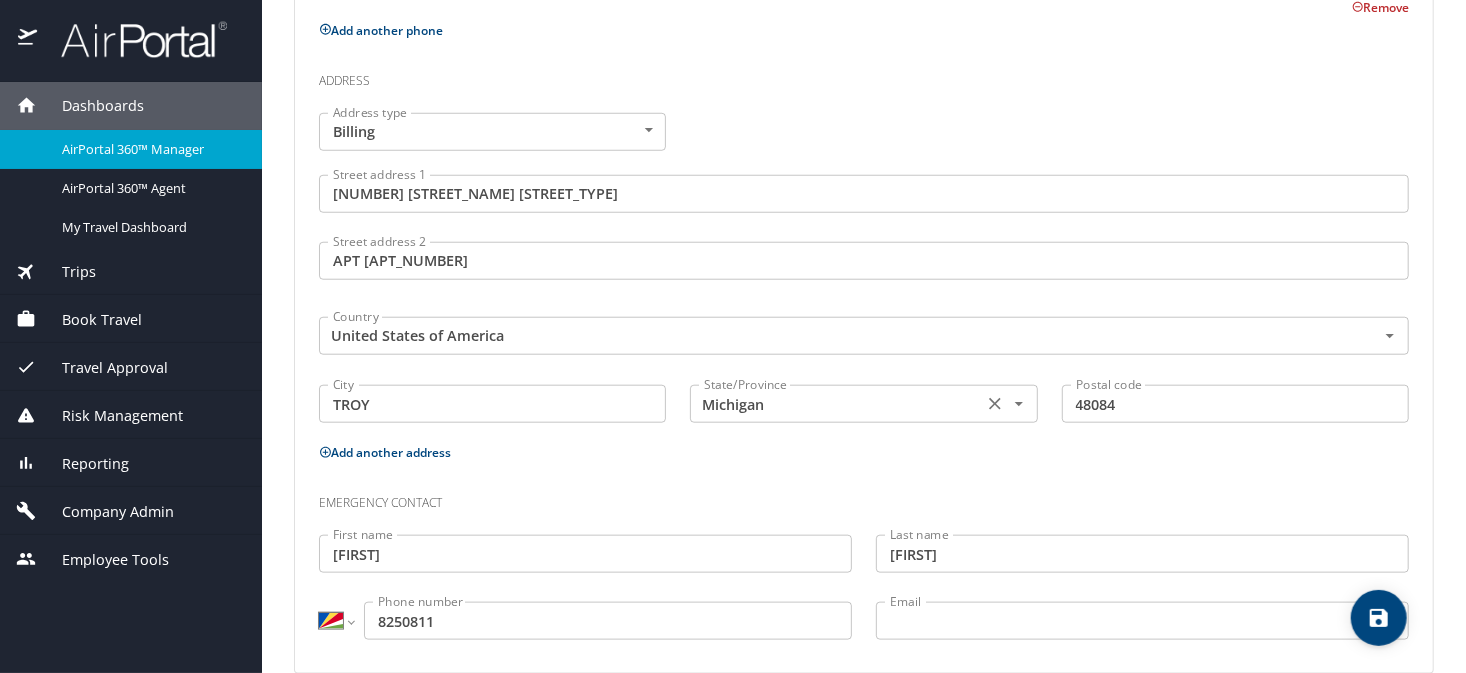 scroll, scrollTop: 763, scrollLeft: 0, axis: vertical 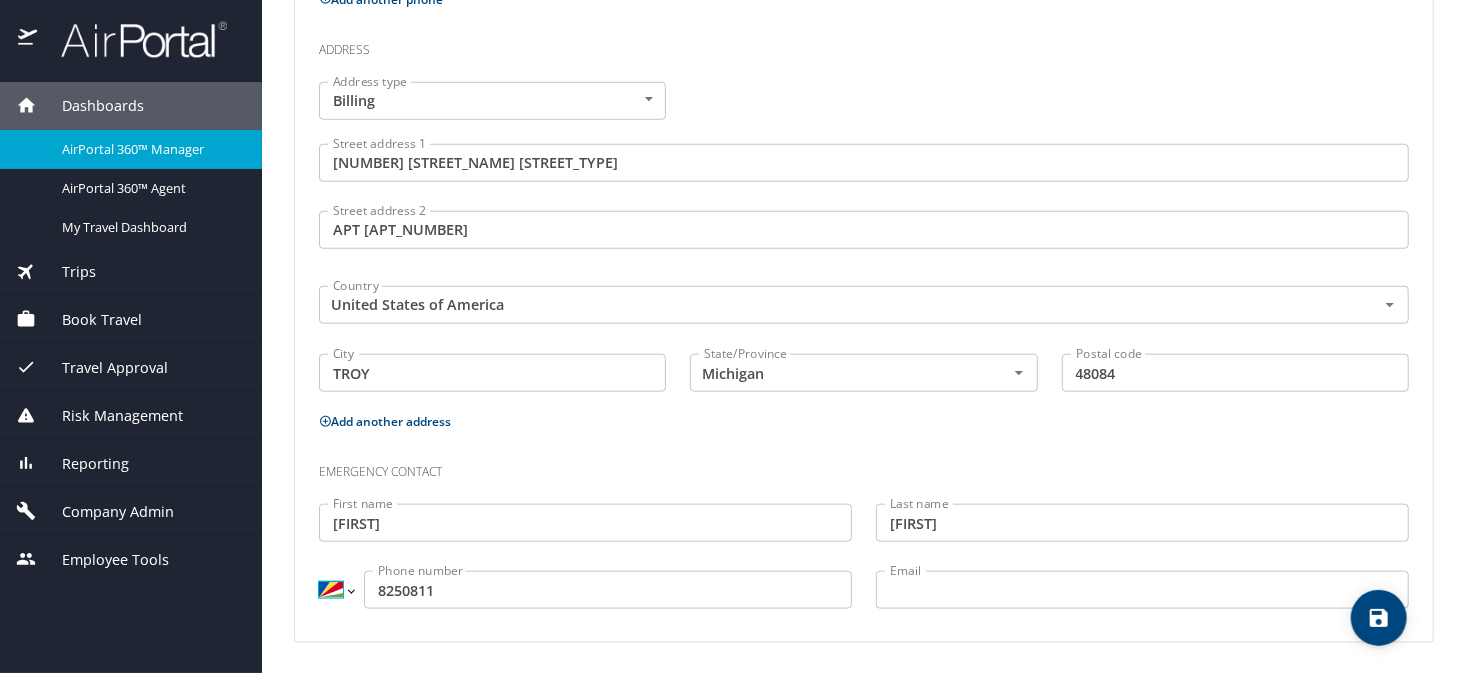 click on "International Afghanistan Åland Islands Albania Algeria American Samoa Andorra Angola Anguilla Antigua and Barbuda Argentina Armenia Aruba Ascension Island Australia Austria Azerbaijan Bahamas Bahrain Bangladesh Barbados Belarus Belgium Belize Benin Bermuda Bhutan Bolivia Bonaire, Sint Eustatius and Saba Bosnia and Herzegovina Botswana Brazil British Indian Ocean Territory Brunei Darussalam Bulgaria Burkina Faso Burma Burundi Cambodia Cameroon Canada Cape Verde Cayman Islands Central African Republic Chad Chile China Christmas Island Cocos (Keeling) Islands Colombia Comoros Congo Congo, Democratic Republic of the Cook Islands Costa Rica Cote d'Ivoire Croatia Cuba Curaçao Cyprus Czech Republic Denmark Djibouti Dominica Dominican Republic Ecuador Egypt El Salvador Equatorial Guinea Eritrea Estonia Ethiopia Falkland Islands Faroe Islands Federated States of Micronesia Fiji Finland France French Guiana French Polynesia Gabon Gambia Georgia Germany Ghana Gibraltar Greece Greenland Grenada Guadeloupe Guam Guinea" at bounding box center (336, 590) 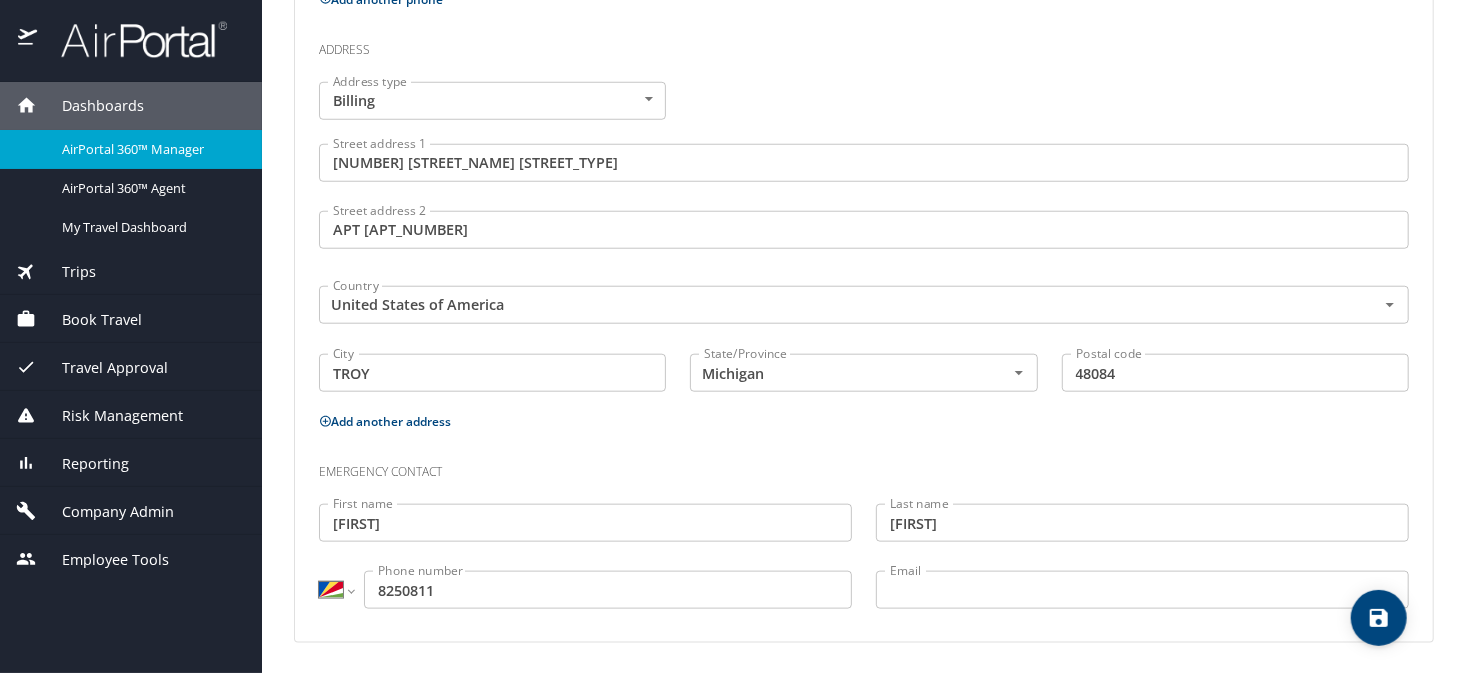 click on "International Afghanistan Åland Islands Albania Algeria American Samoa Andorra Angola Anguilla Antigua and Barbuda Argentina Armenia Aruba Ascension Island Australia Austria Azerbaijan Bahamas Bahrain Bangladesh Barbados Belarus Belgium Belize Benin Bermuda Bhutan Bolivia Bonaire, Sint Eustatius and Saba Bosnia and Herzegovina Botswana Brazil British Indian Ocean Territory Brunei Darussalam Bulgaria Burkina Faso Burma Burundi Cambodia Cameroon Canada Cape Verde Cayman Islands Central African Republic Chad Chile China Christmas Island Cocos (Keeling) Islands Colombia Comoros Congo Congo, Democratic Republic of the Cook Islands Costa Rica Cote d'Ivoire Croatia Cuba Curaçao Cyprus Czech Republic Denmark Djibouti Dominica Dominican Republic Ecuador Egypt El Salvador Equatorial Guinea Eritrea Estonia Ethiopia Falkland Islands Faroe Islands Federated States of Micronesia Fiji Finland France French Guiana French Polynesia Gabon Gambia Georgia Germany Ghana Gibraltar Greece Greenland Grenada Guadeloupe Guam Guinea" at bounding box center (336, 590) 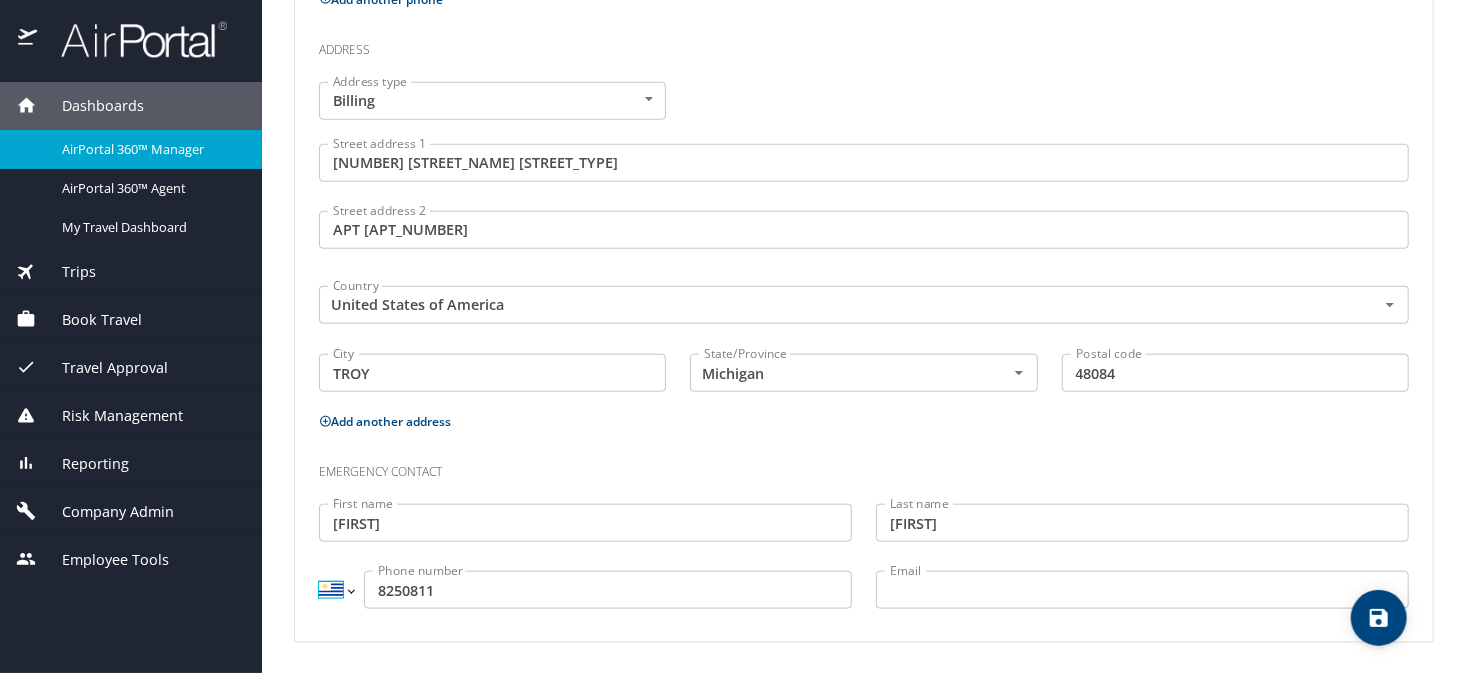 click on "International Afghanistan Åland Islands Albania Algeria American Samoa Andorra Angola Anguilla Antigua and Barbuda Argentina Armenia Aruba Ascension Island Australia Austria Azerbaijan Bahamas Bahrain Bangladesh Barbados Belarus Belgium Belize Benin Bermuda Bhutan Bolivia Bonaire, Sint Eustatius and Saba Bosnia and Herzegovina Botswana Brazil British Indian Ocean Territory Brunei Darussalam Bulgaria Burkina Faso Burma Burundi Cambodia Cameroon Canada Cape Verde Cayman Islands Central African Republic Chad Chile China Christmas Island Cocos (Keeling) Islands Colombia Comoros Congo Congo, Democratic Republic of the Cook Islands Costa Rica Cote d'Ivoire Croatia Cuba Curaçao Cyprus Czech Republic Denmark Djibouti Dominica Dominican Republic Ecuador Egypt El Salvador Equatorial Guinea Eritrea Estonia Ethiopia Falkland Islands Faroe Islands Federated States of Micronesia Fiji Finland France French Guiana French Polynesia Gabon Gambia Georgia Germany Ghana Gibraltar Greece Greenland Grenada Guadeloupe Guam Guinea" at bounding box center (336, 590) 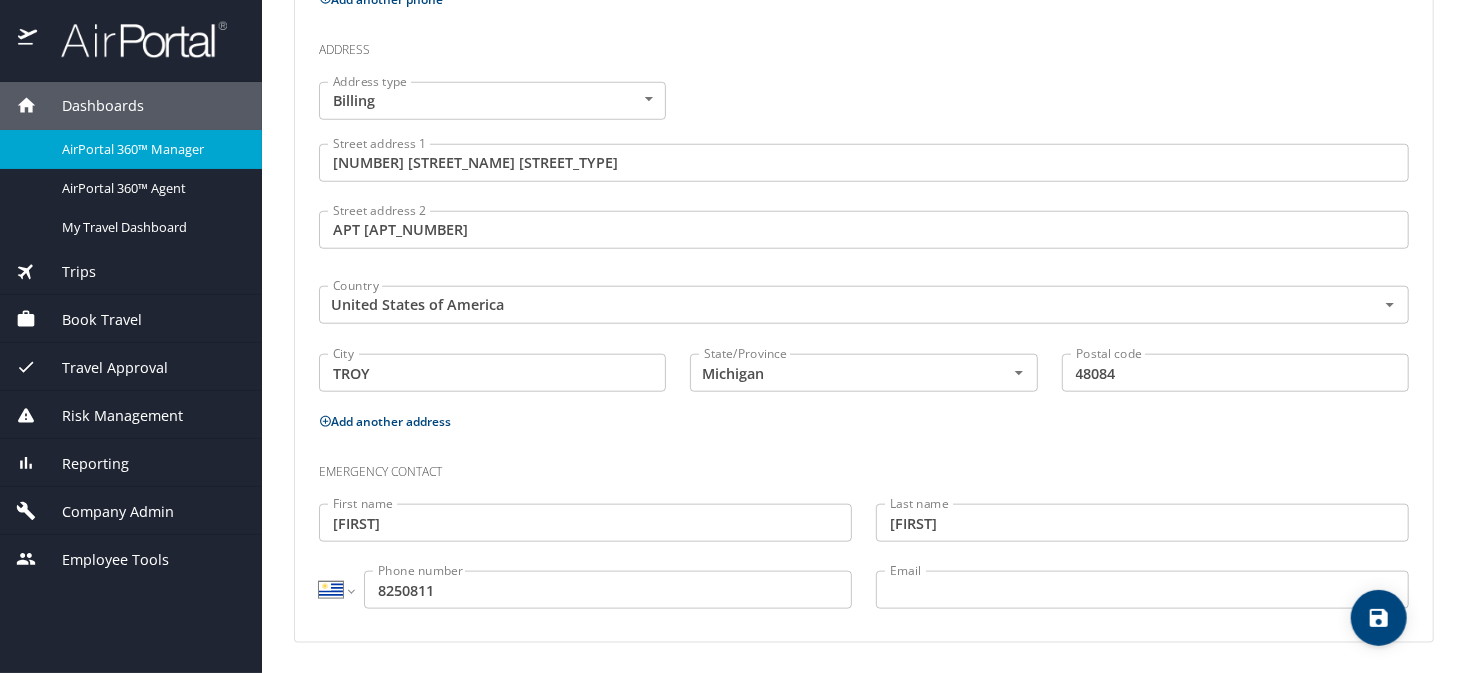 click on "International Afghanistan Åland Islands Albania Algeria American Samoa Andorra Angola Anguilla Antigua and Barbuda Argentina Armenia Aruba Ascension Island Australia Austria Azerbaijan Bahamas Bahrain Bangladesh Barbados Belarus Belgium Belize Benin Bermuda Bhutan Bolivia Bonaire, Sint Eustatius and Saba Bosnia and Herzegovina Botswana Brazil British Indian Ocean Territory Brunei Darussalam Bulgaria Burkina Faso Burma Burundi Cambodia Cameroon Canada Cape Verde Cayman Islands Central African Republic Chad Chile China Christmas Island Cocos (Keeling) Islands Colombia Comoros Congo Congo, Democratic Republic of the Cook Islands Costa Rica Cote d'Ivoire Croatia Cuba Curaçao Cyprus Czech Republic Denmark Djibouti Dominica Dominican Republic Ecuador Egypt El Salvador Equatorial Guinea Eritrea Estonia Ethiopia Falkland Islands Faroe Islands Federated States of Micronesia Fiji Finland France French Guiana French Polynesia Gabon Gambia Georgia Germany Ghana Gibraltar Greece Greenland Grenada Guadeloupe Guam Guinea" at bounding box center (336, 590) 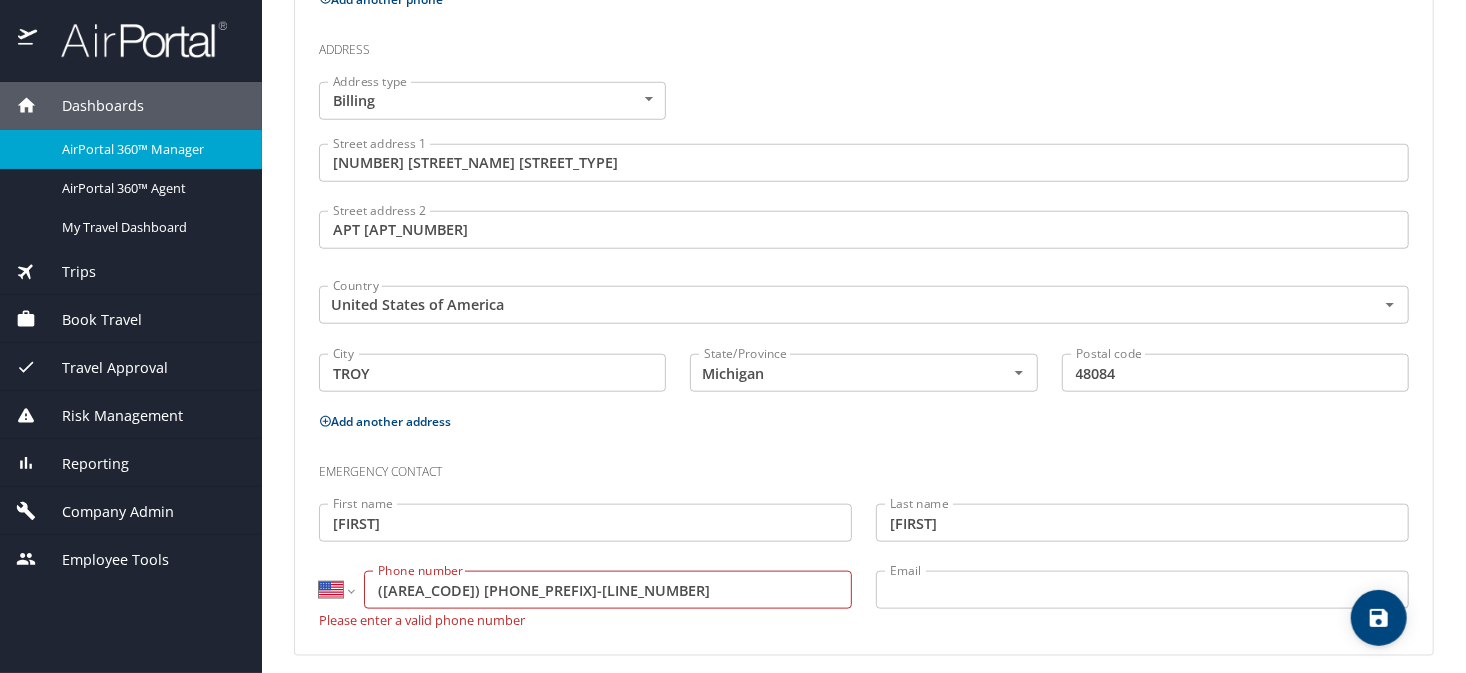 click on "(825) 081-1" at bounding box center (608, 590) 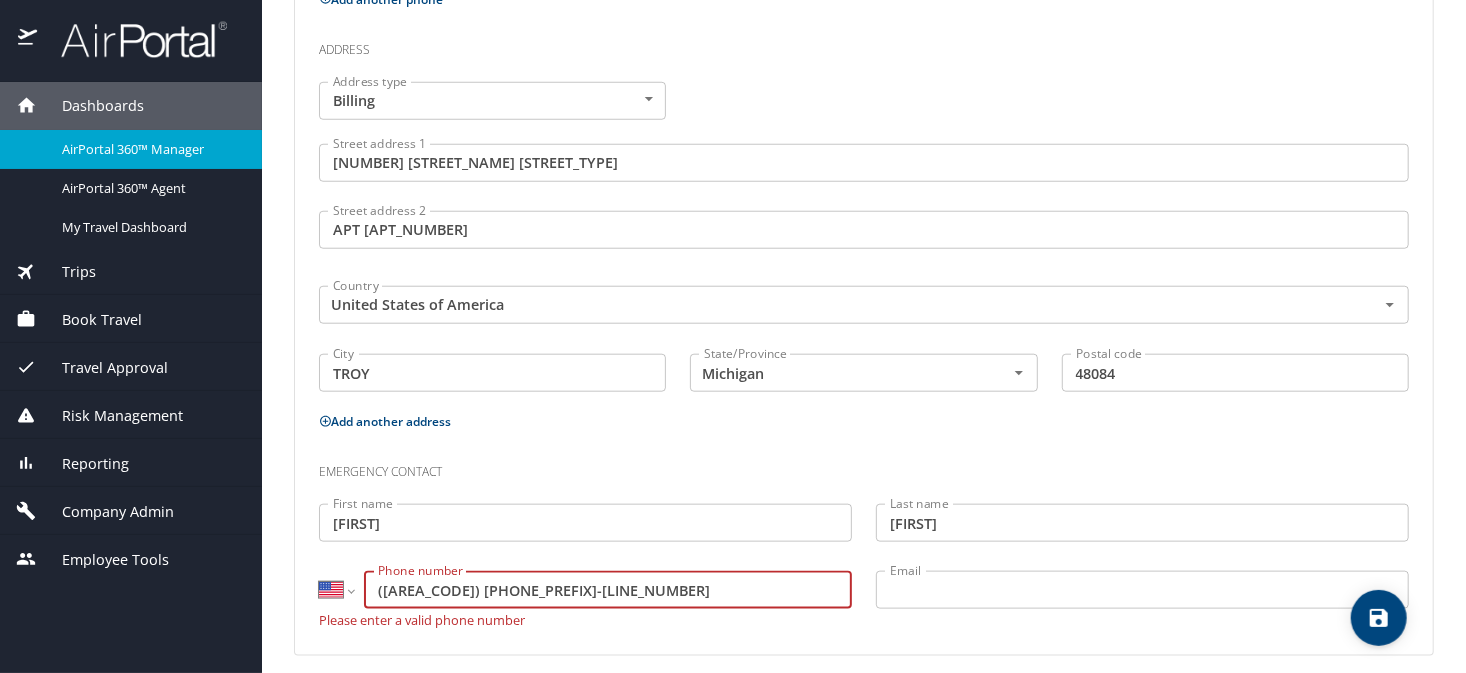 type on "(248) 825-0811" 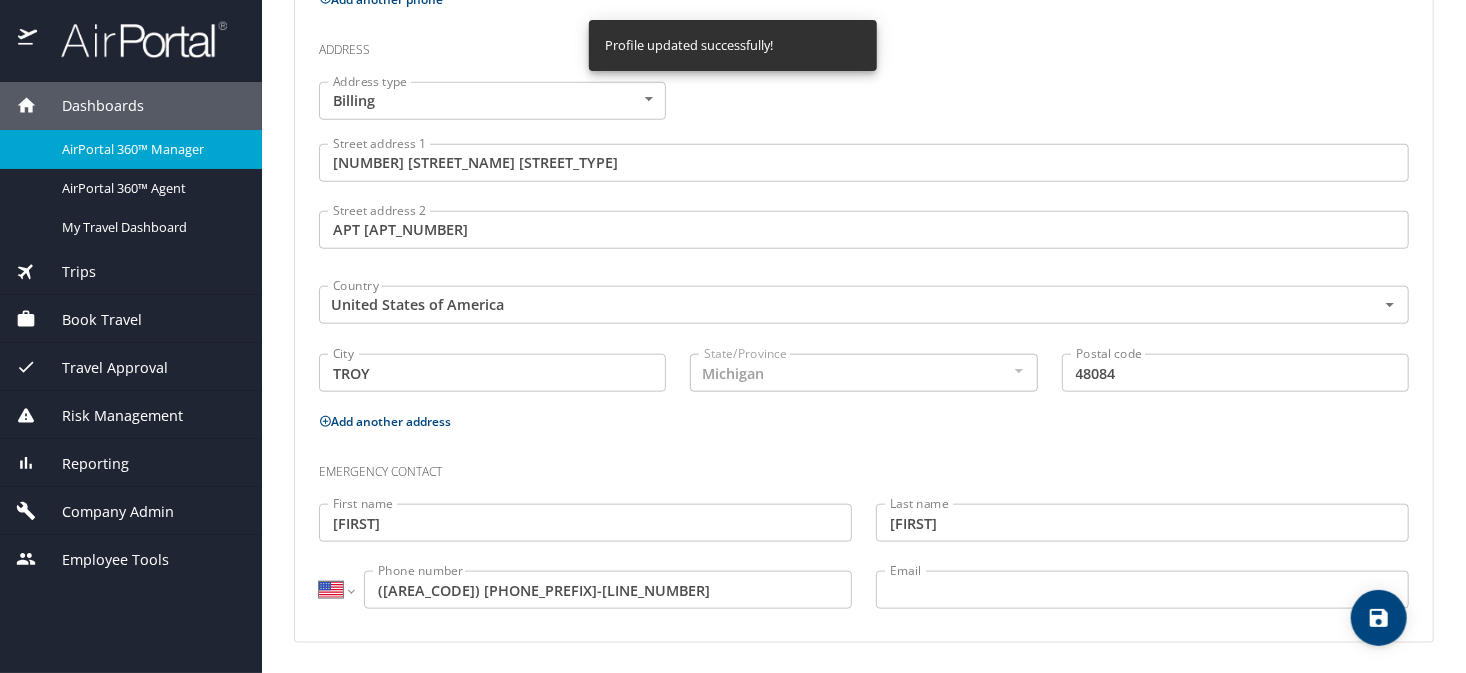 select on "US" 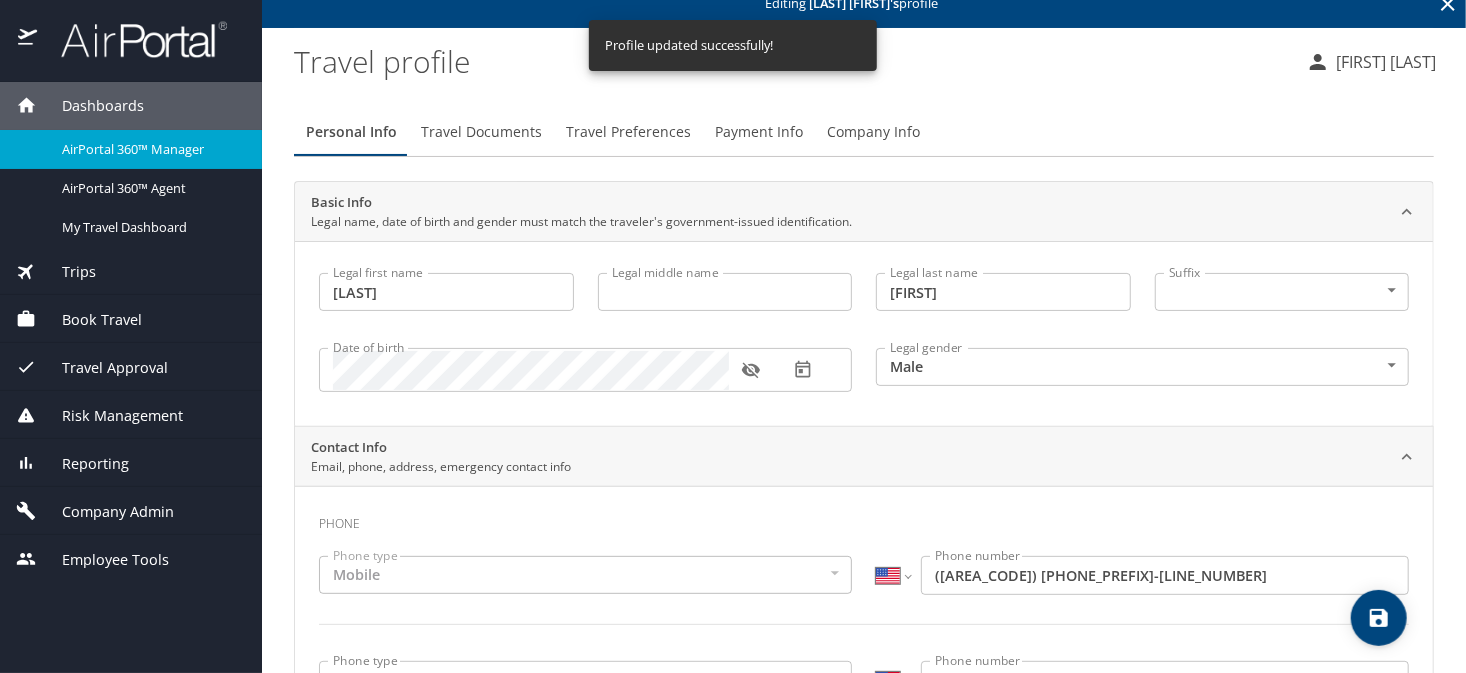 scroll, scrollTop: 0, scrollLeft: 0, axis: both 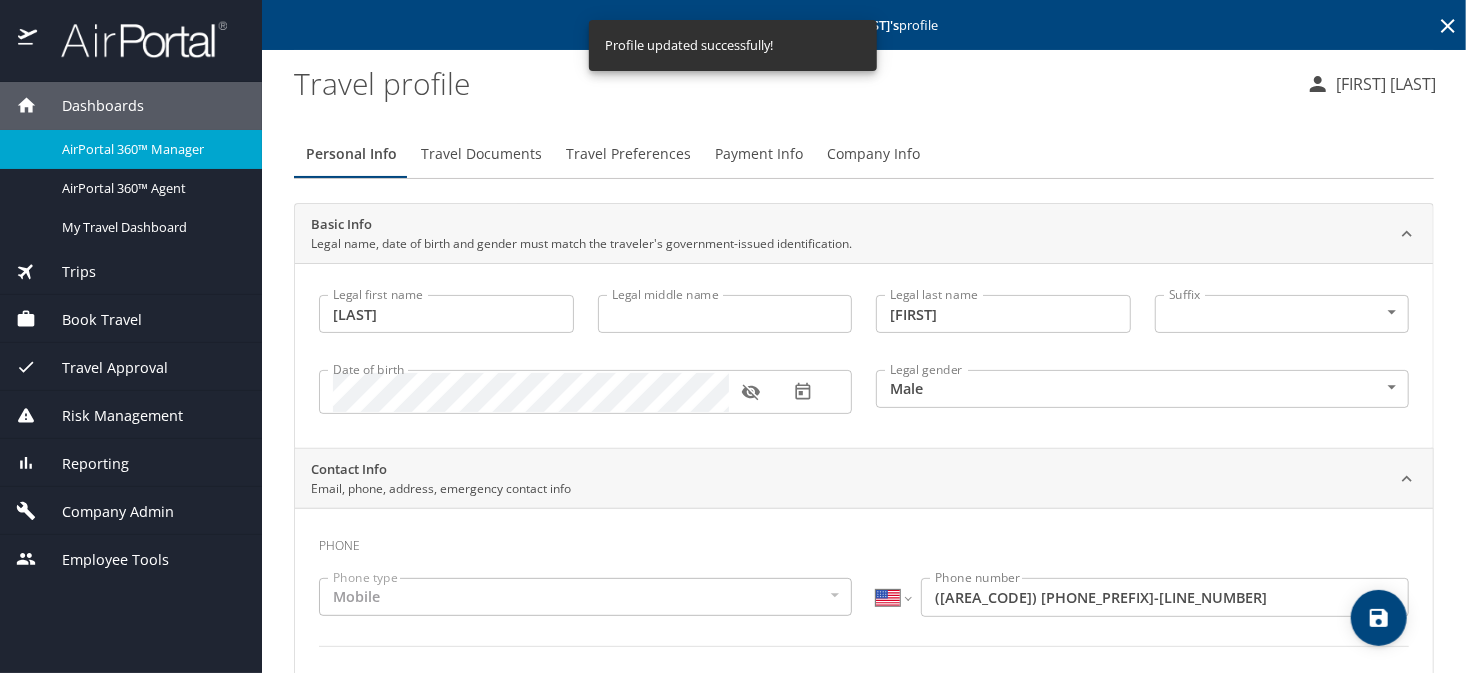 drag, startPoint x: 473, startPoint y: 164, endPoint x: 494, endPoint y: 161, distance: 21.213203 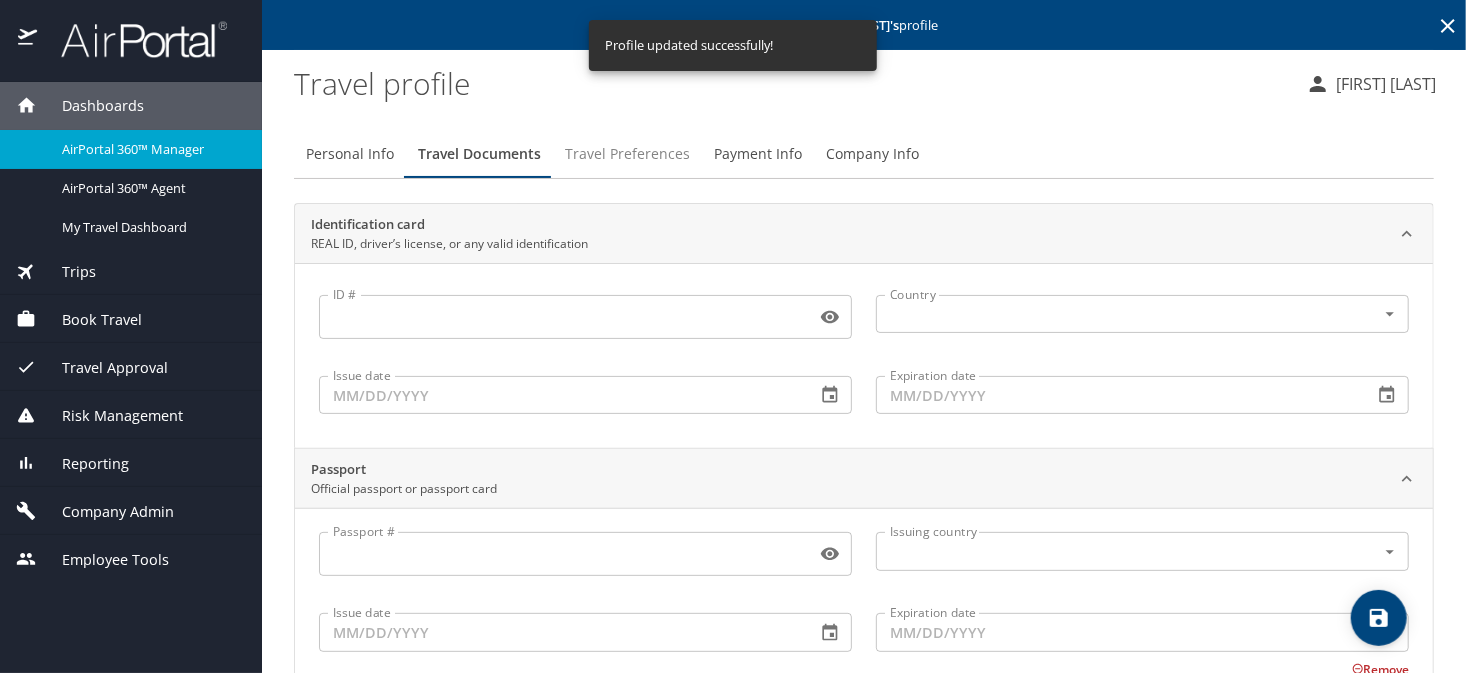 click on "Travel Preferences" at bounding box center (627, 154) 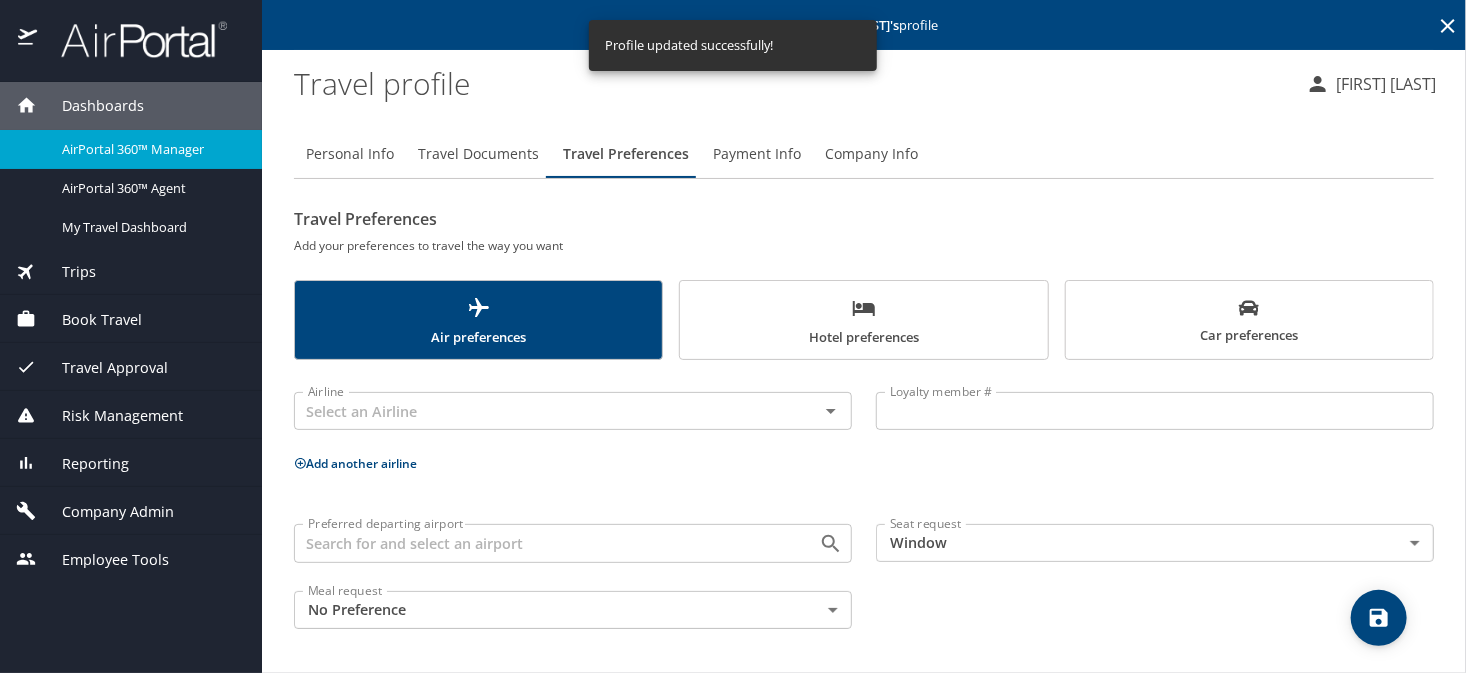 click on "Payment Info" at bounding box center (757, 154) 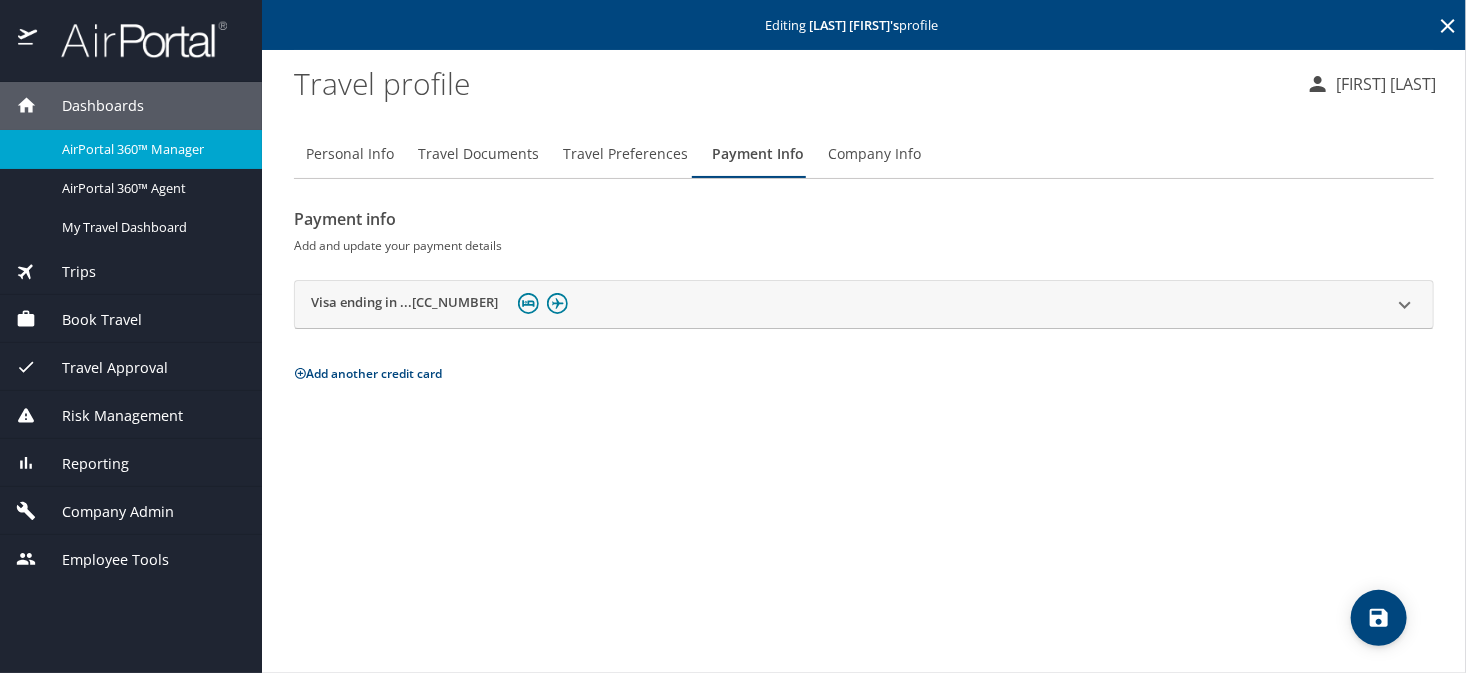 click 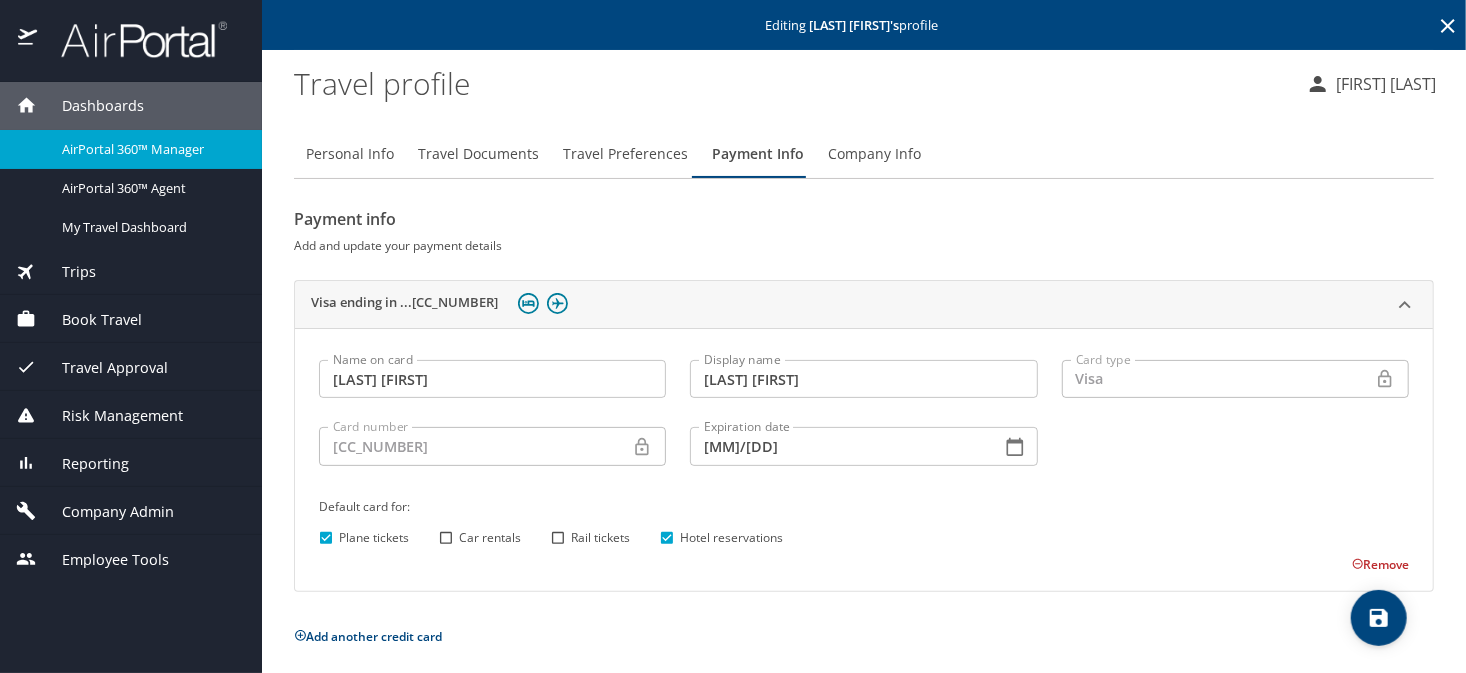 click 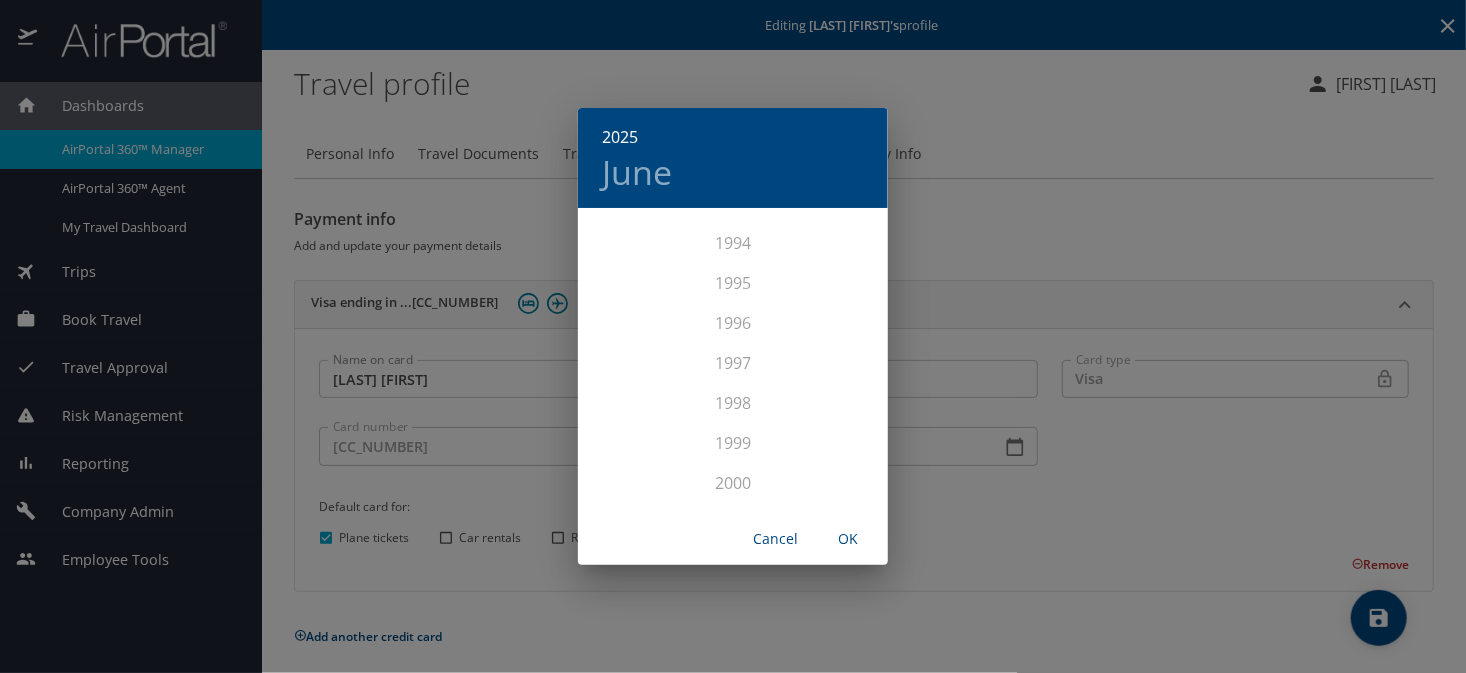 scroll, scrollTop: 3719, scrollLeft: 0, axis: vertical 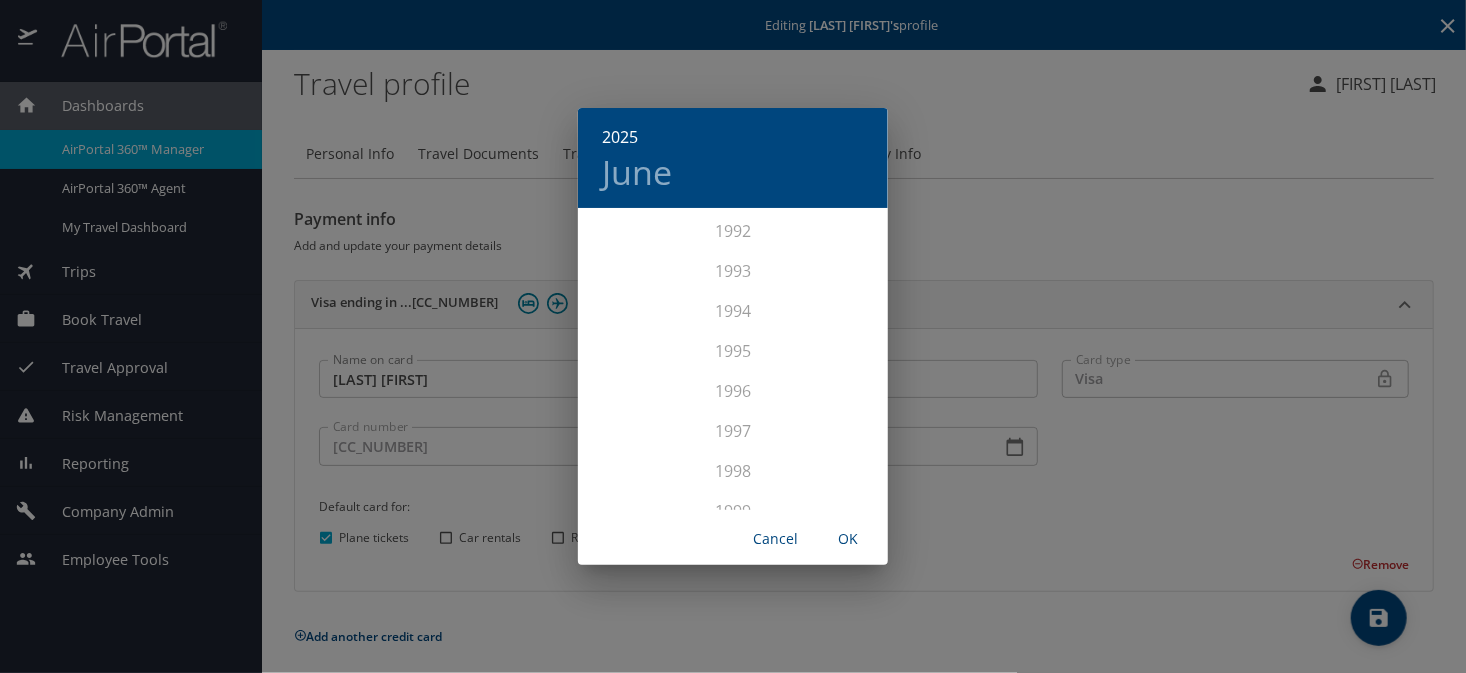 click on "2025 June 1899 1900 1901 1902 1903 1904 1905 1906 1907 1908 1909 1910 1911 1912 1913 1914 1915 1916 1917 1918 1919 1920 1921 1922 1923 1924 1925 1926 1927 1928 1929 1930 1931 1932 1933 1934 1935 1936 1937 1938 1939 1940 1941 1942 1943 1944 1945 1946 1947 1948 1949 1950 1951 1952 1953 1954 1955 1956 1957 1958 1959 1960 1961 1962 1963 1964 1965 1966 1967 1968 1969 1970 1971 1972 1973 1974 1975 1976 1977 1978 1979 1980 1981 1982 1983 1984 1985 1986 1987 1988 1989 1990 1991 1992 1993 1994 1995 1996 1997 1998 1999 2000 2001 2002 2003 2004 2005 2006 2007 2008 2009 2010 2011 2012 2013 2014 2015 2016 2017 2018 2019 2020 2021 2022 2023 2024 2025 2026 2027 2028 2029 2030 2031 2032 2033 2034 2035 2036 2037 2038 2039 2040 2041 2042 2043 2044 2045 2046 2047 2048 2049 2050 2051 2052 2053 2054 2055 2056 2057 2058 2059 2060 2061 2062 2063 2064 2065 2066 2067 2068 2069 2070 2071 2072 2073 2074 2075 2076 2077 2078 2079 2080 2081 2082 2083 2084 2085 2086 2087 2088 2089 2090 2091 2092 2093 2094 2095 2096 2097 2098 2099 Cancel OK" at bounding box center [733, 336] 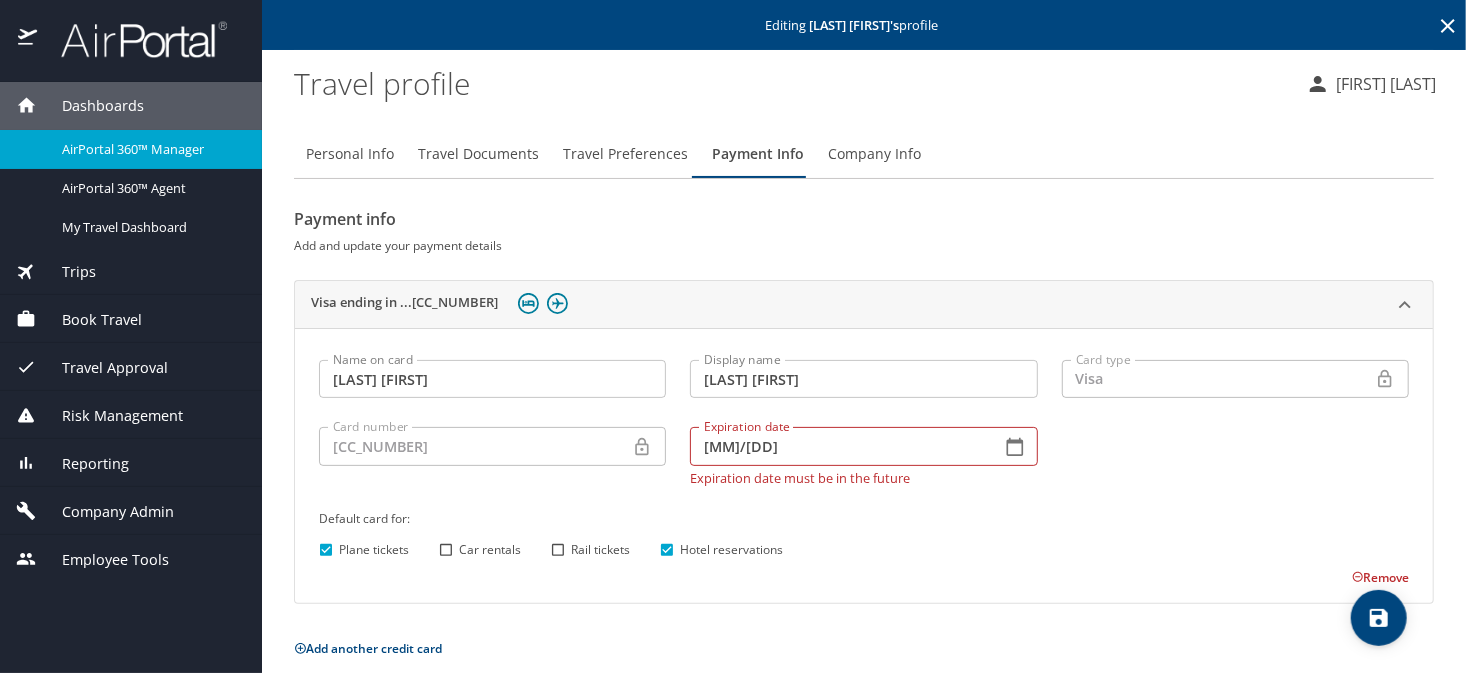 click on "06/25" at bounding box center (837, 446) 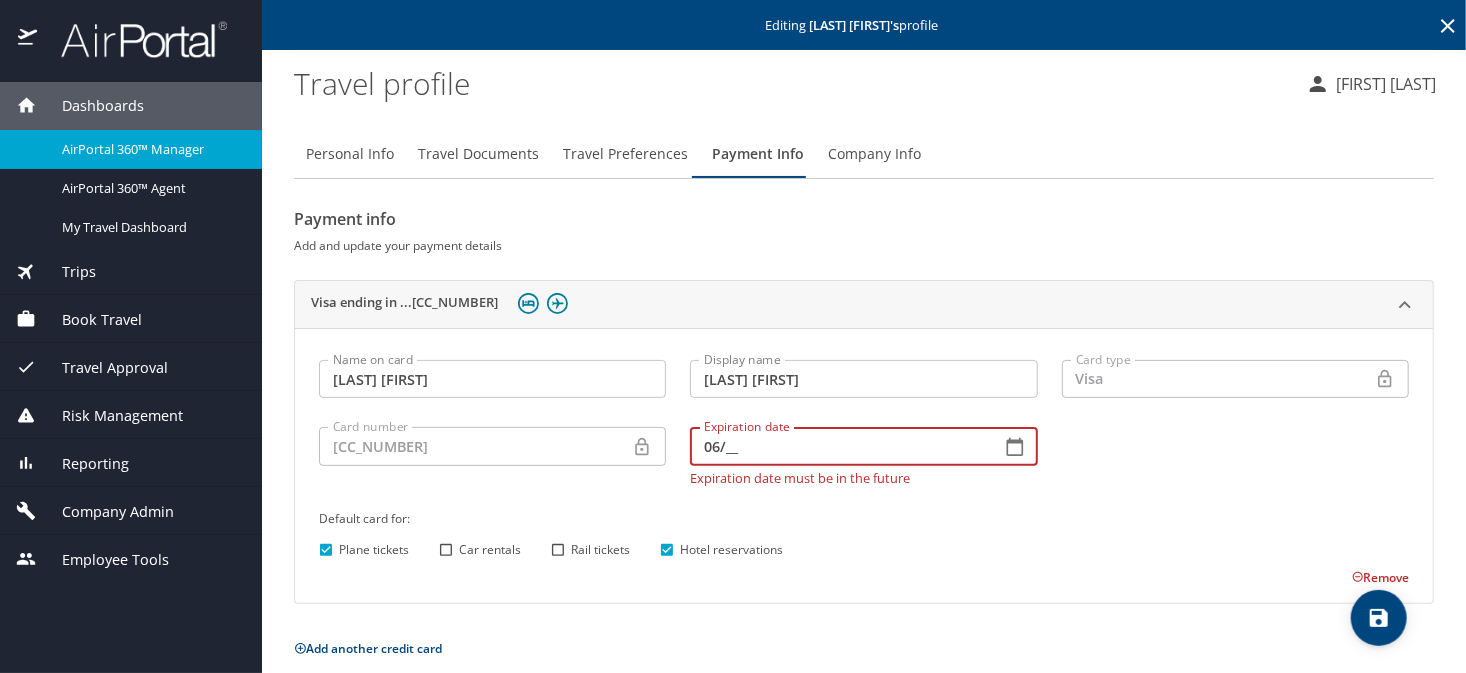 type on "0_/__" 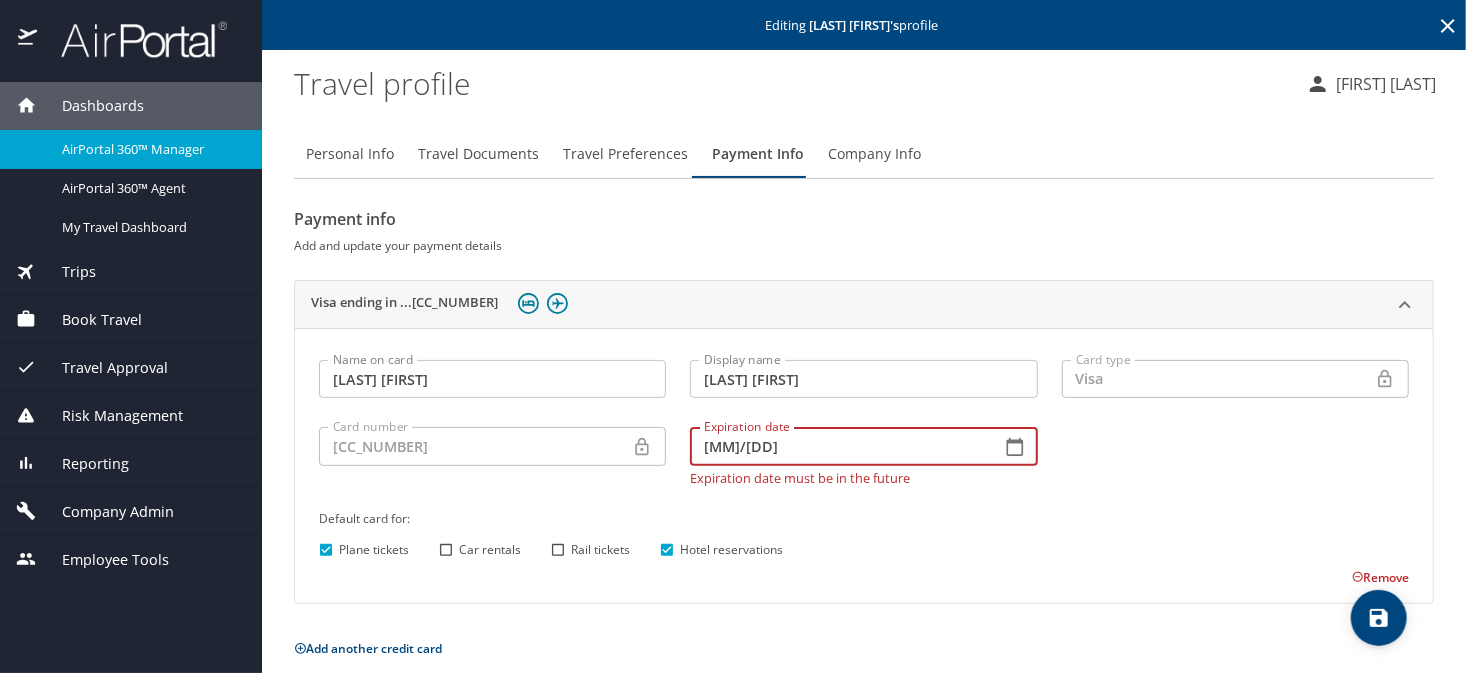 type on "07/29" 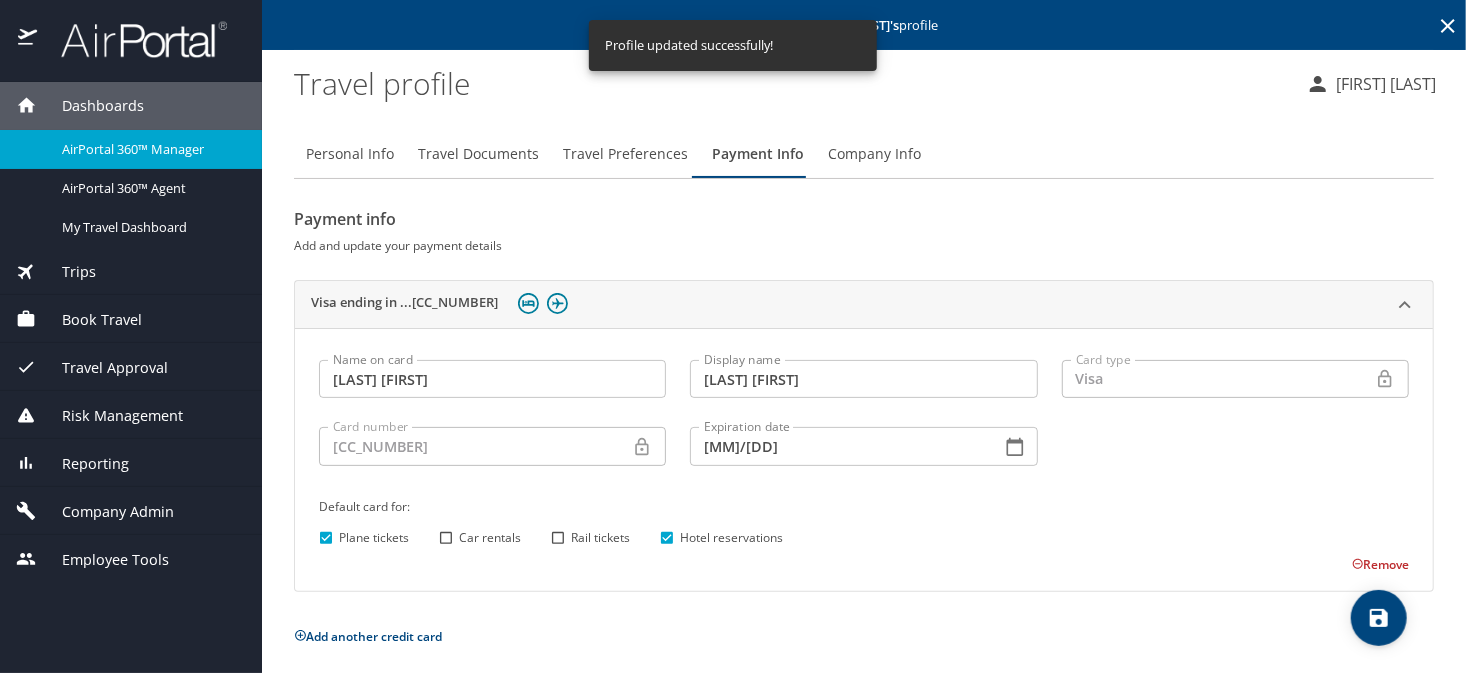 click 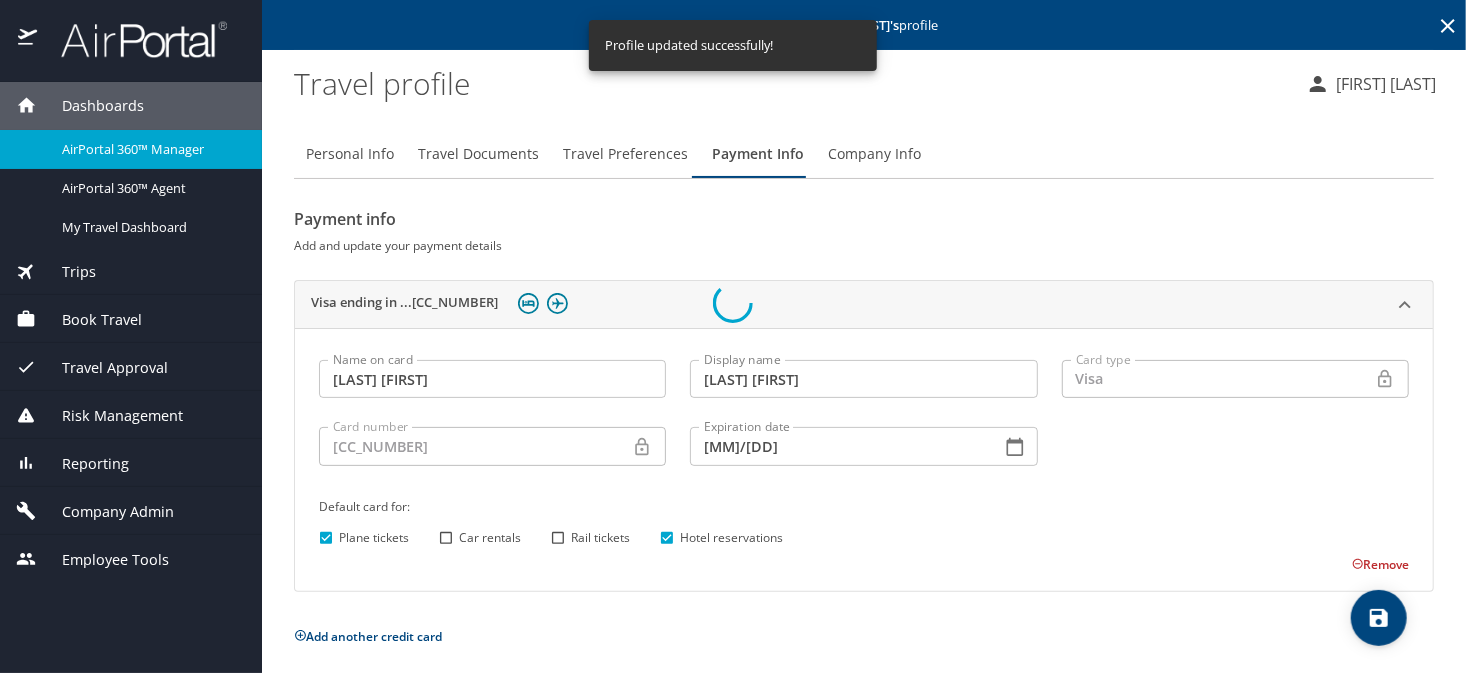 click at bounding box center (733, 303) 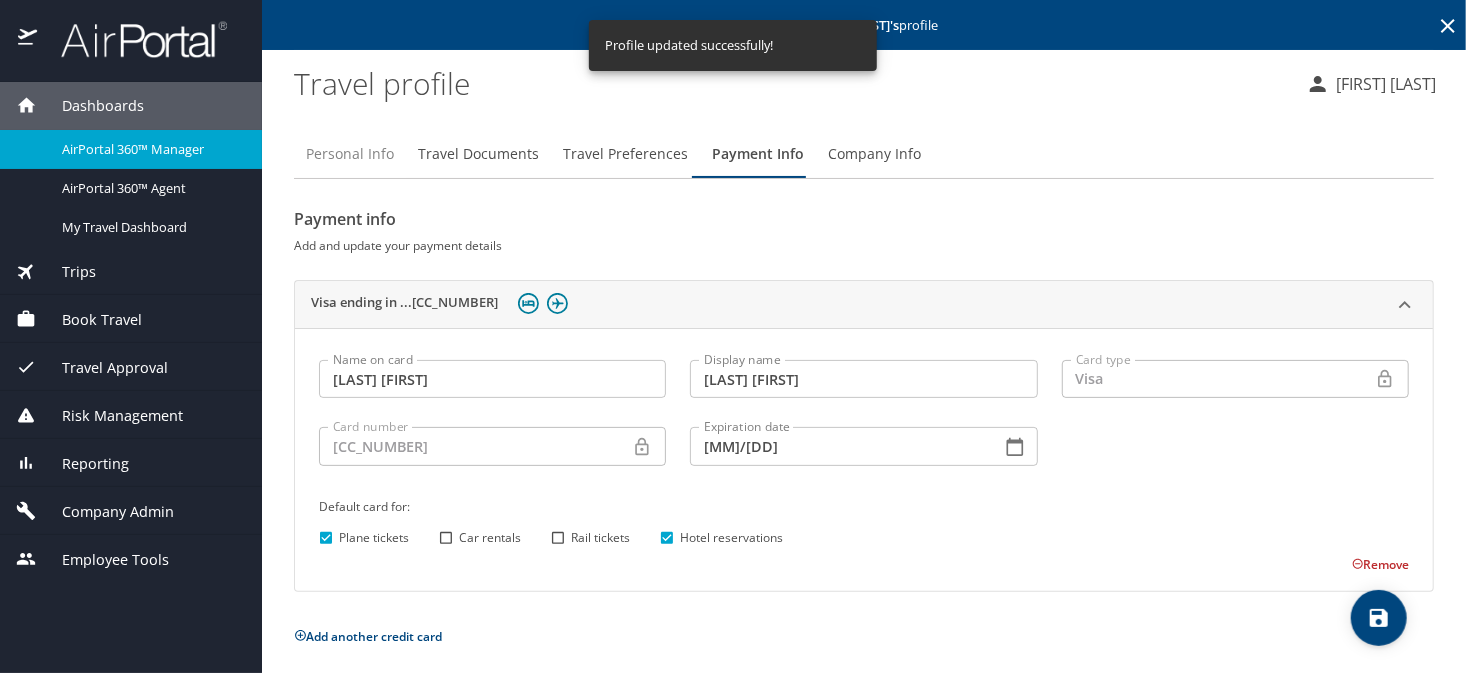 click on "Personal Info" at bounding box center [350, 154] 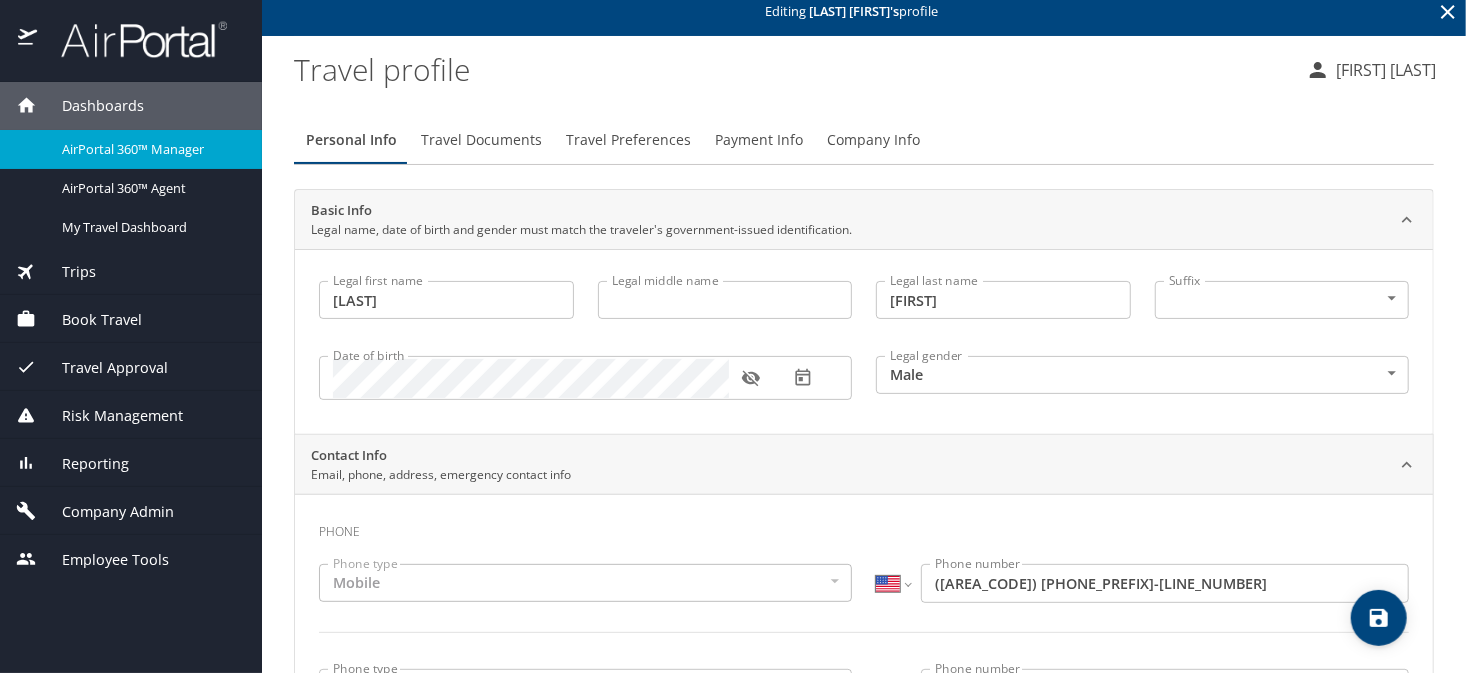 scroll, scrollTop: 0, scrollLeft: 0, axis: both 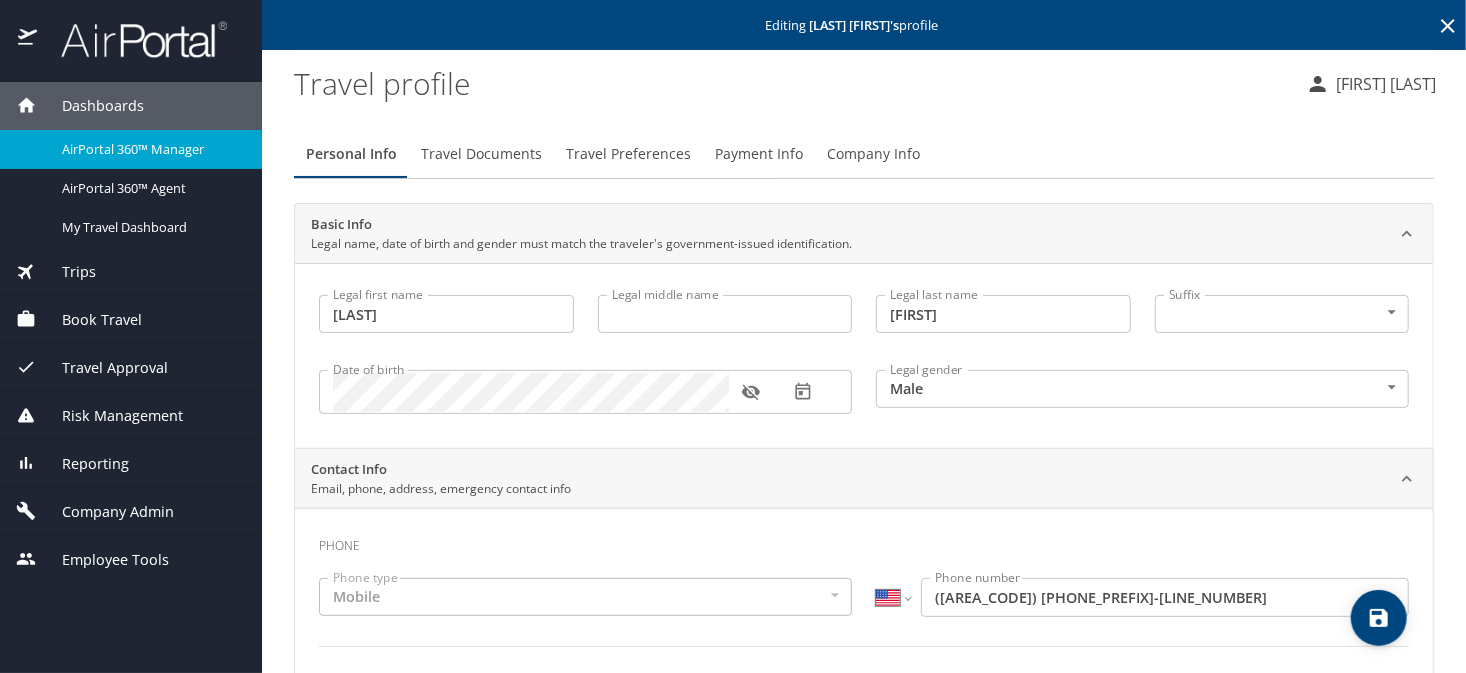 click on "Travel Documents" at bounding box center (481, 154) 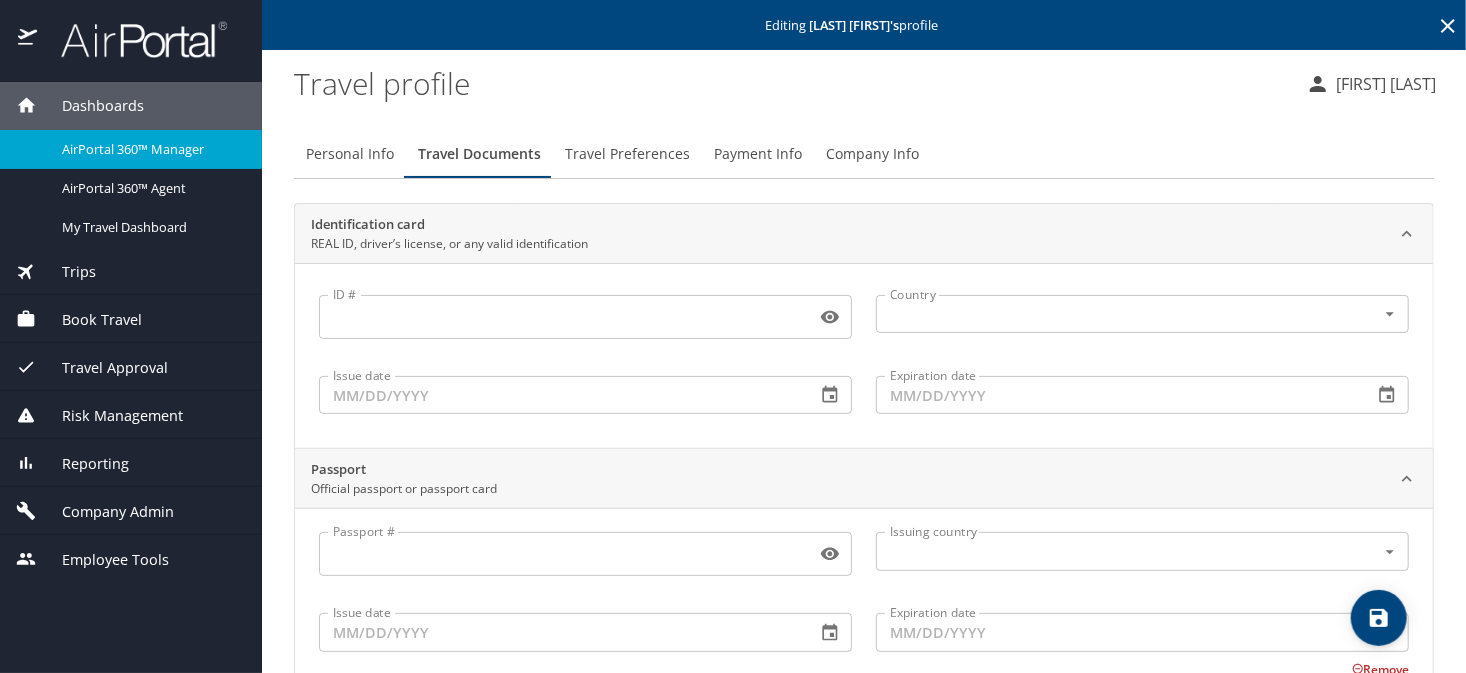 click on "Travel Preferences" at bounding box center (627, 154) 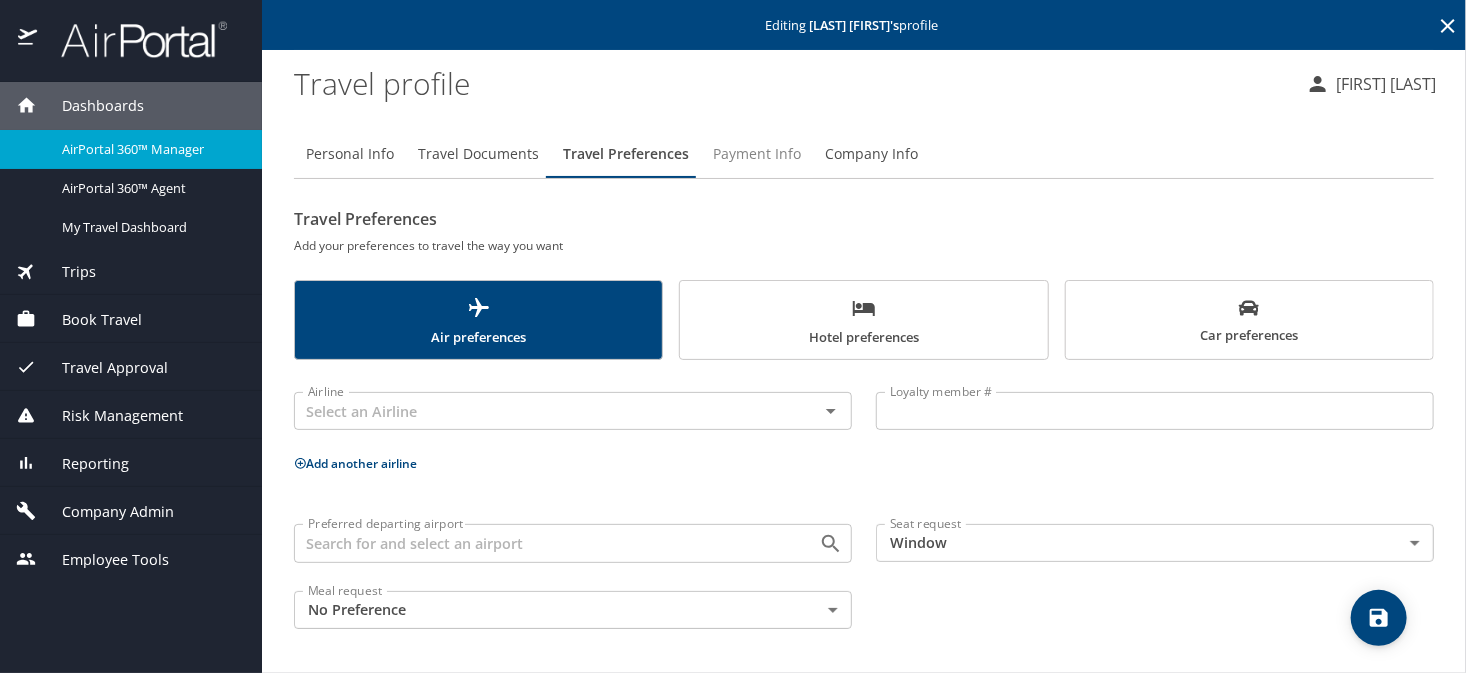 click on "Payment Info" at bounding box center (757, 154) 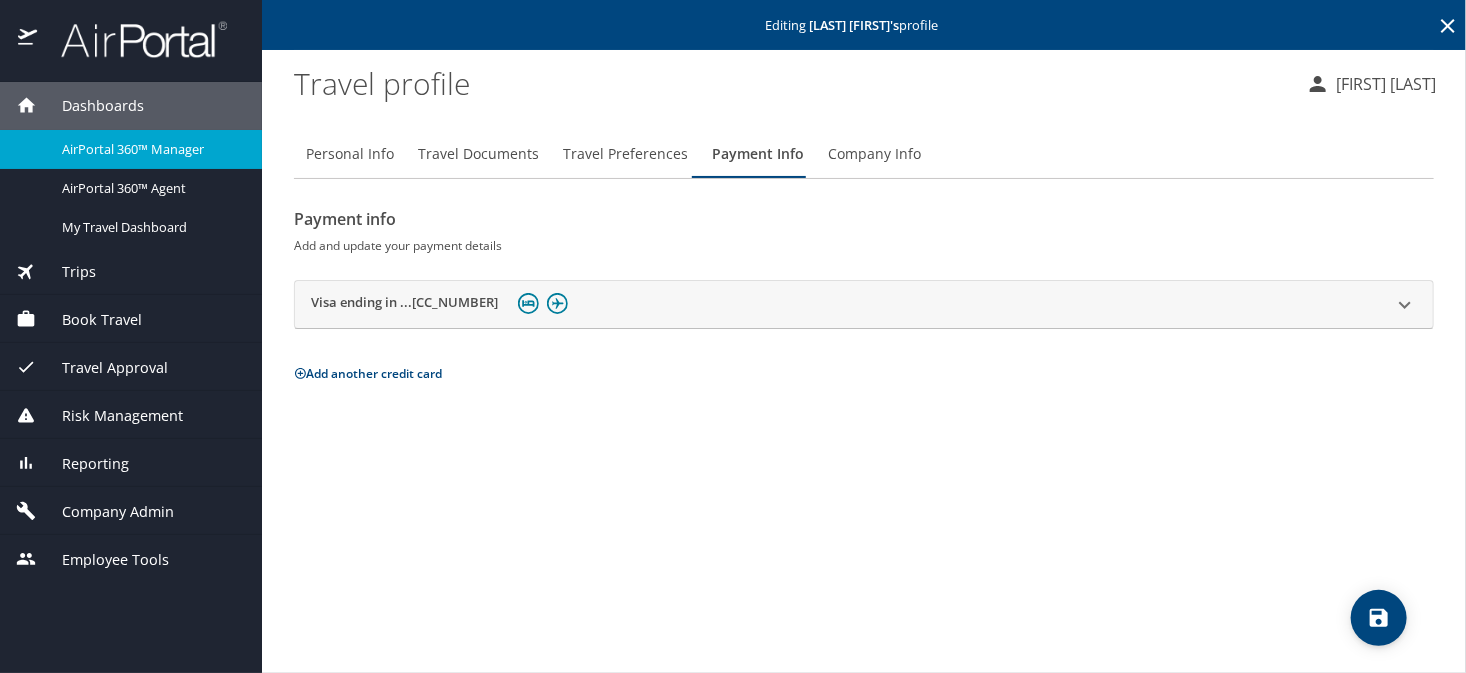 click on "Company Info" at bounding box center [874, 154] 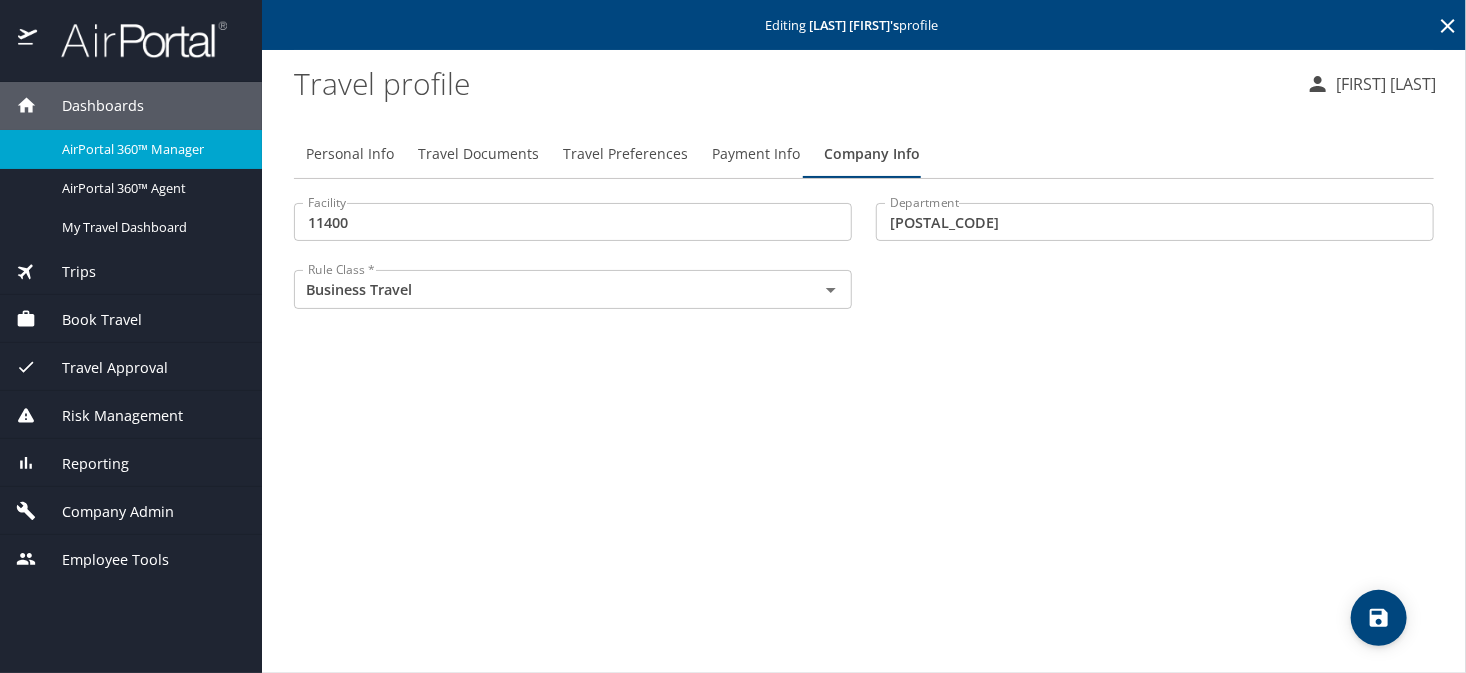click on "Personal Info" at bounding box center (350, 154) 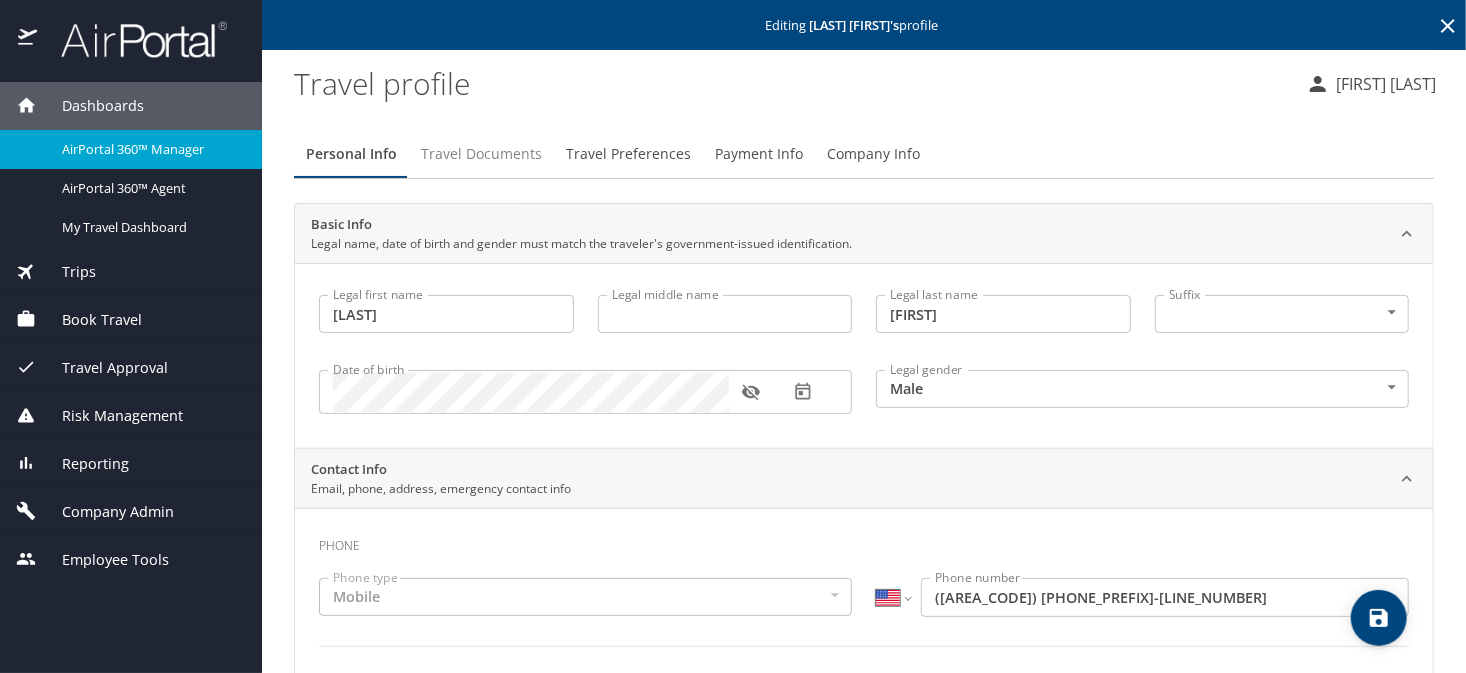 click on "Travel Documents" at bounding box center [481, 154] 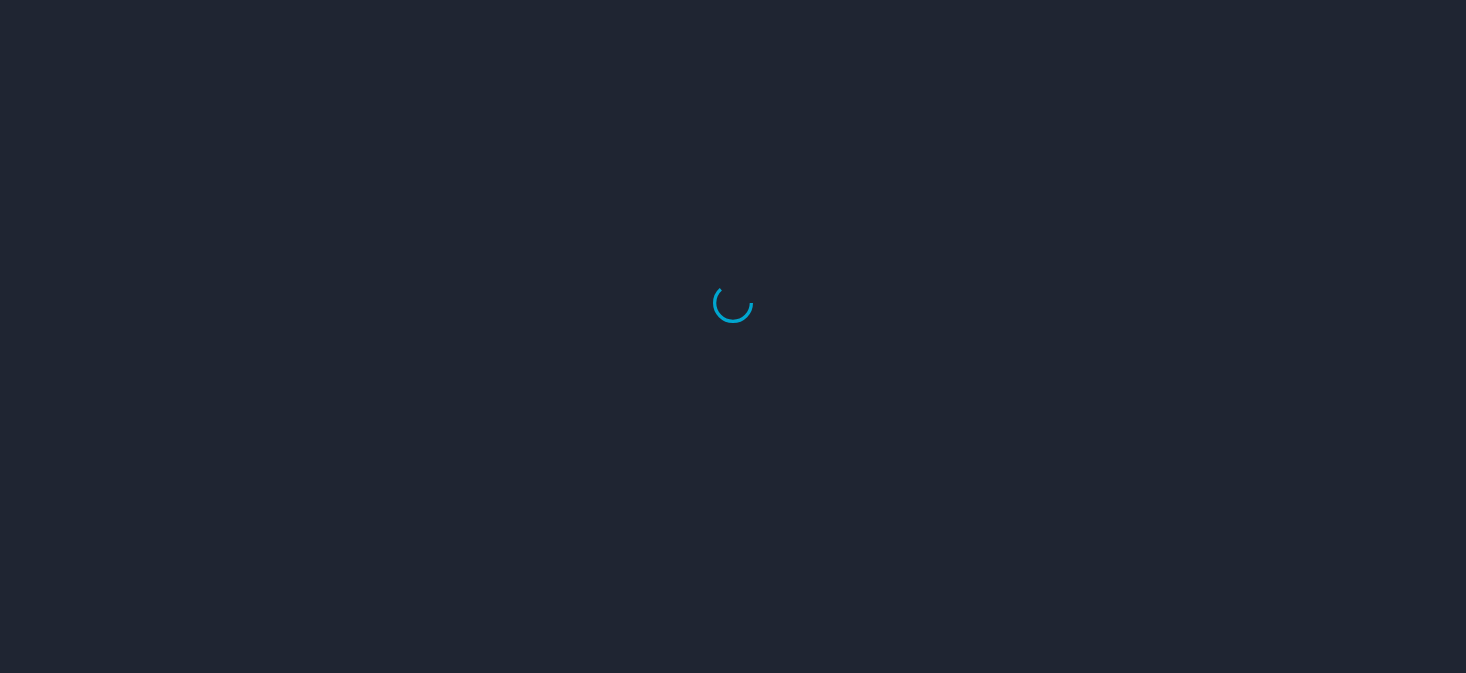 scroll, scrollTop: 0, scrollLeft: 0, axis: both 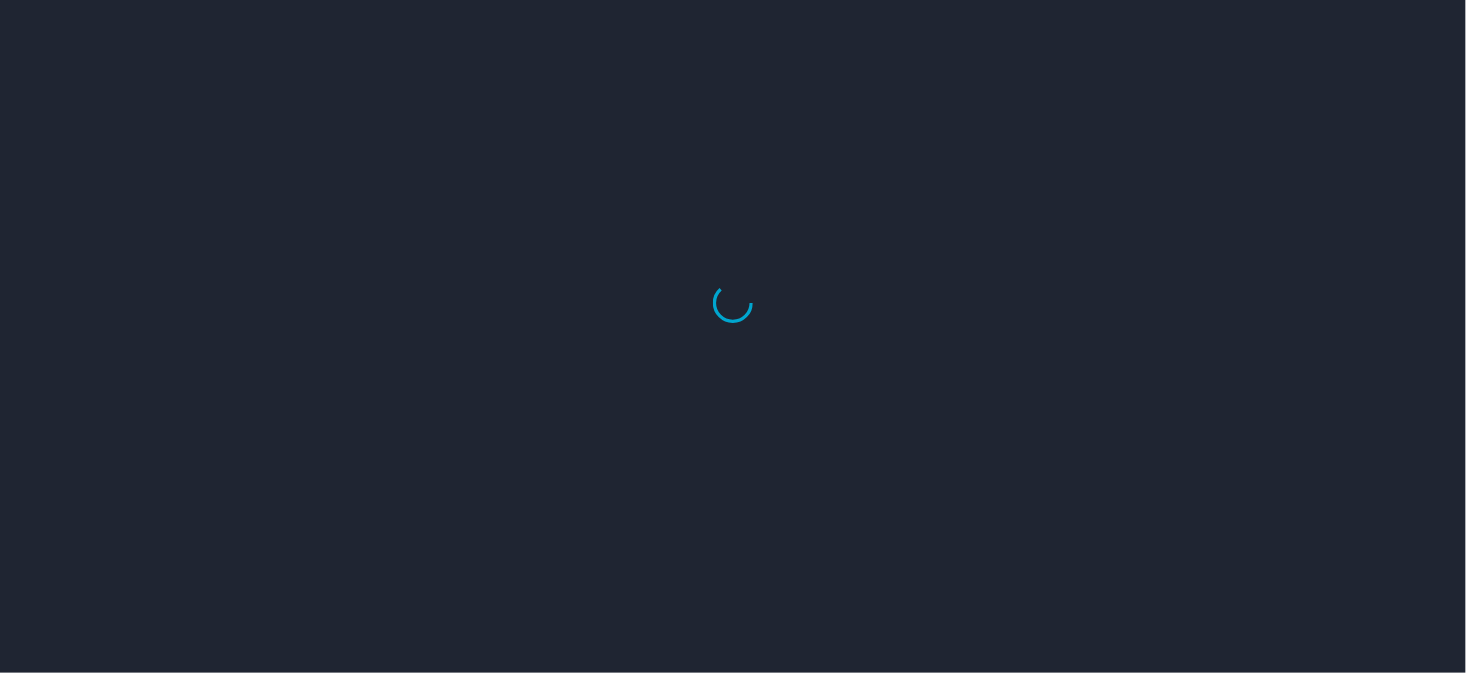 select on "US" 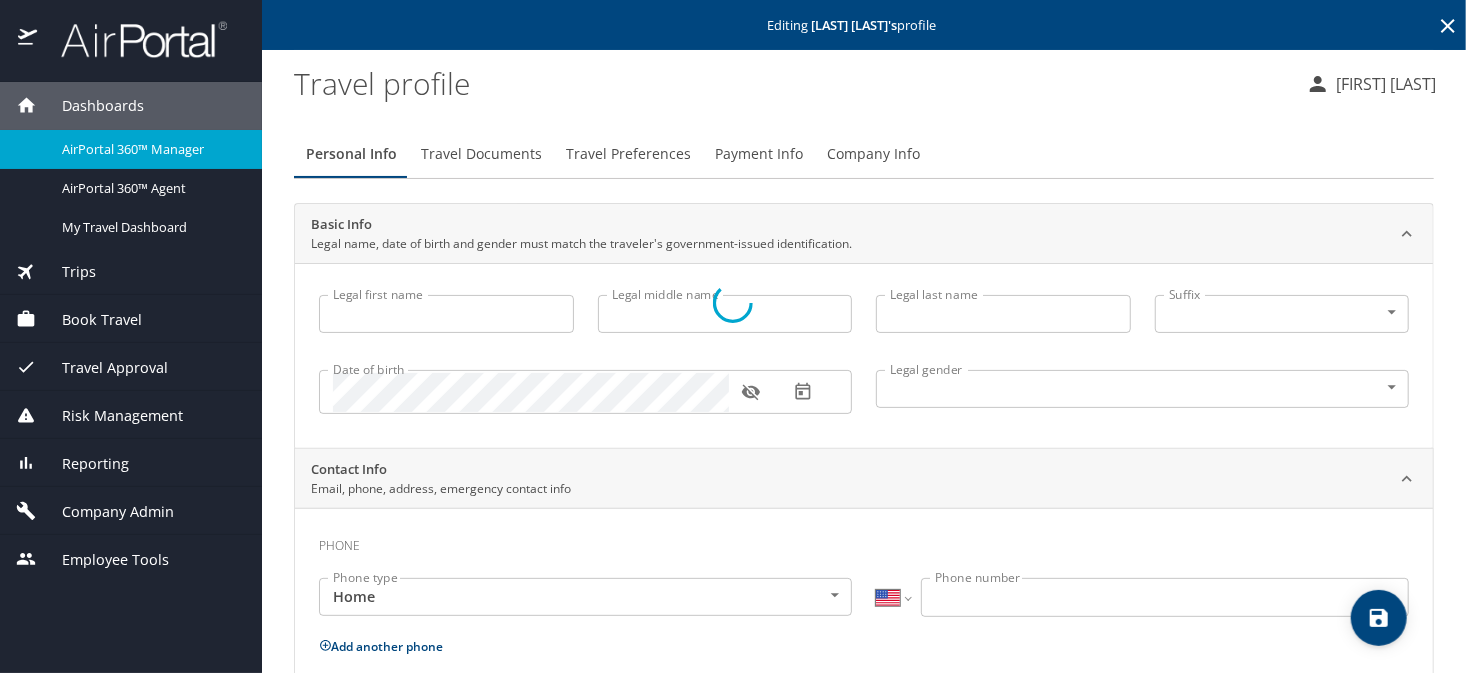 type on "[LAST]" 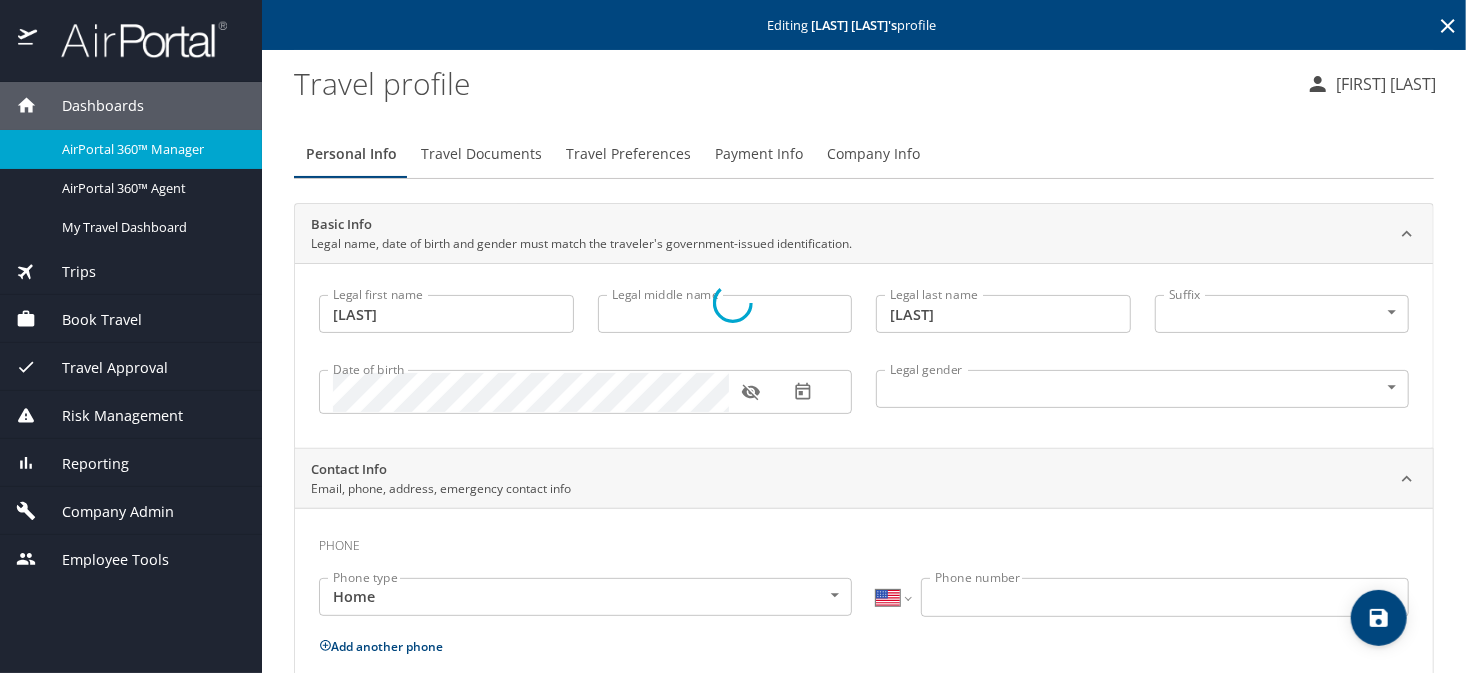select on "US" 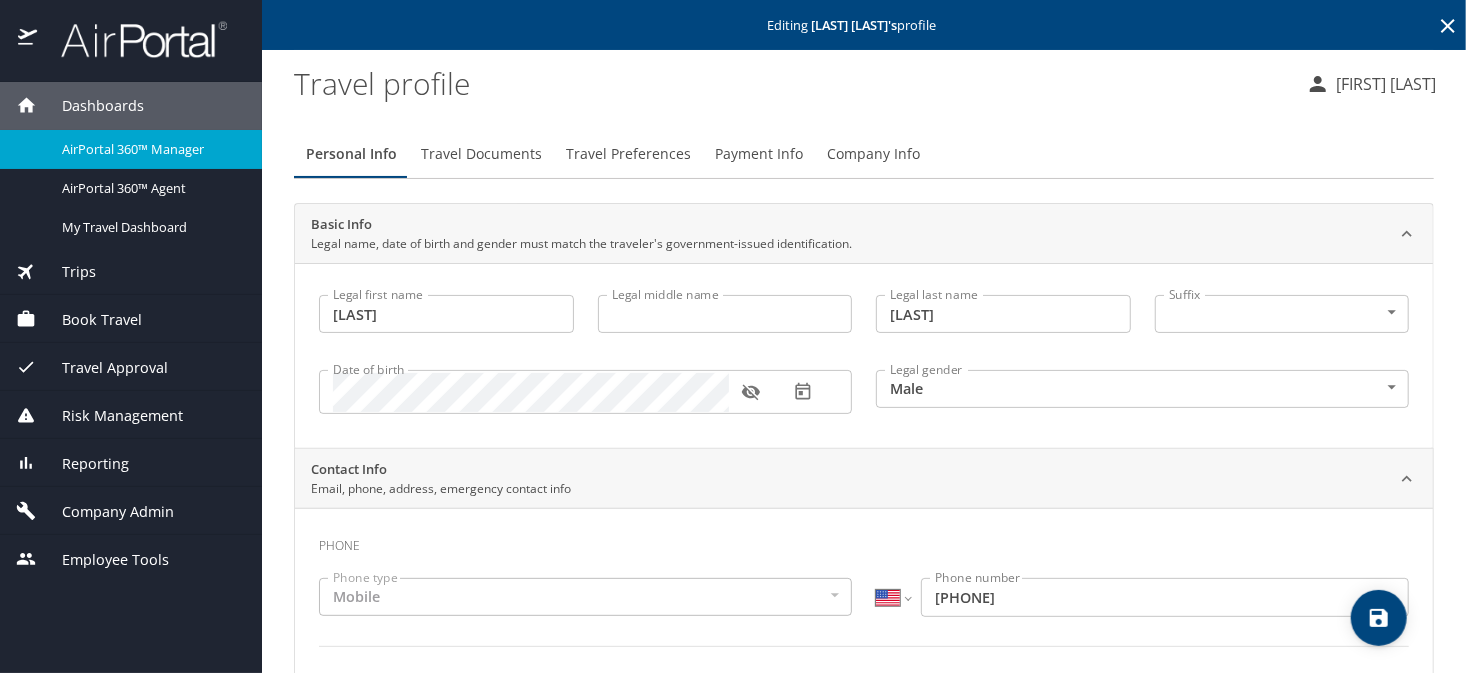 click on "Payment Info" at bounding box center (759, 154) 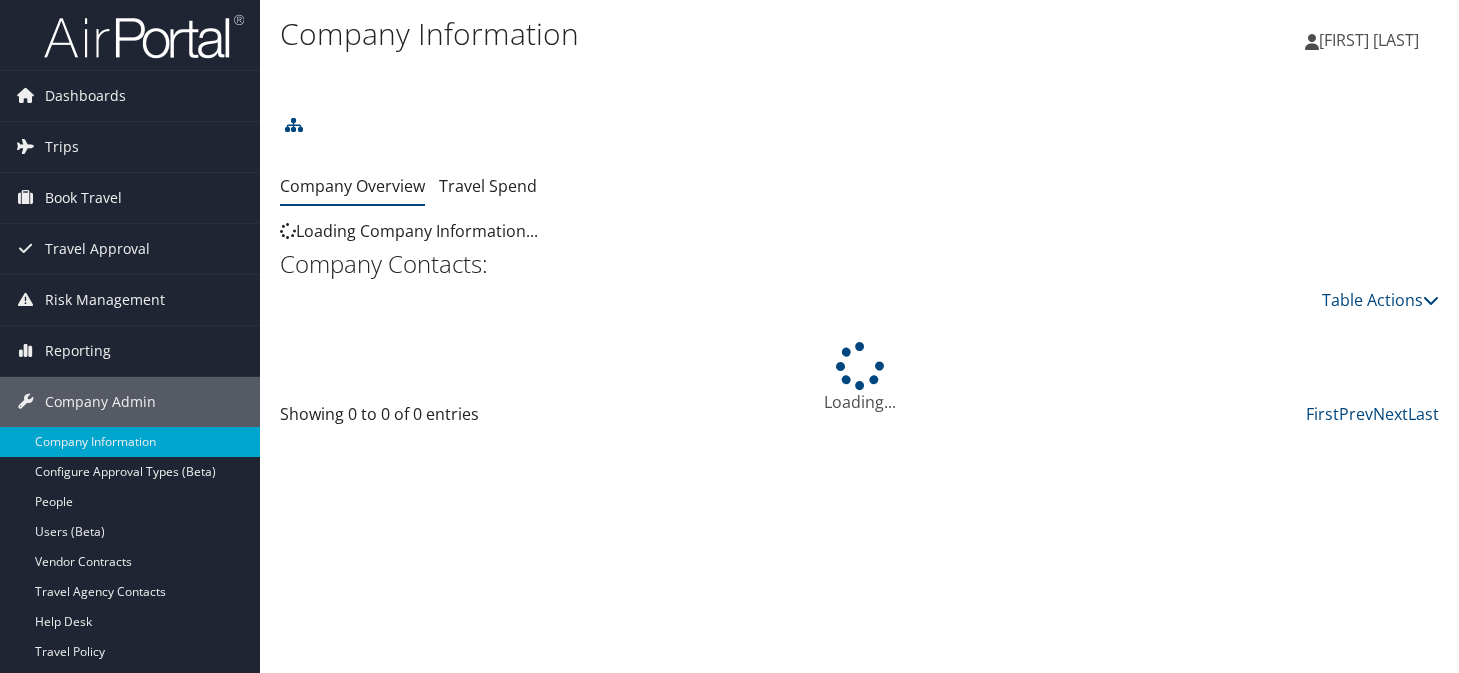 click at bounding box center (666, 80) 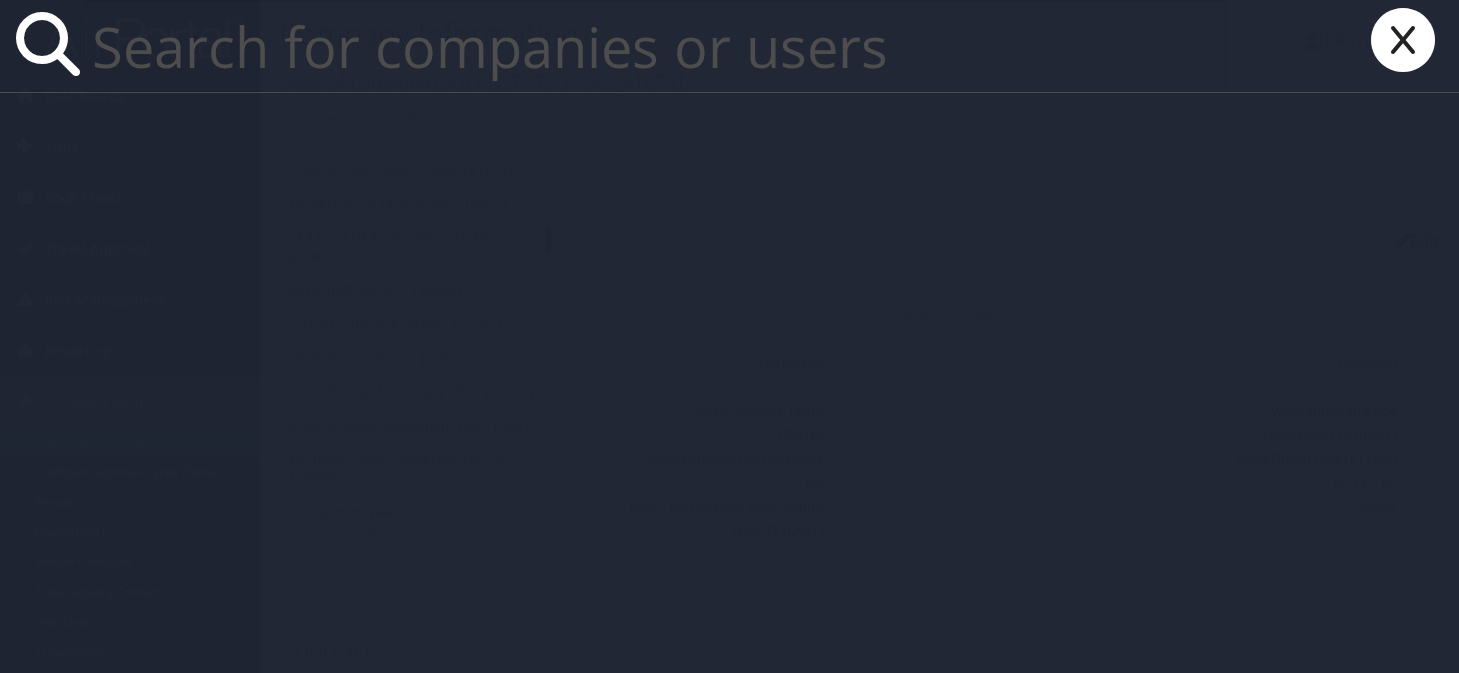 scroll, scrollTop: 0, scrollLeft: 0, axis: both 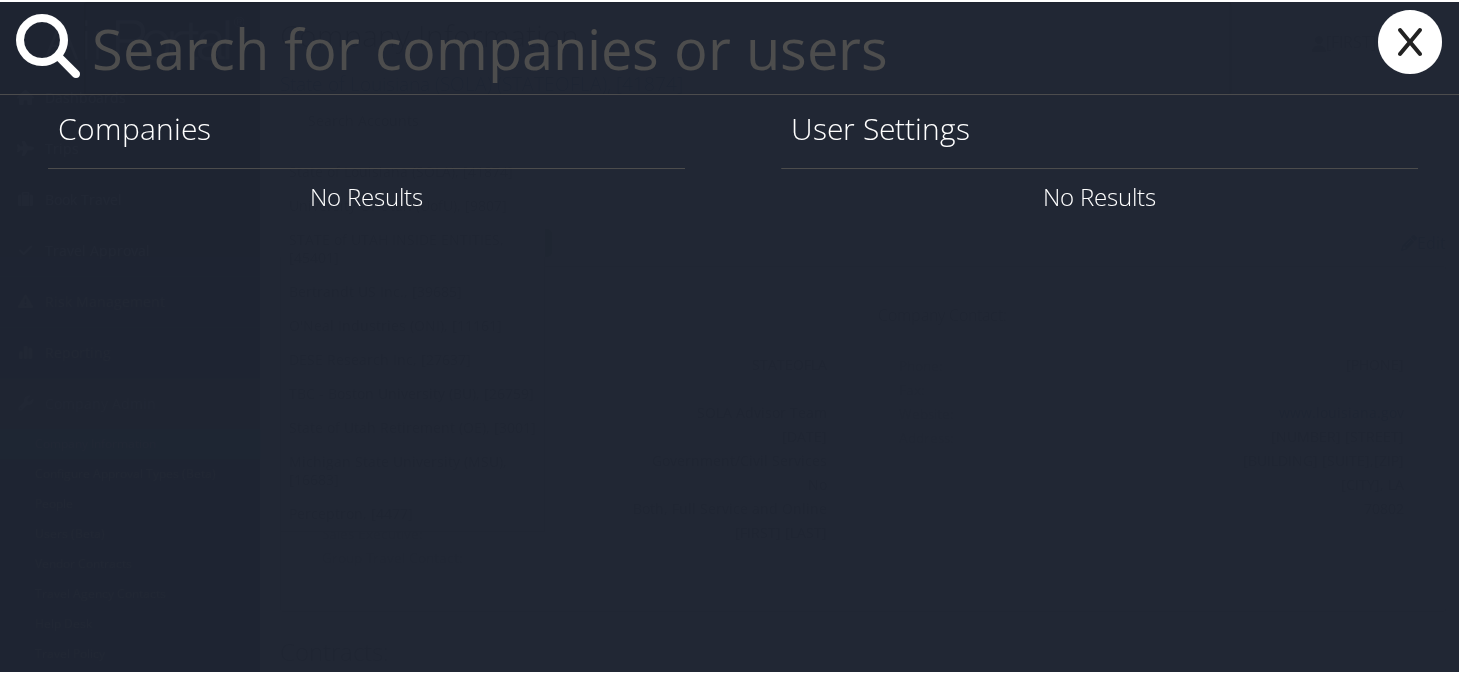 paste on "[EMAIL]" 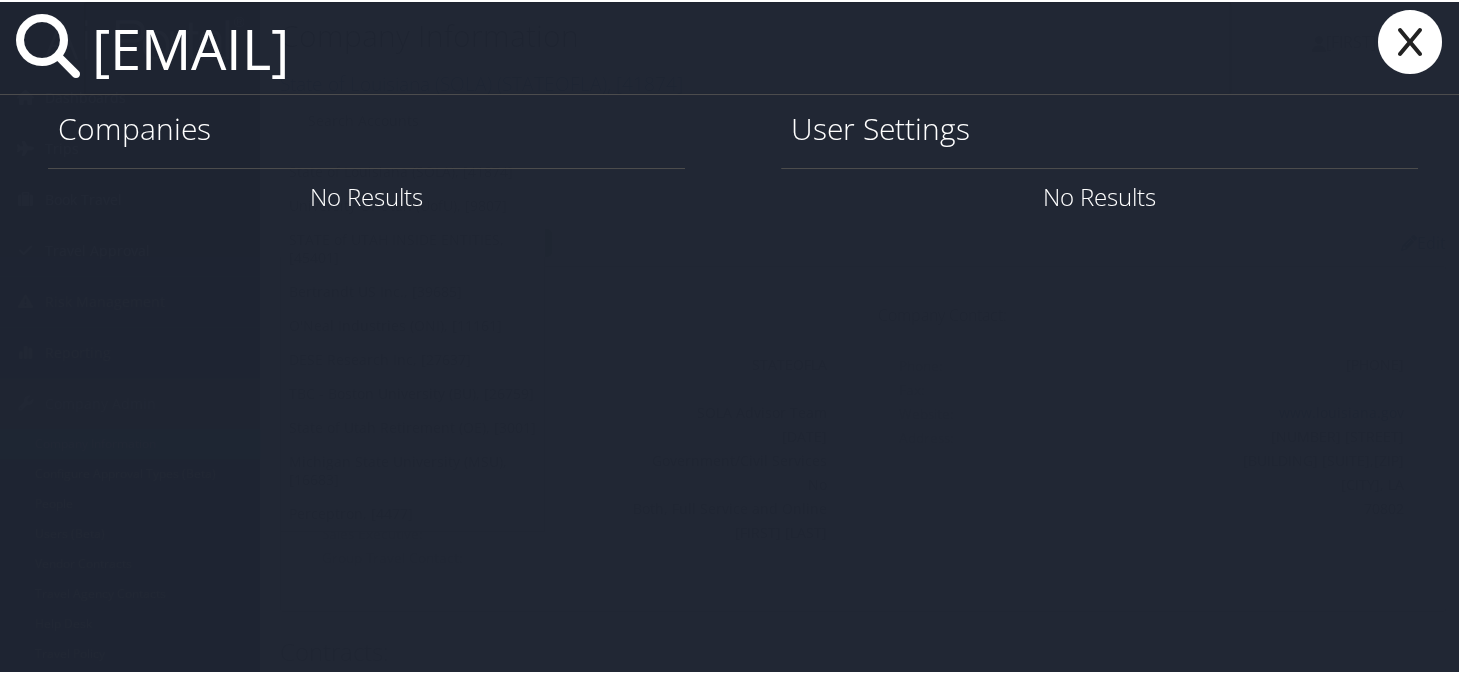 type on "[EMAIL]" 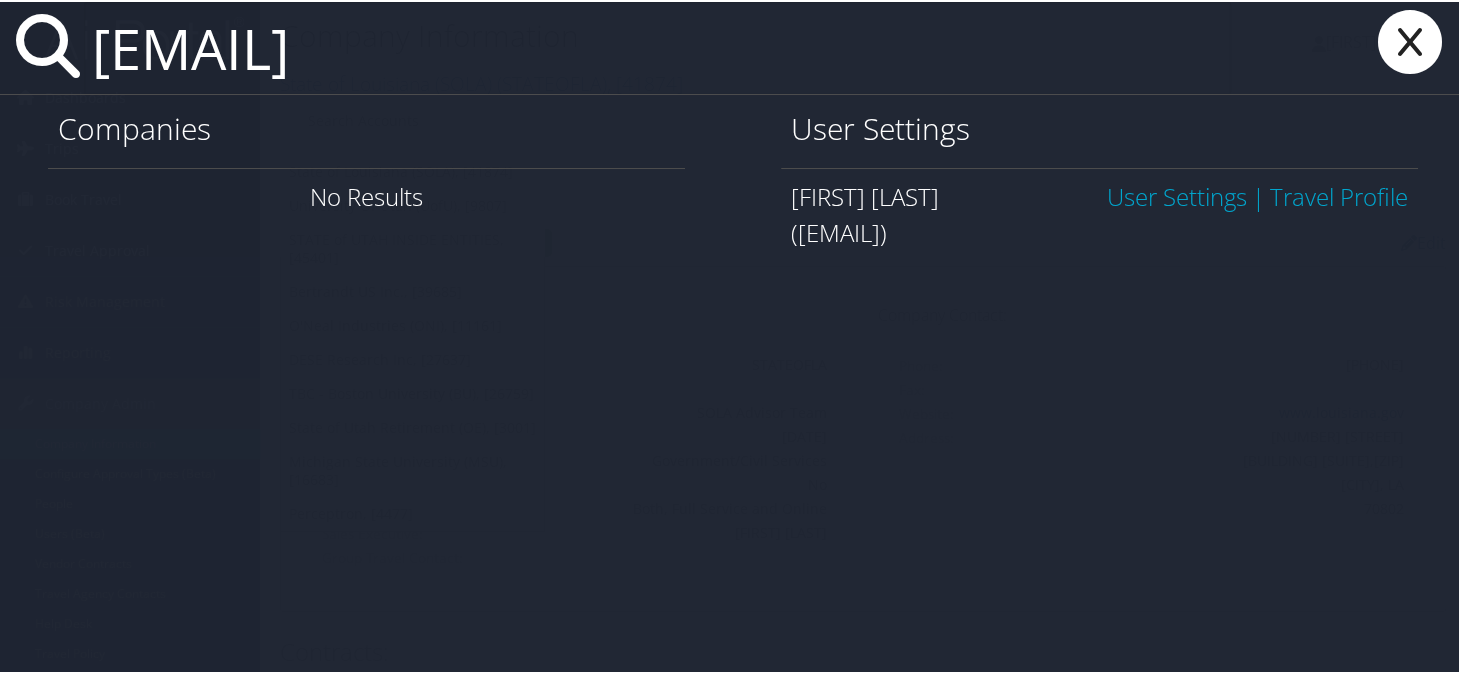 click on "User Settings" at bounding box center [1177, 194] 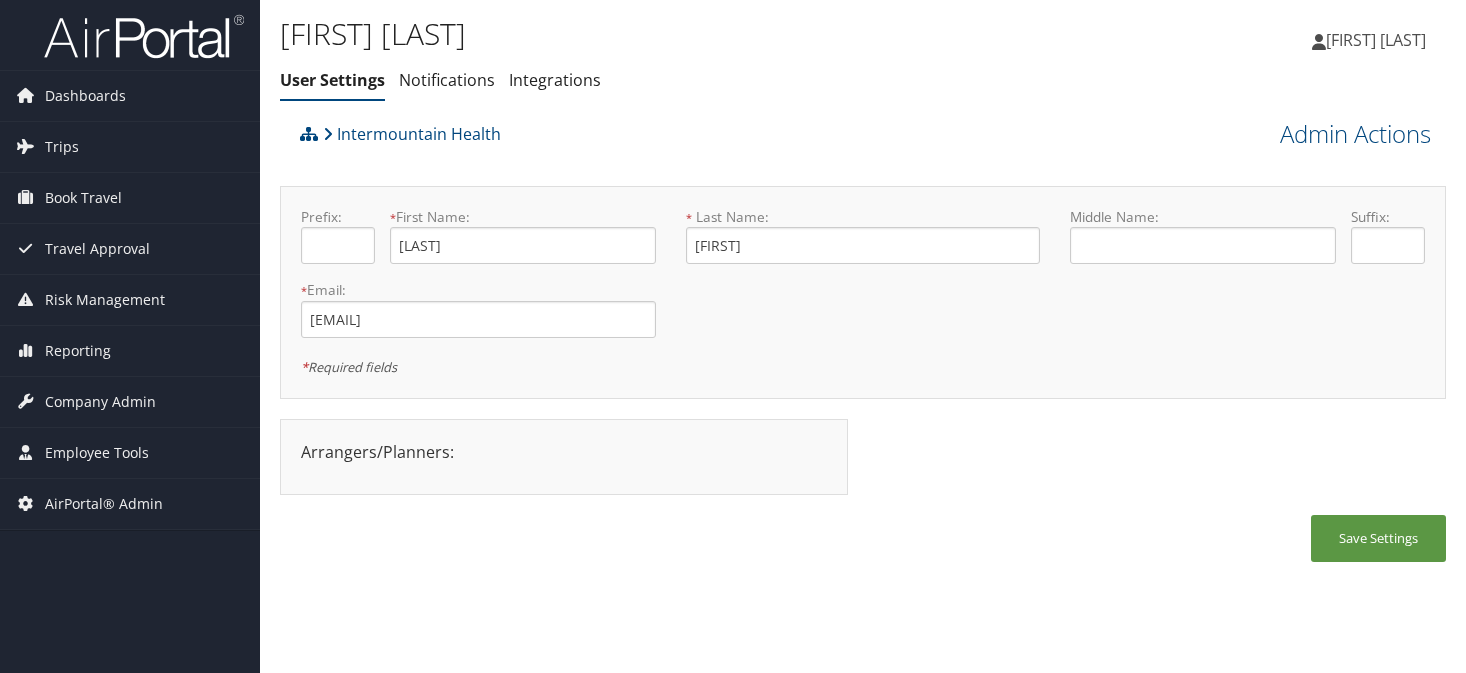 scroll, scrollTop: 0, scrollLeft: 0, axis: both 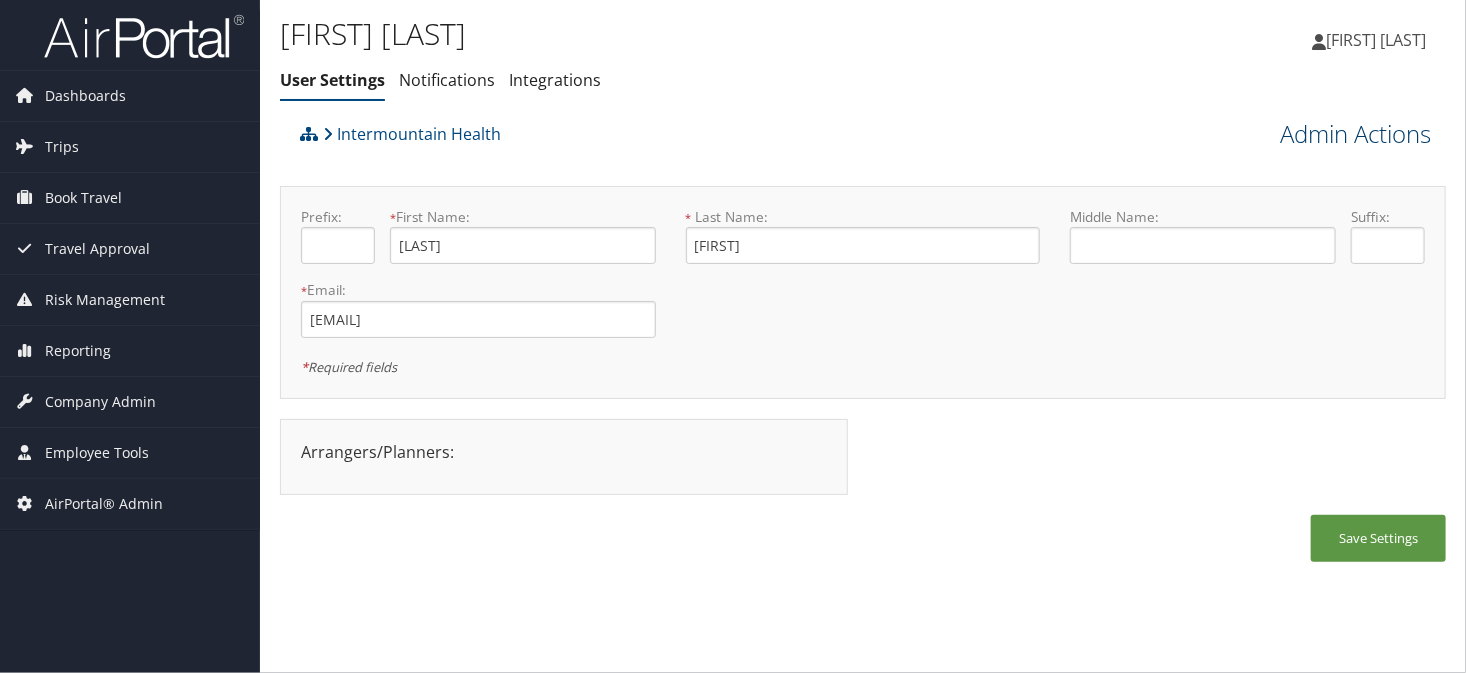 click on "Admin Actions" at bounding box center (1355, 134) 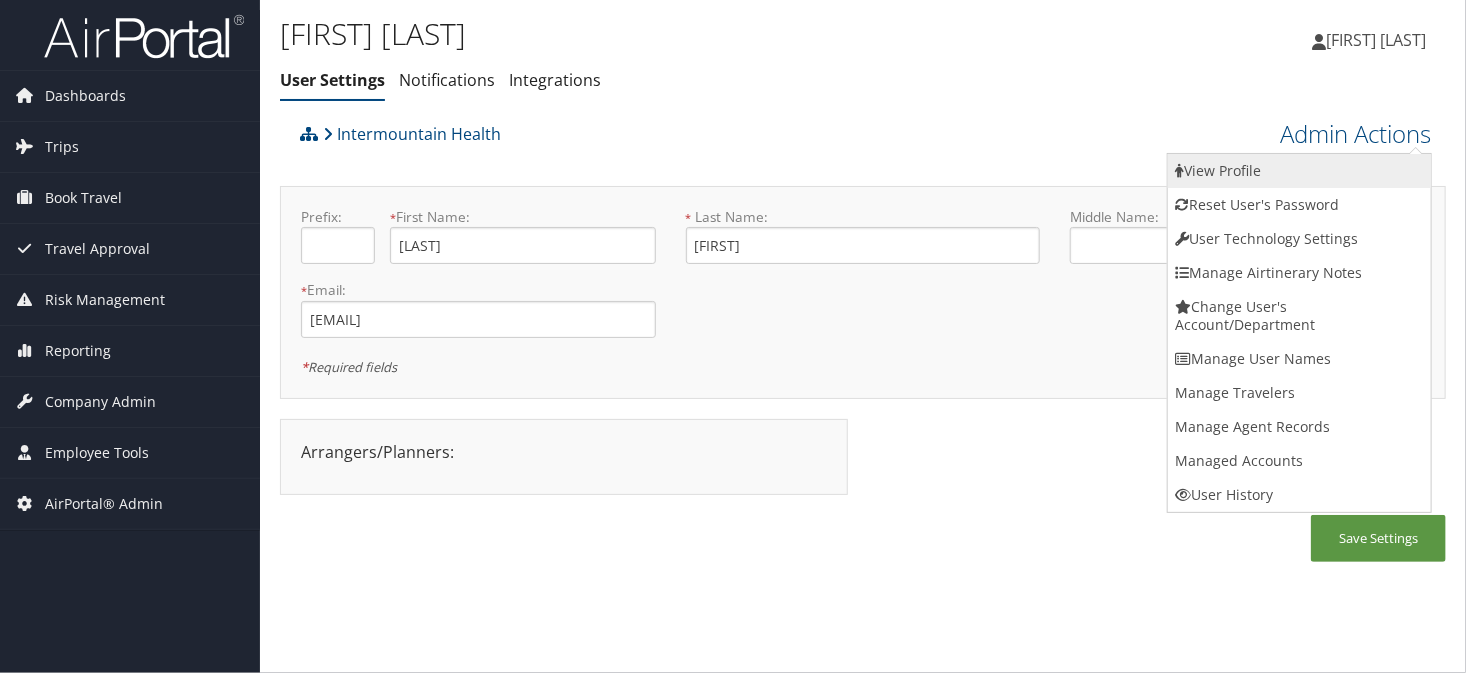 click on "View Profile" at bounding box center (1299, 171) 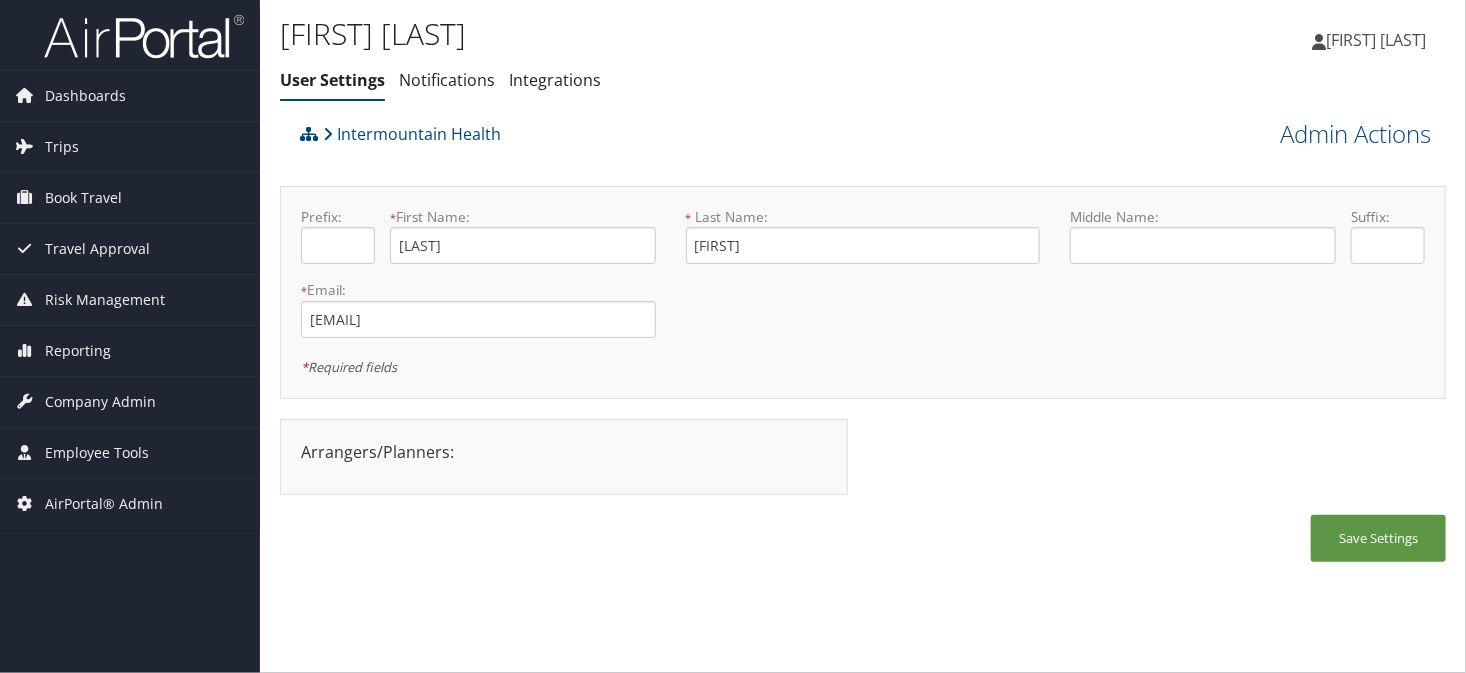 click on "[FIRST] [LAST]" at bounding box center (668, 34) 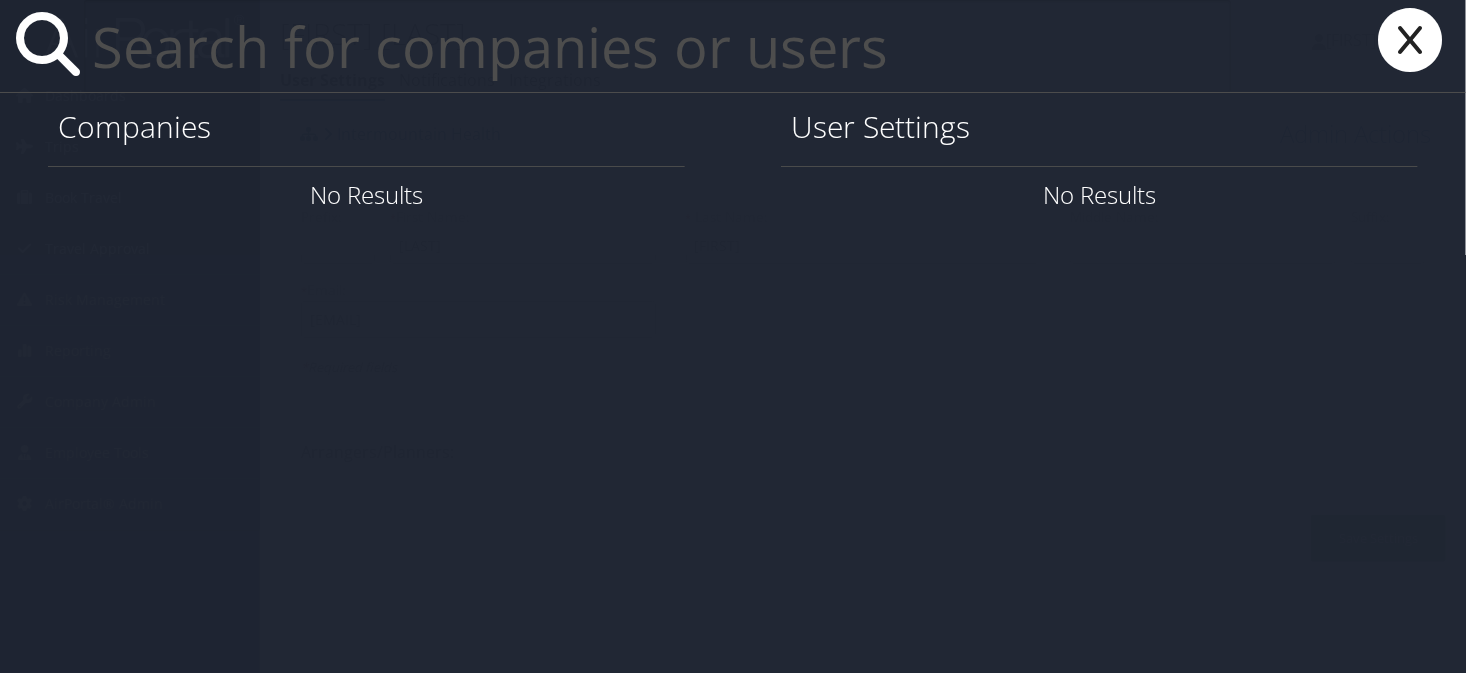 paste on "fahmad@lsuhsc.edu" 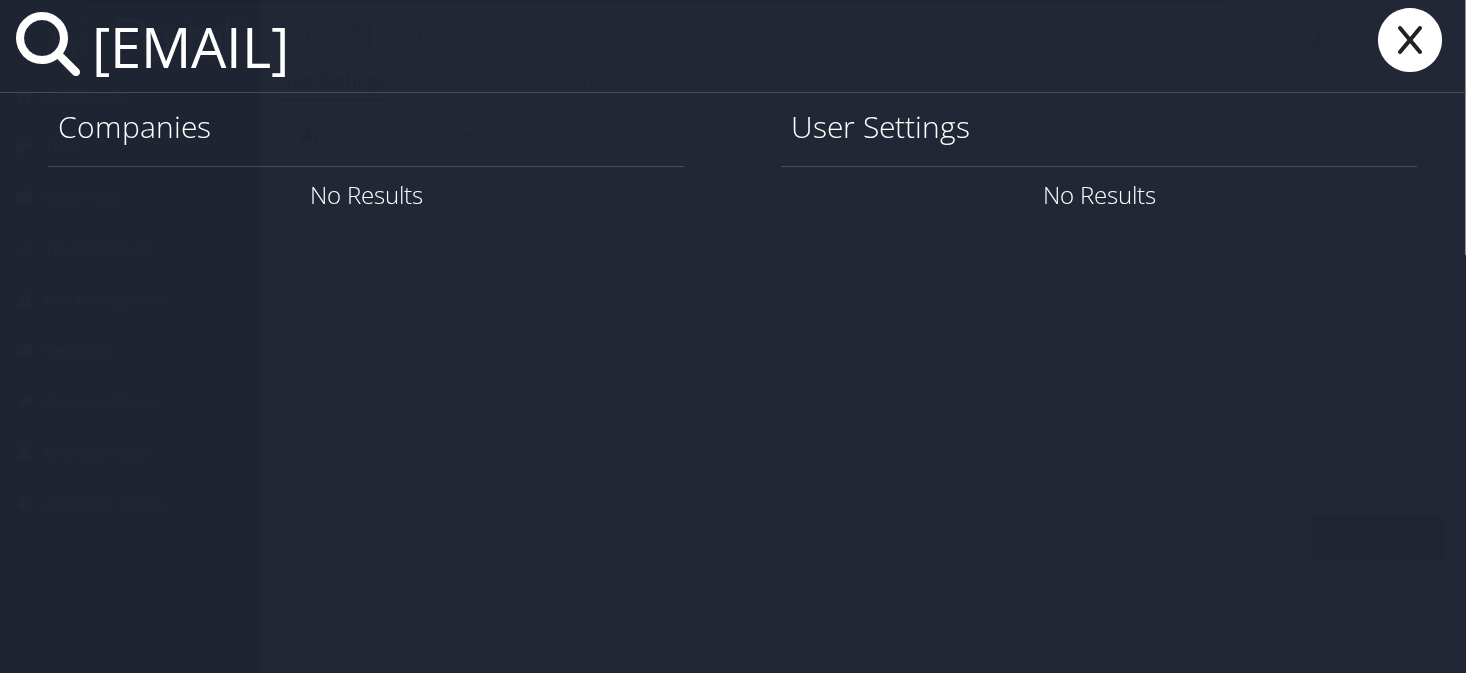 type on "fahmad@lsuhsc.edu" 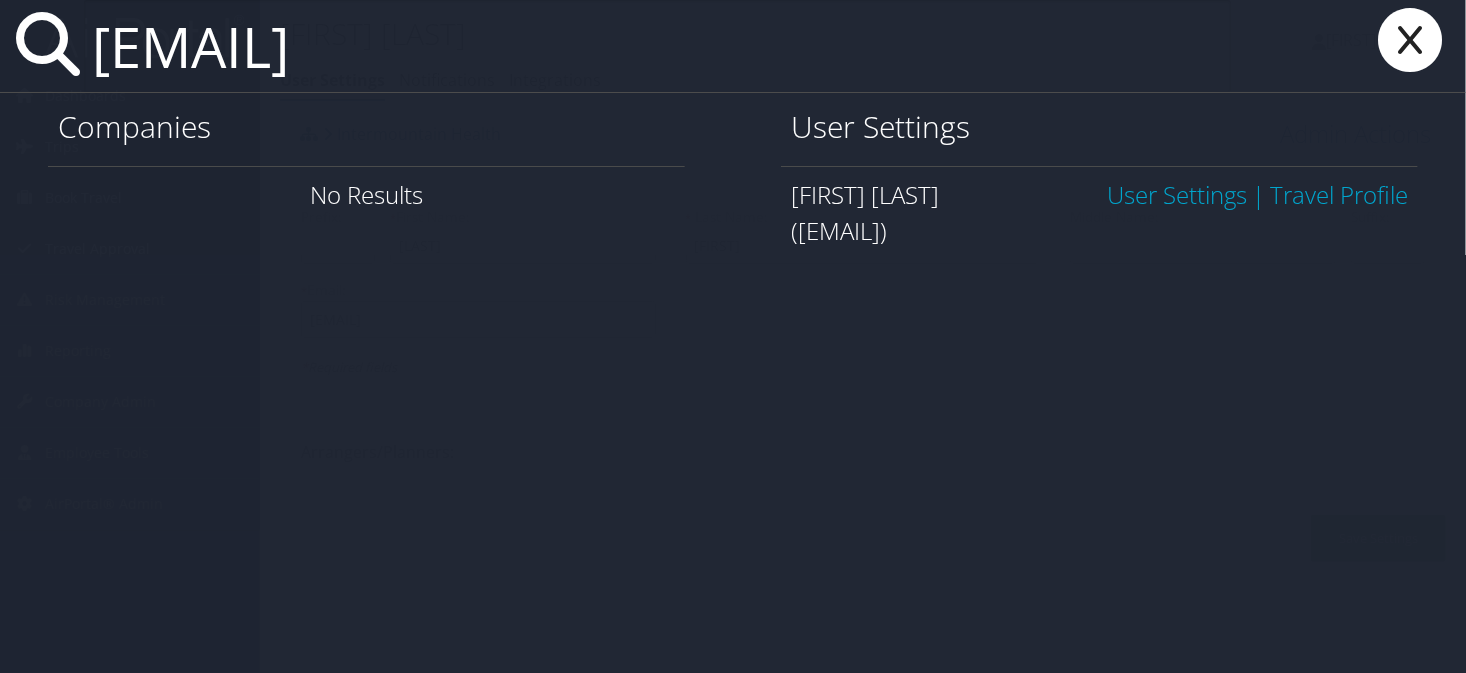 click on "User Settings" at bounding box center (1177, 194) 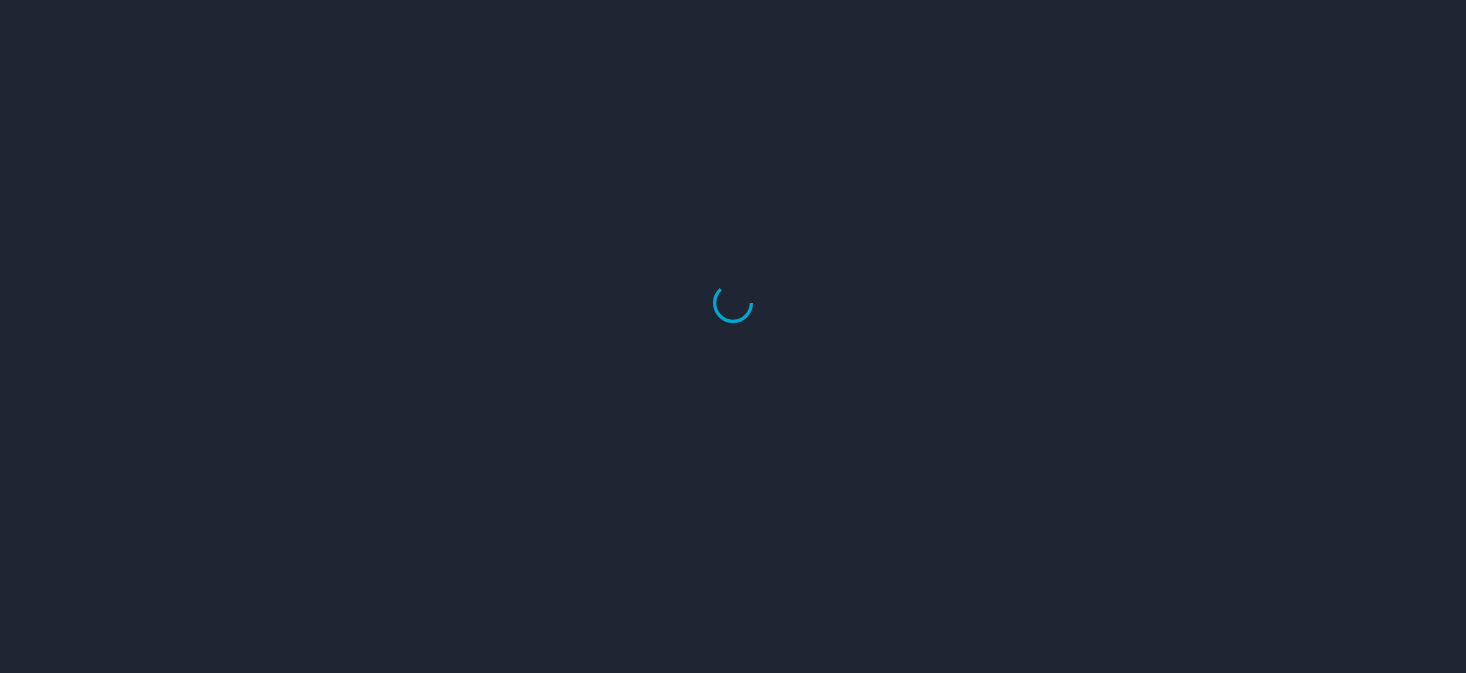 scroll, scrollTop: 0, scrollLeft: 0, axis: both 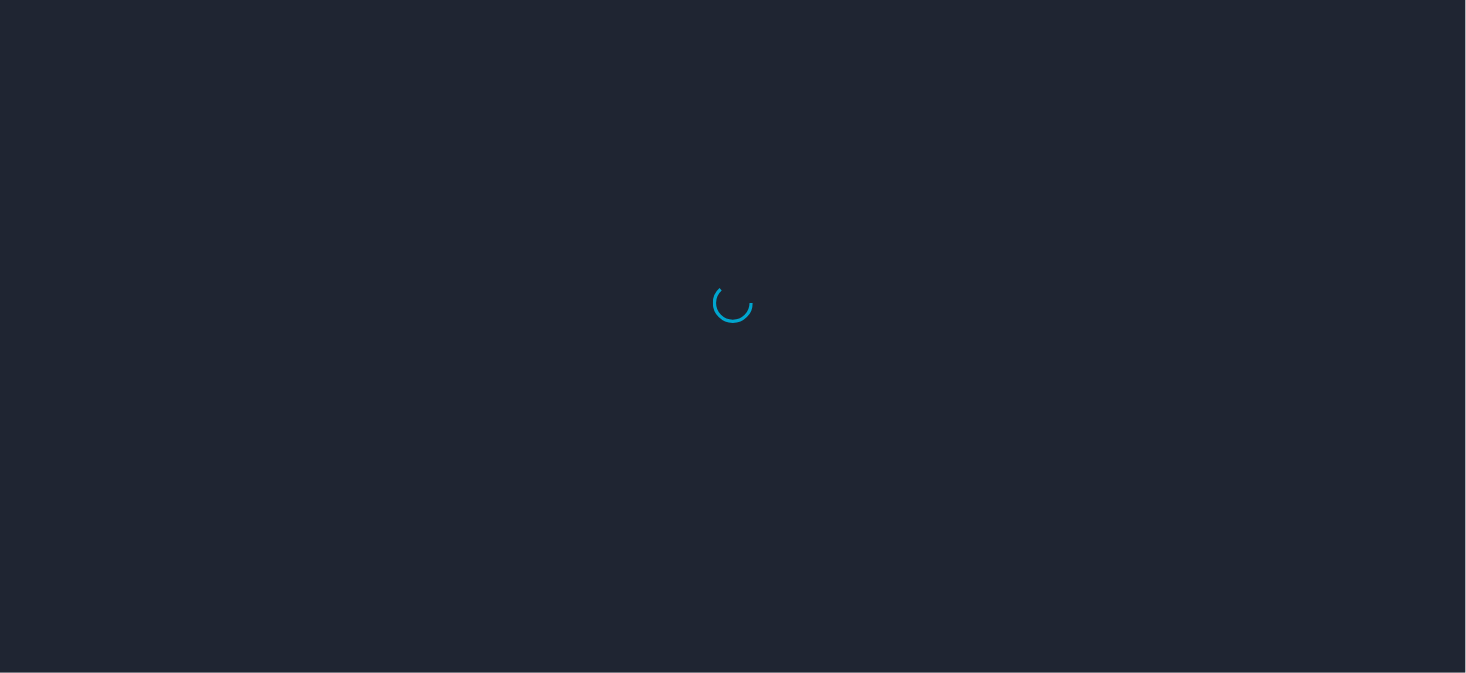 select on "US" 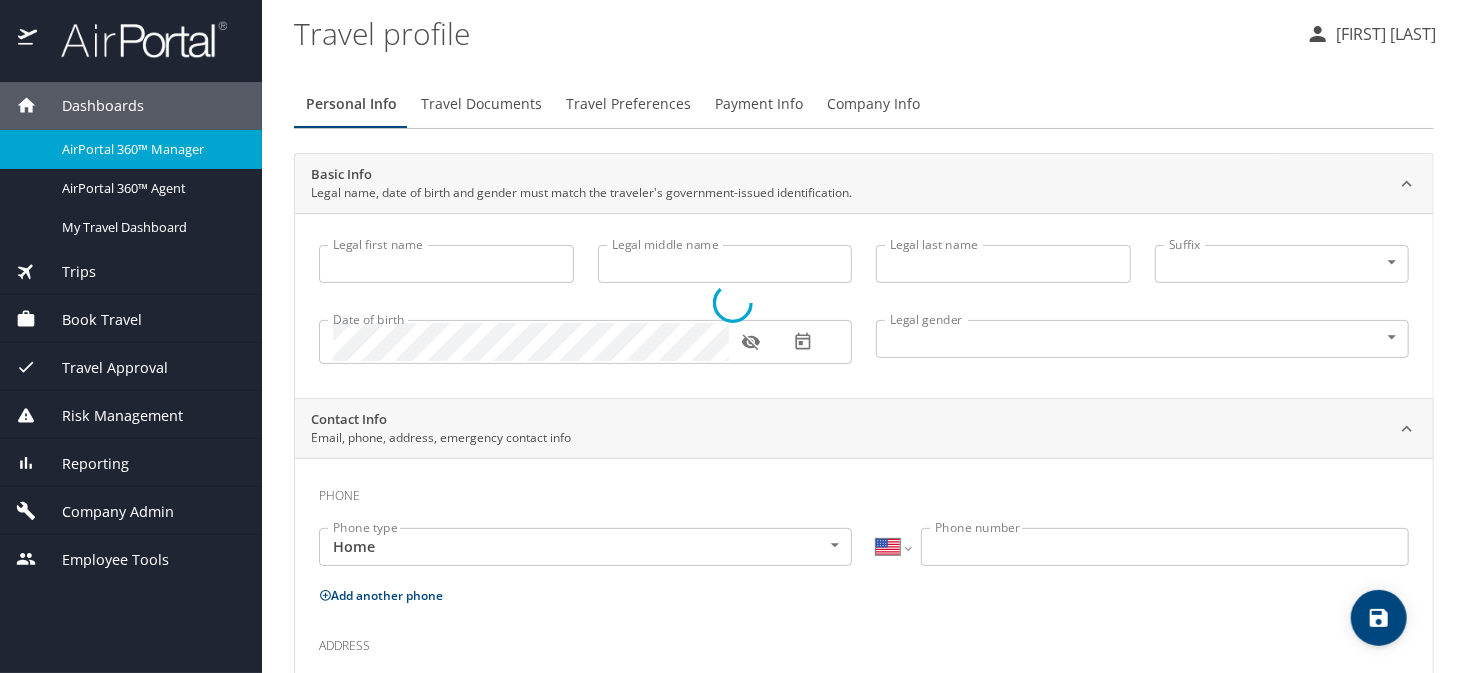 type on "[LAST]" 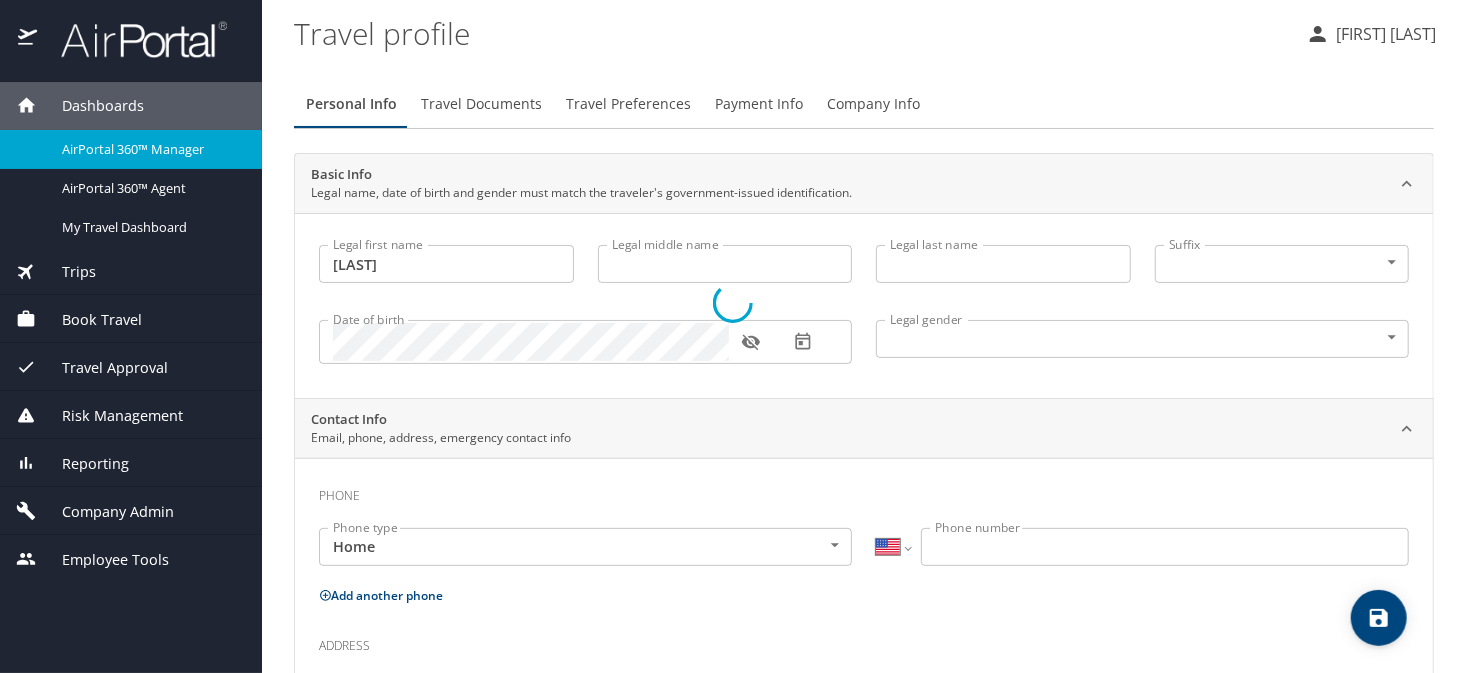 type on "[LAST]" 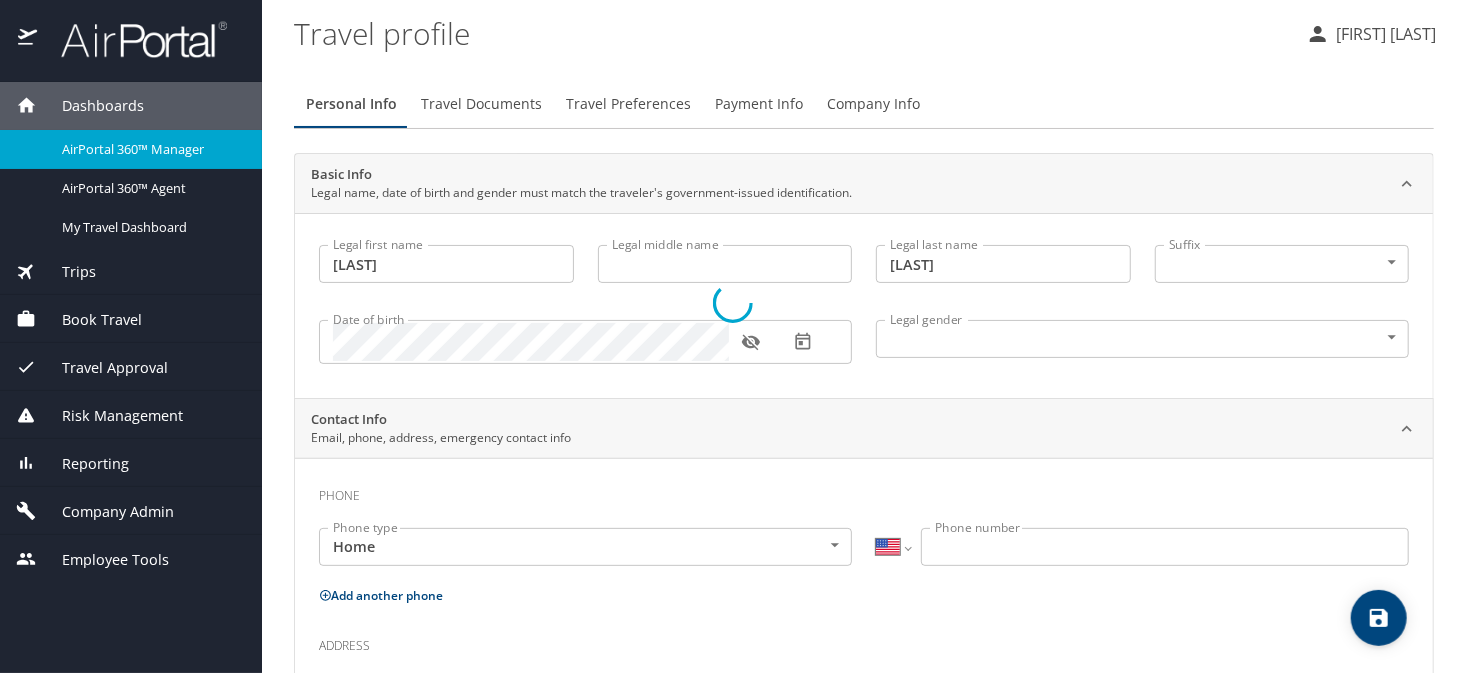 select on "US" 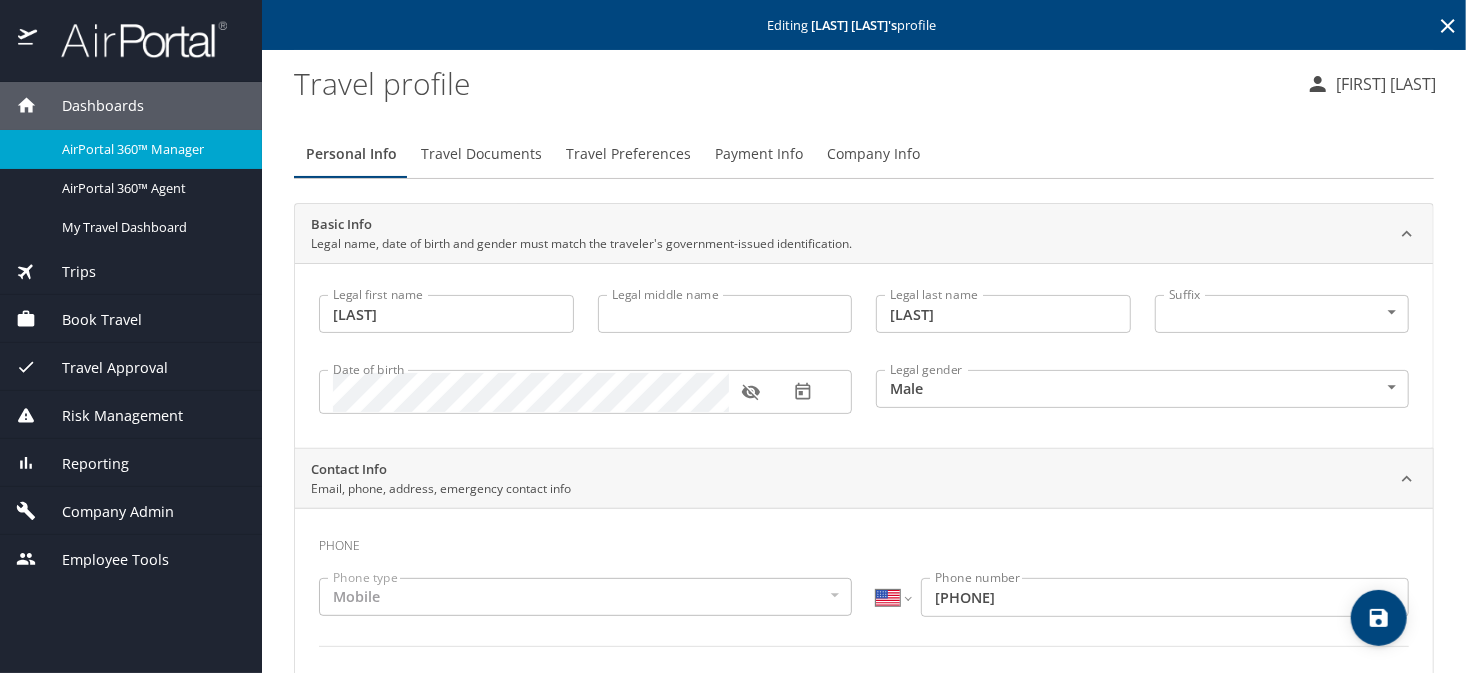 scroll, scrollTop: 0, scrollLeft: 0, axis: both 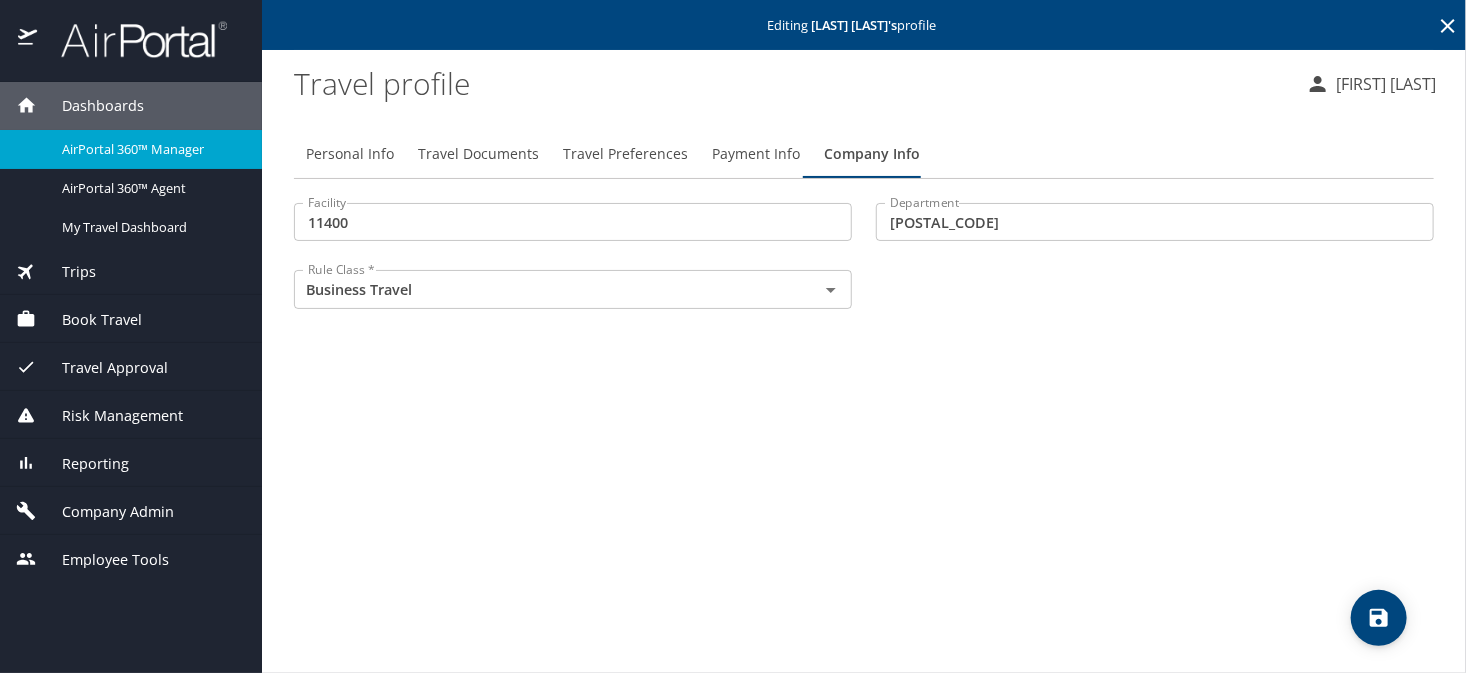 click on "Payment Info" at bounding box center [756, 154] 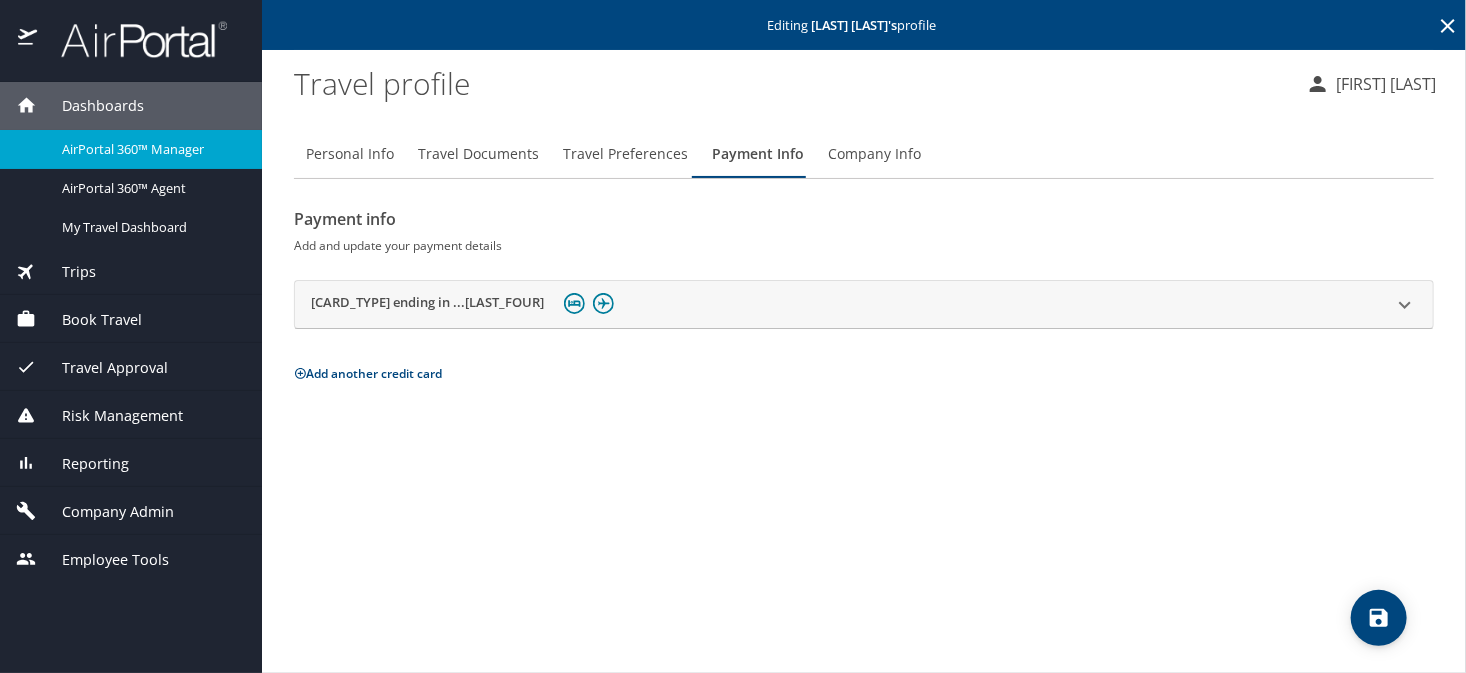 click 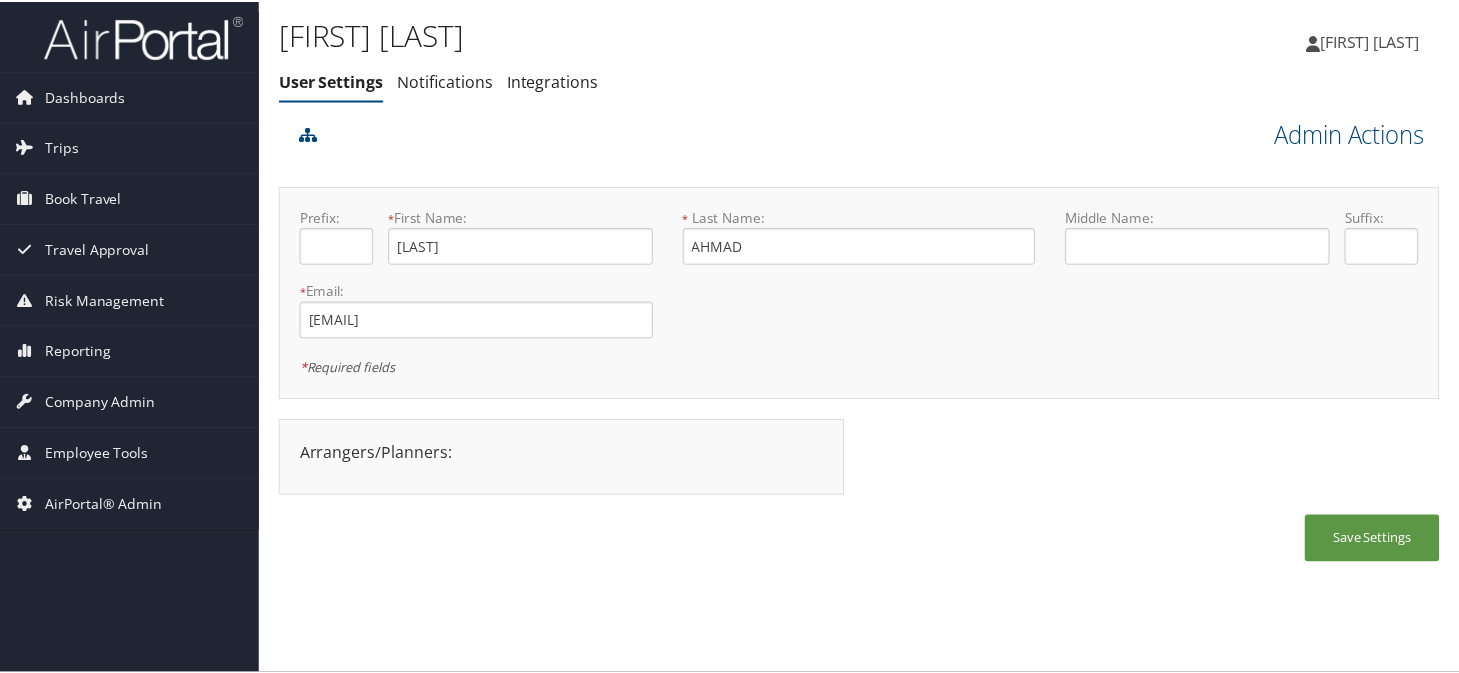 scroll, scrollTop: 0, scrollLeft: 0, axis: both 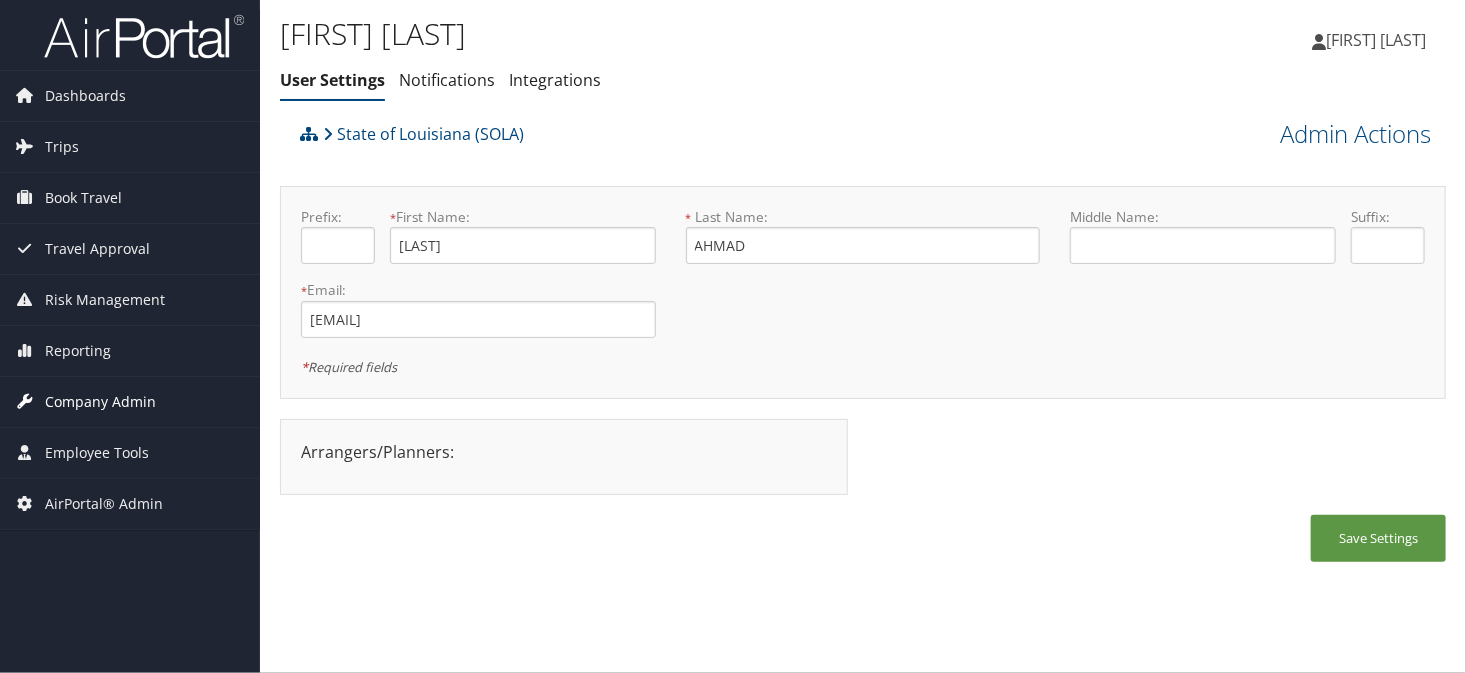 click on "Company Admin" at bounding box center [100, 402] 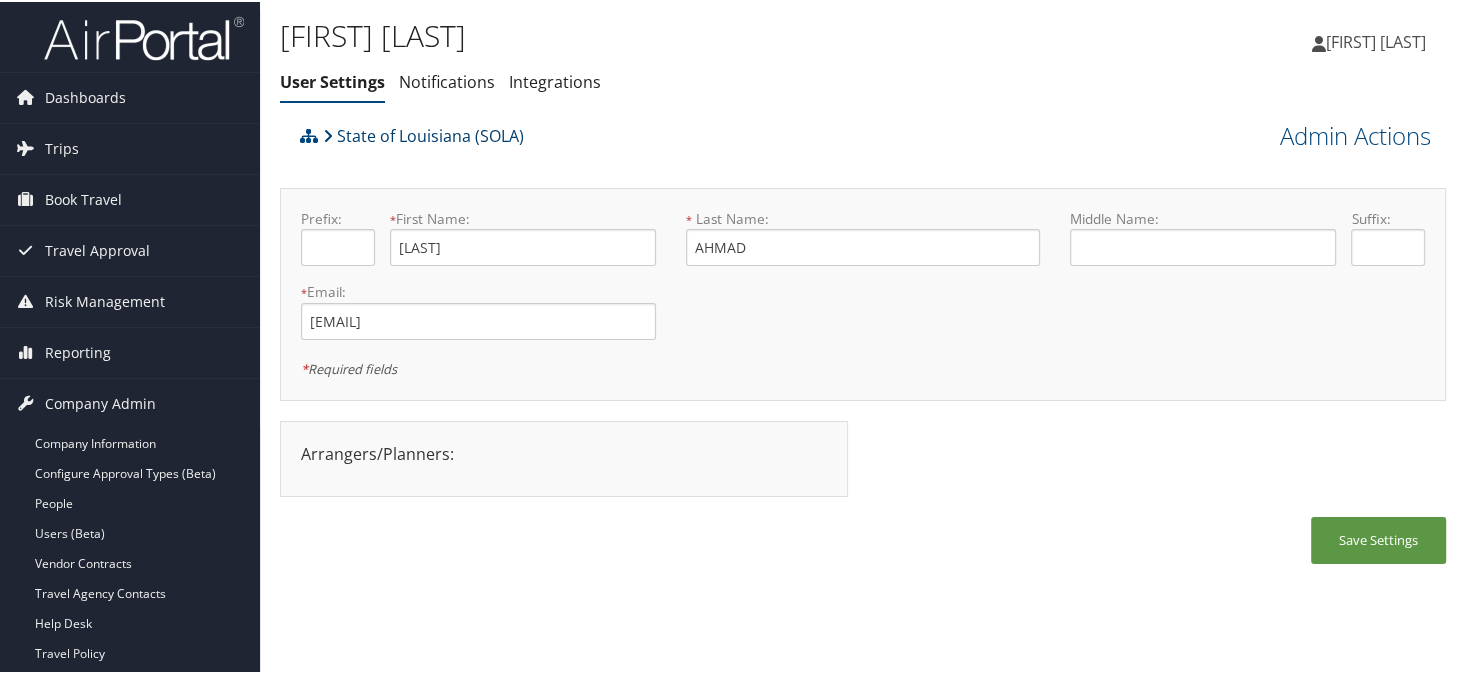 click on "State of Louisiana (SOLA)" at bounding box center [423, 134] 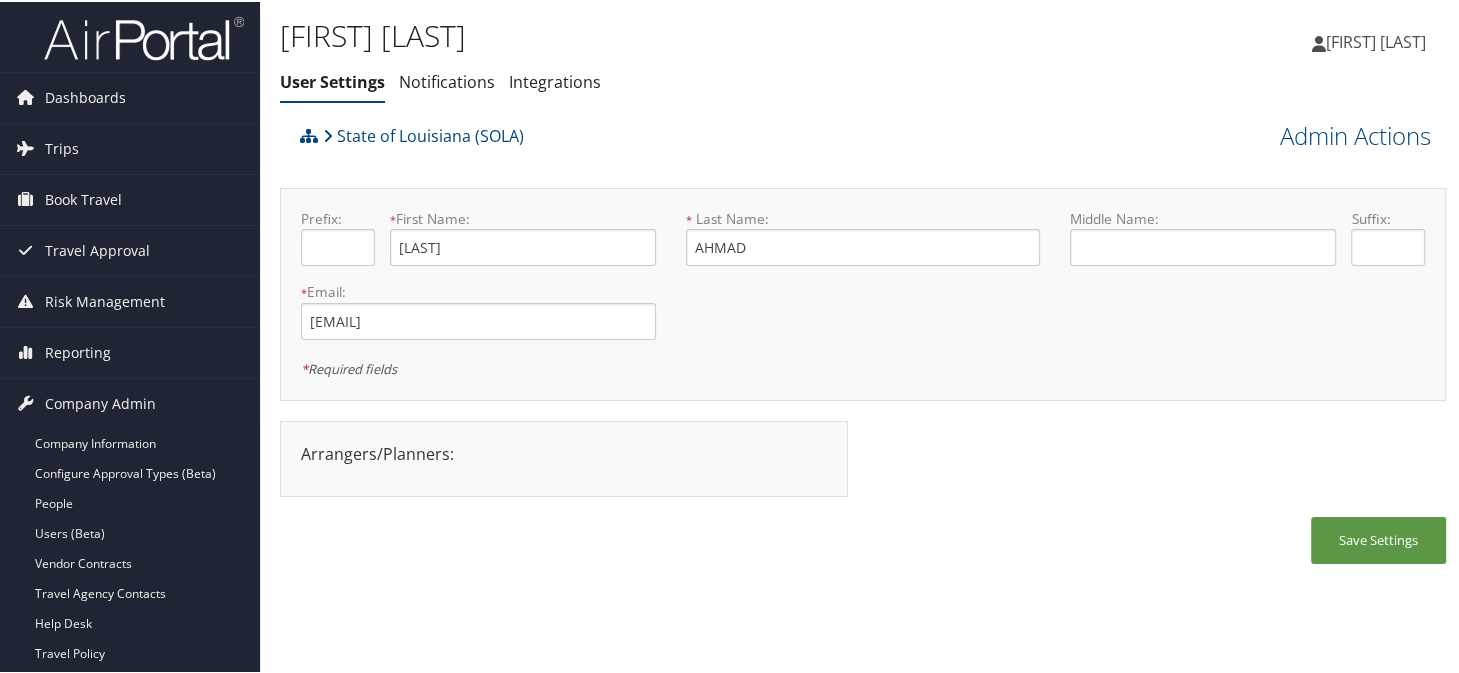 click on "[FIRST] [LAST]
User Settings
Notifications
Integrations
User Settings
Notifications
Integrations" at bounding box center (668, 62) 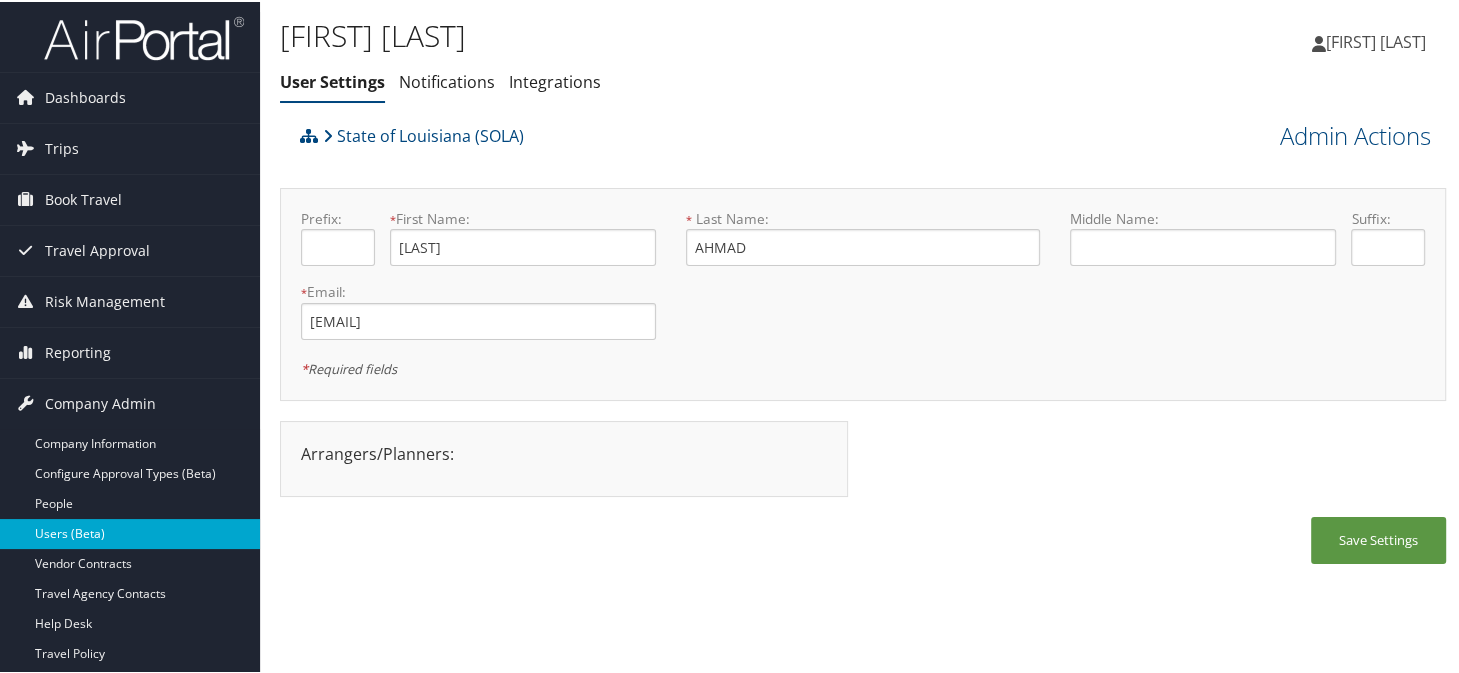 click on "Users (Beta)" at bounding box center [130, 532] 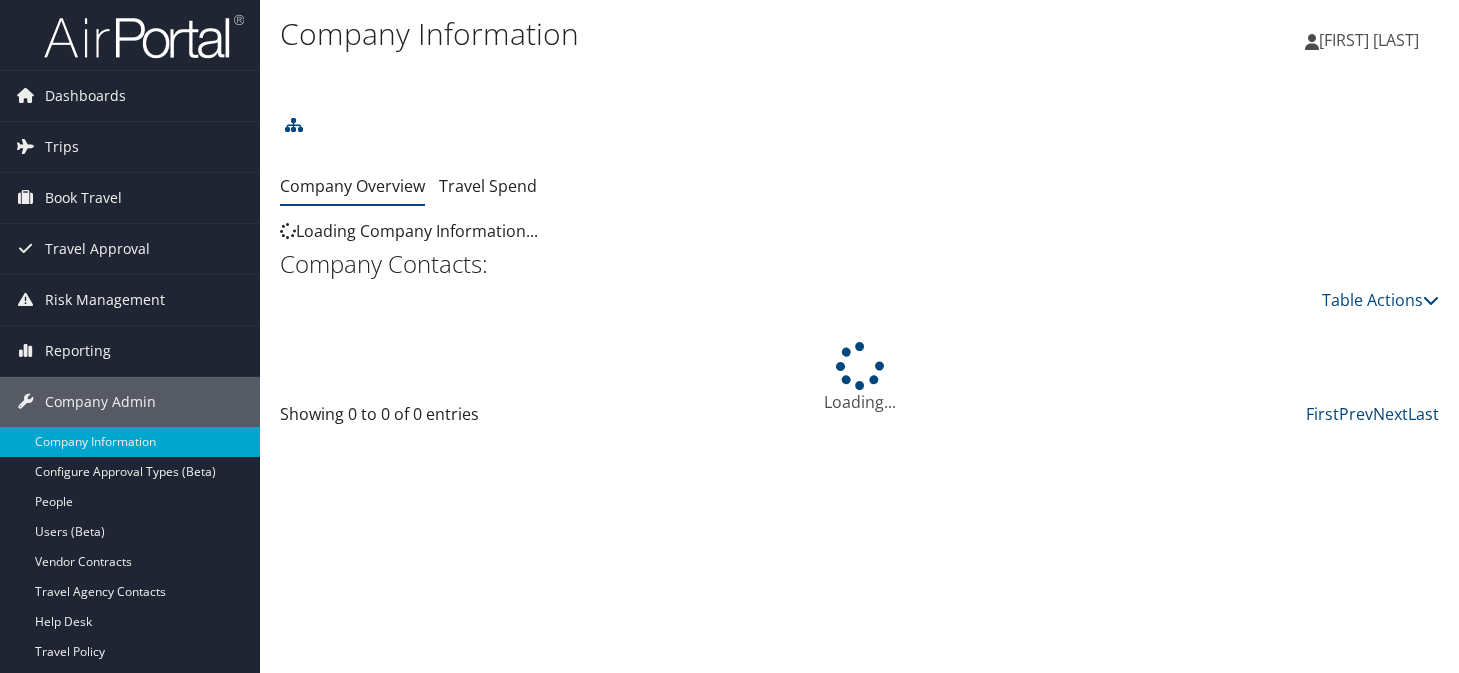 scroll, scrollTop: 0, scrollLeft: 0, axis: both 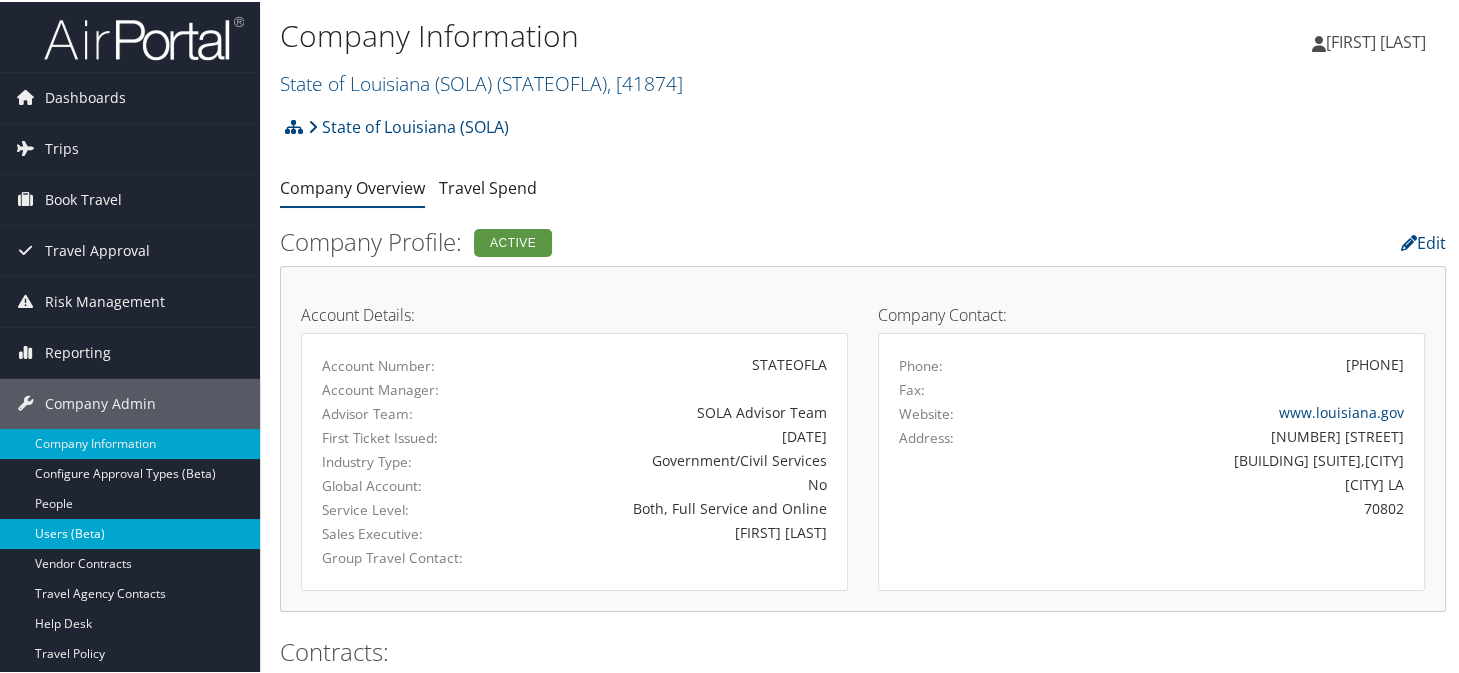 click on "Users (Beta)" at bounding box center (130, 532) 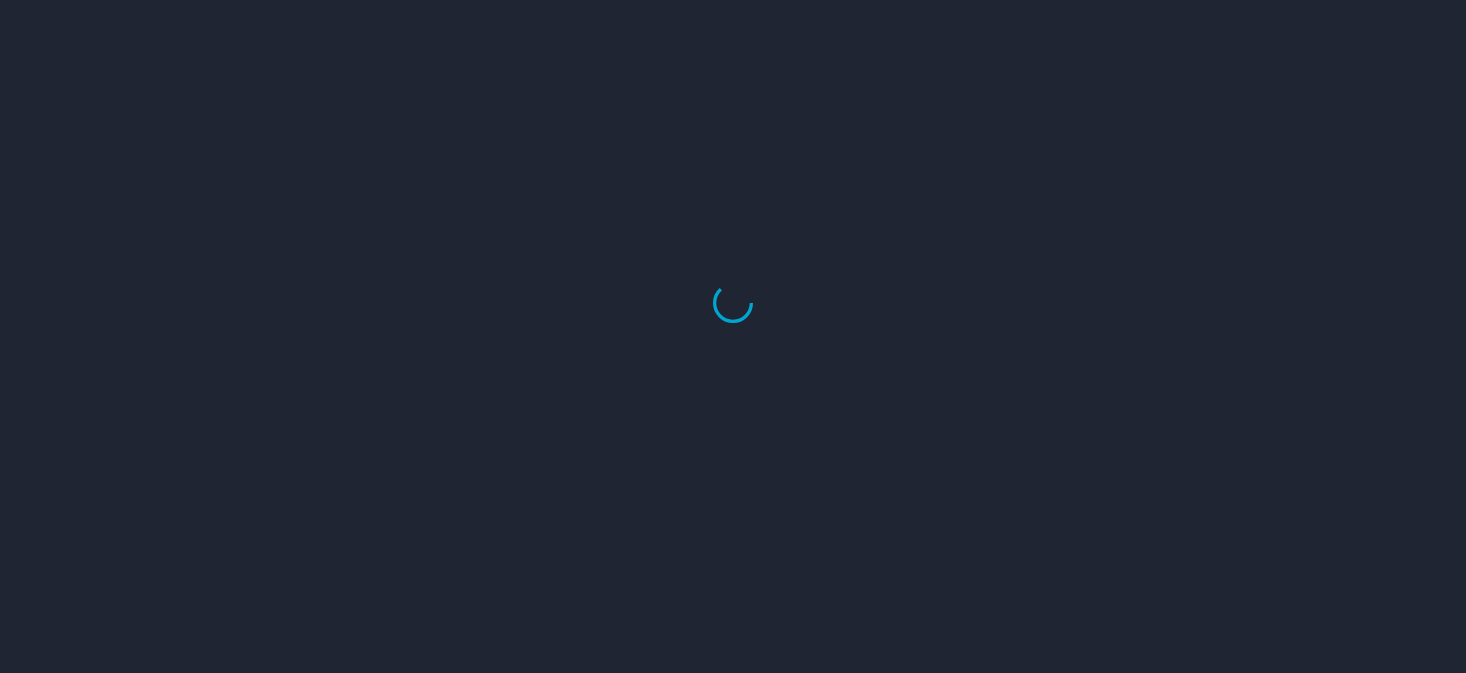 scroll, scrollTop: 0, scrollLeft: 0, axis: both 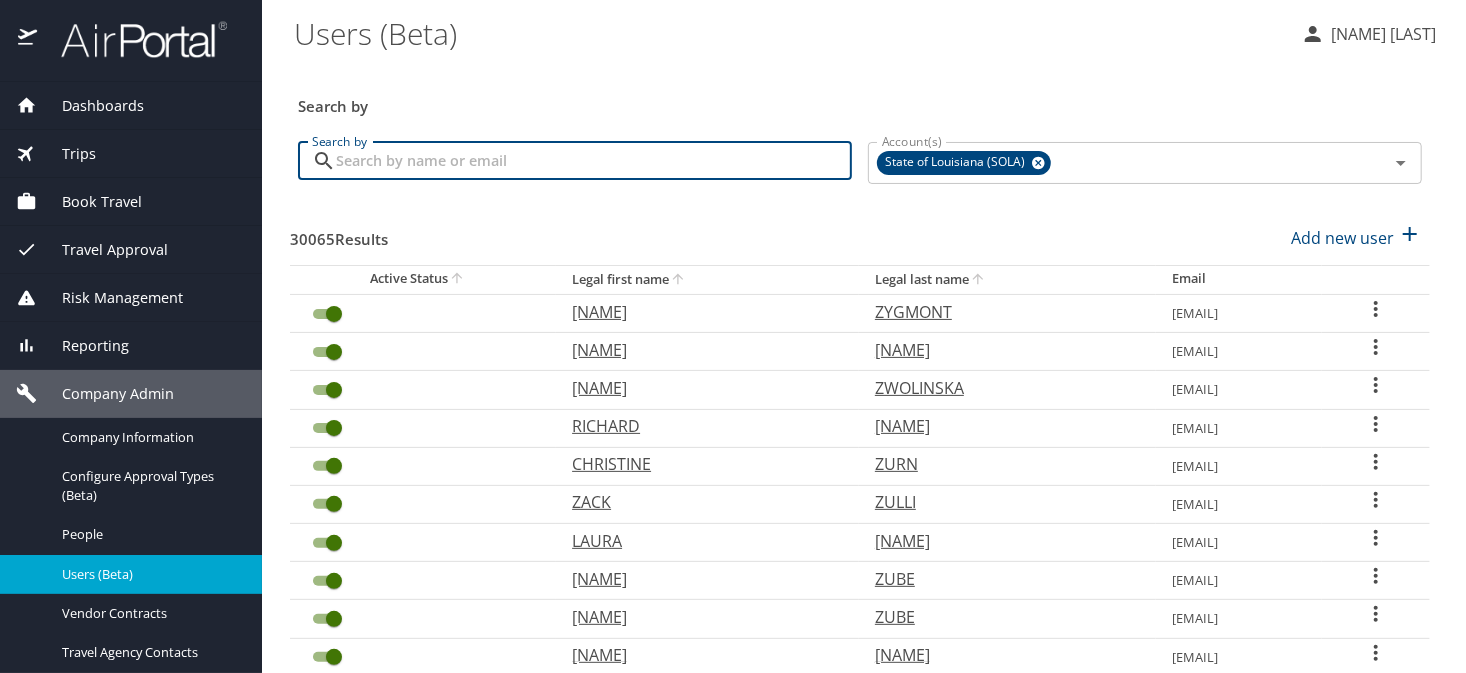 click on "Search by" at bounding box center (594, 161) 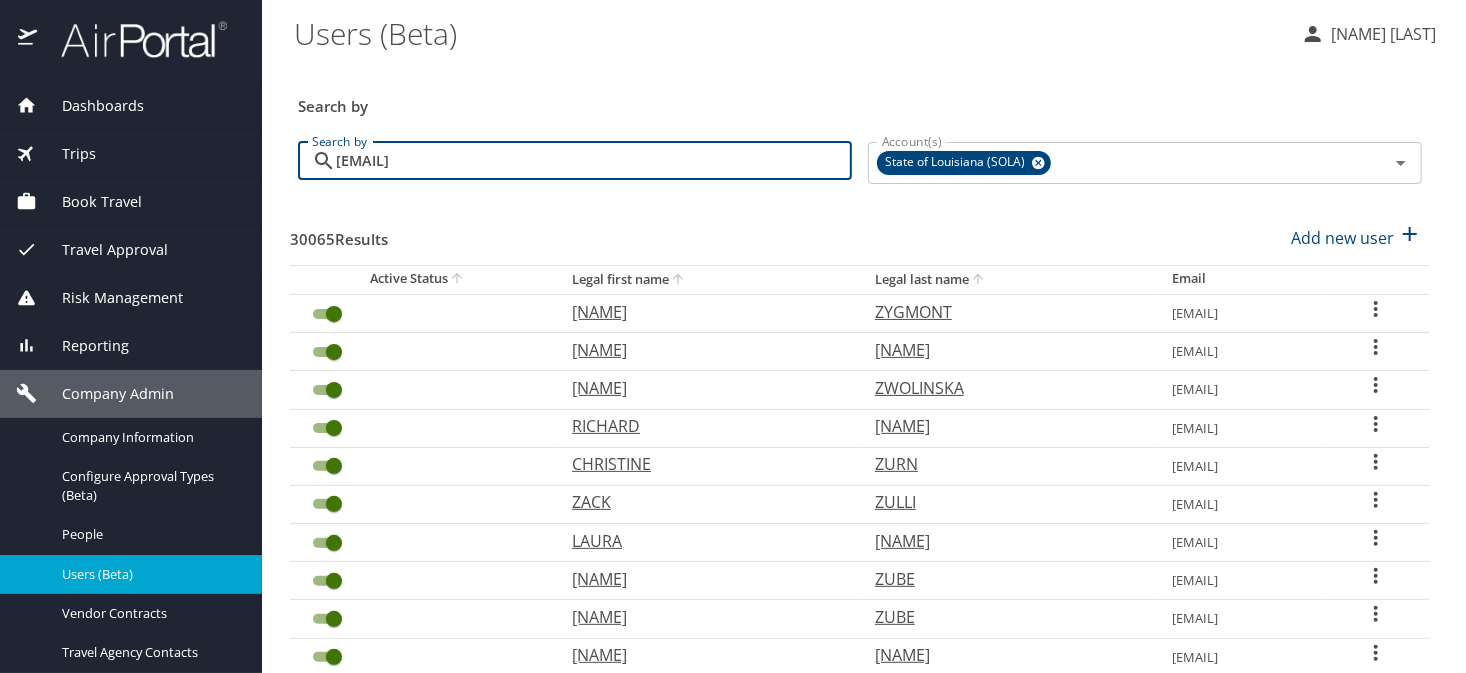 type on "elka.anderson@lsuhs.edu" 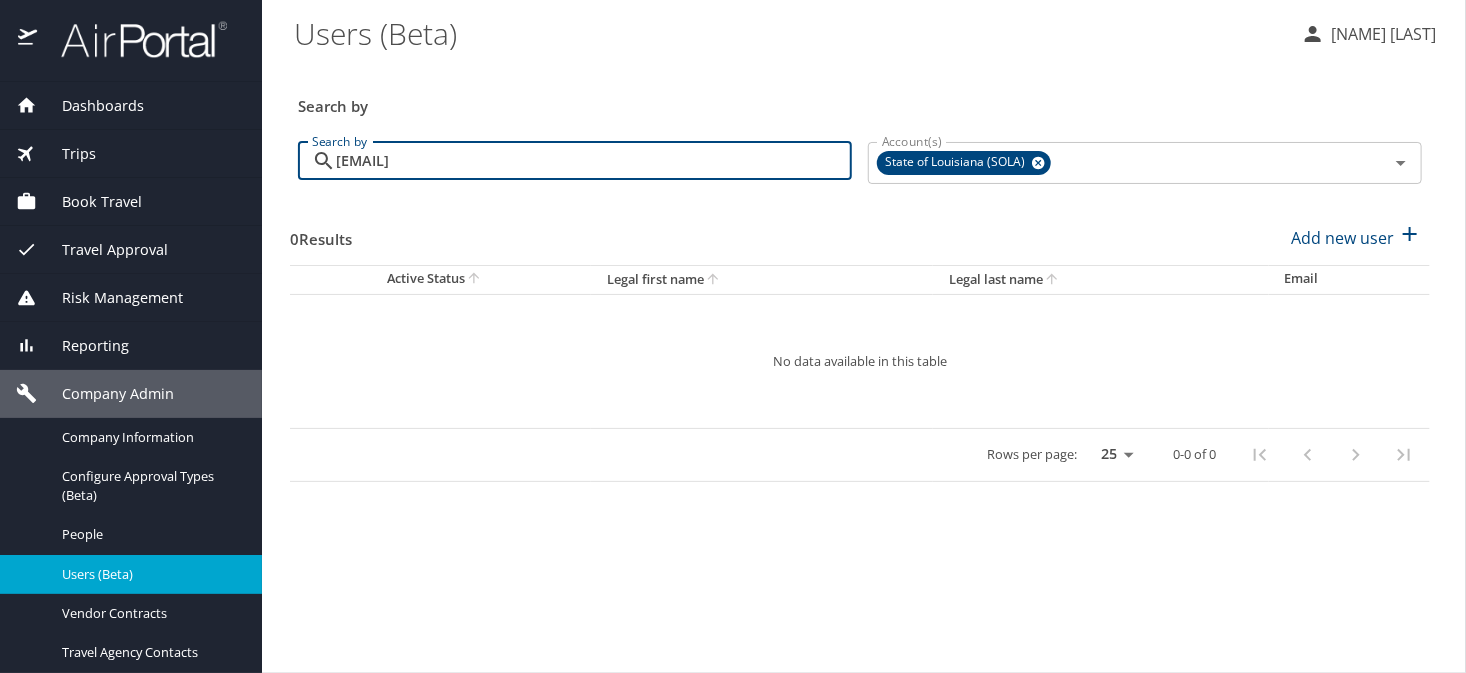 drag, startPoint x: 568, startPoint y: 166, endPoint x: 328, endPoint y: 166, distance: 240 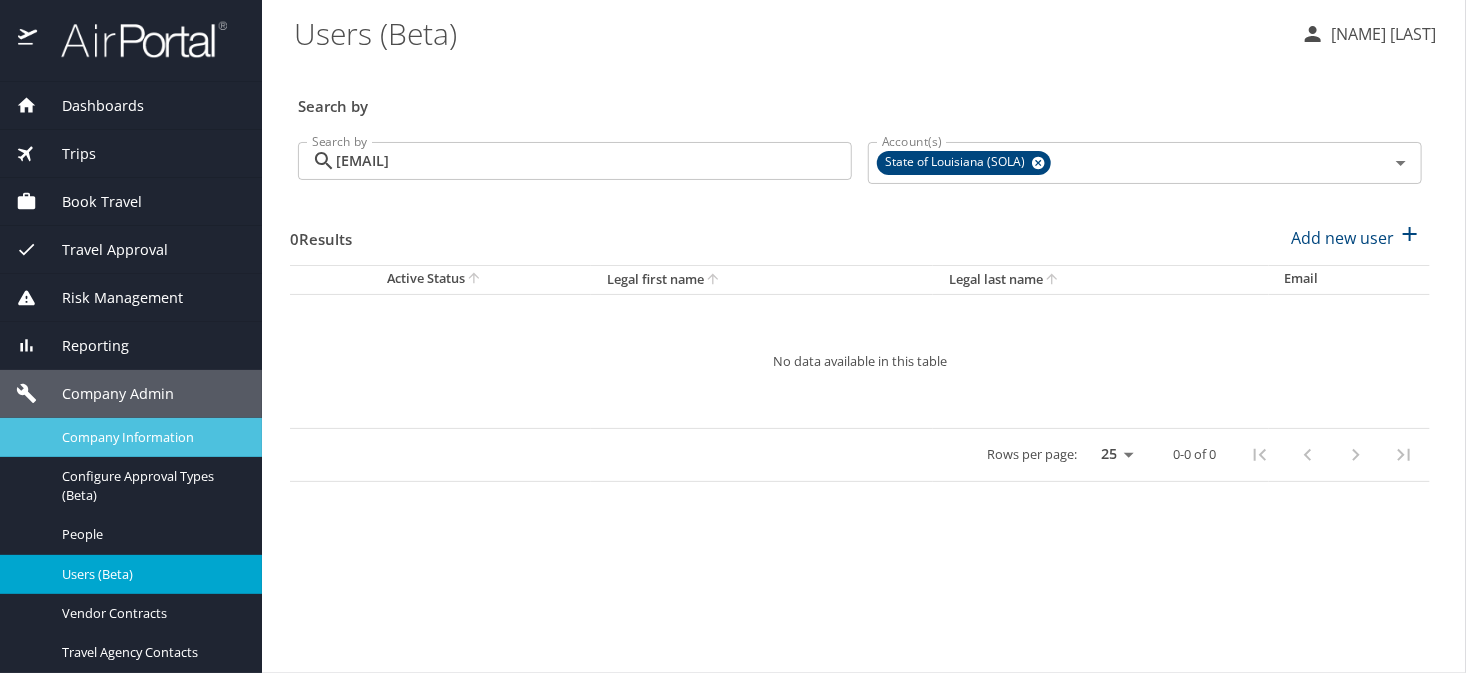 click on "Company Information" at bounding box center (150, 437) 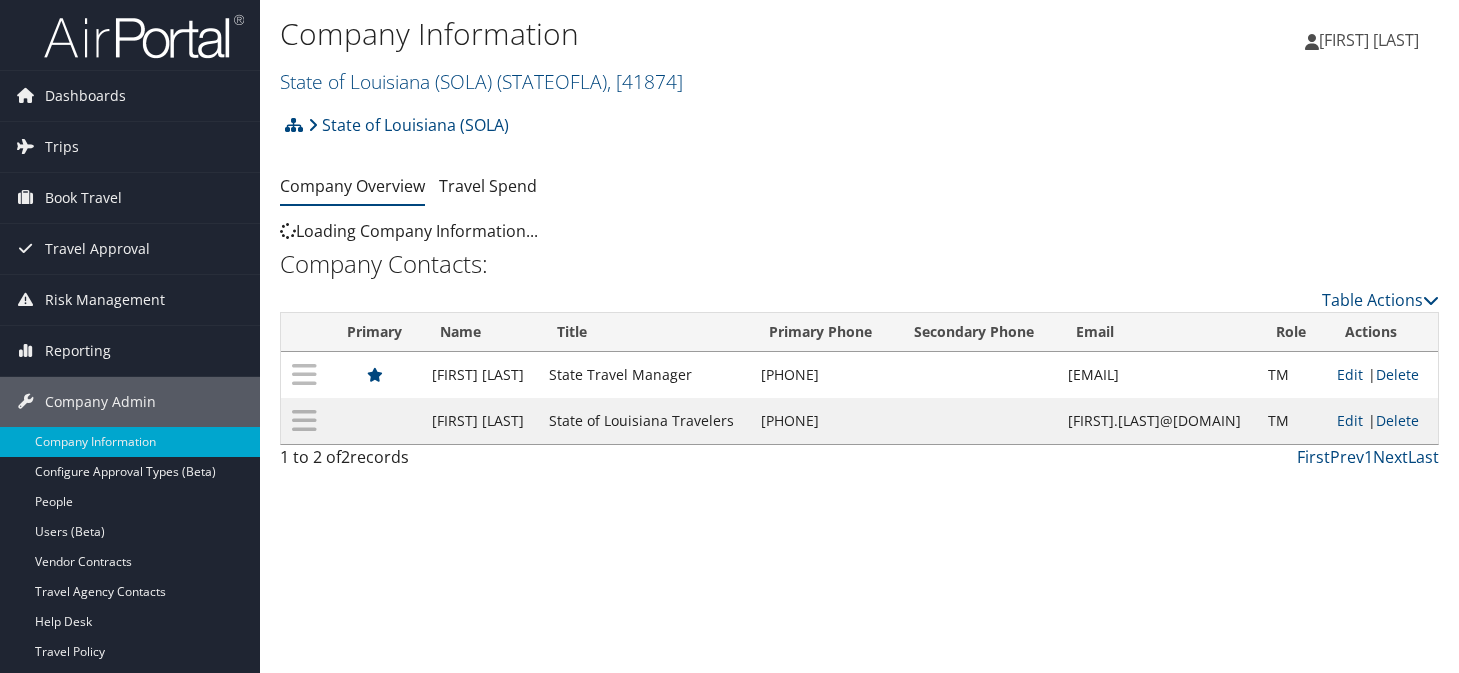 scroll, scrollTop: 0, scrollLeft: 0, axis: both 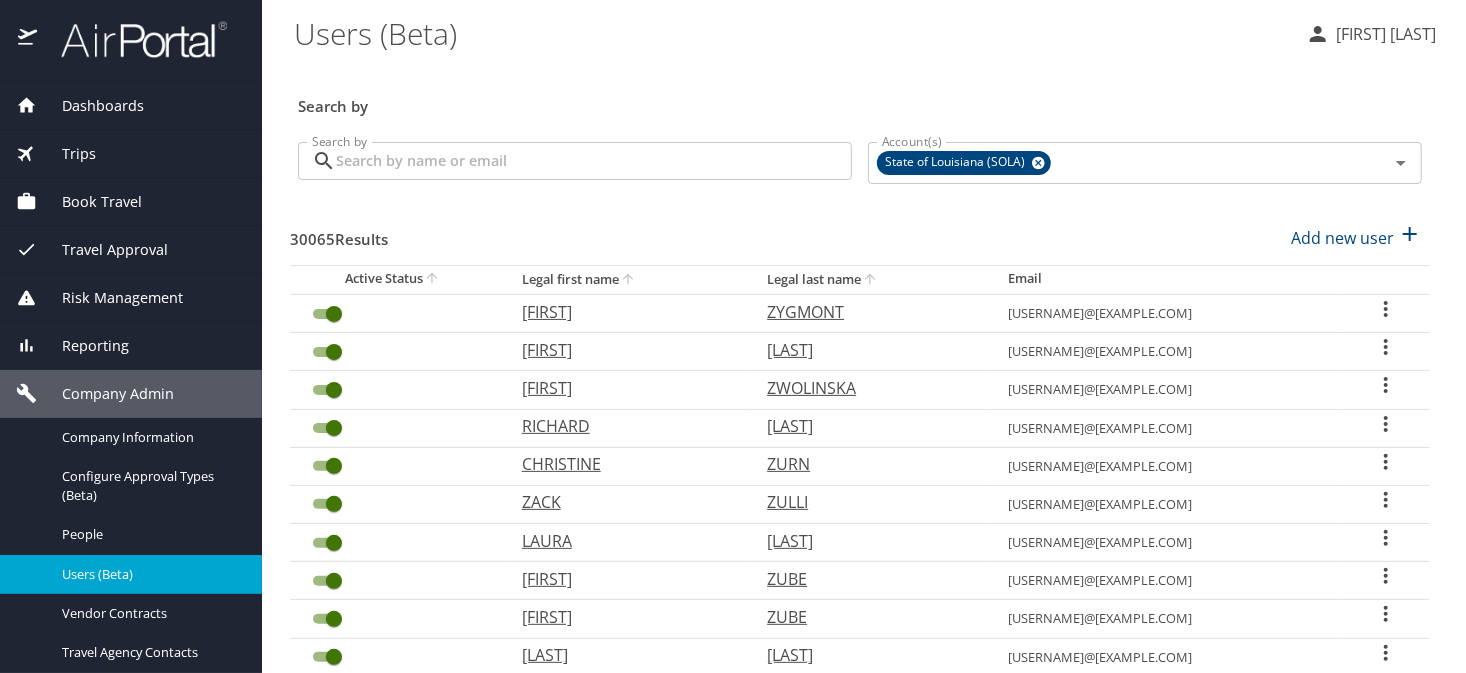 click on "Users (Beta)" at bounding box center (792, 33) 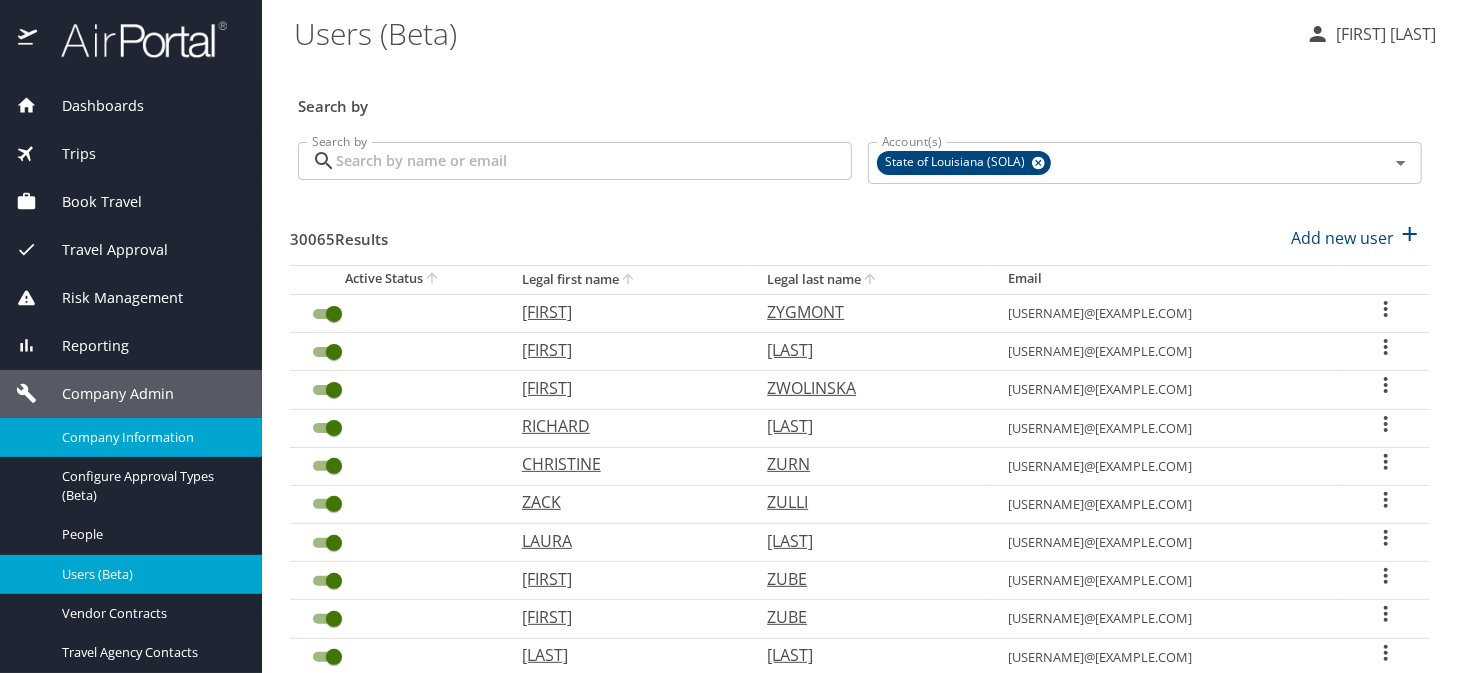 click on "Company Information" at bounding box center (150, 437) 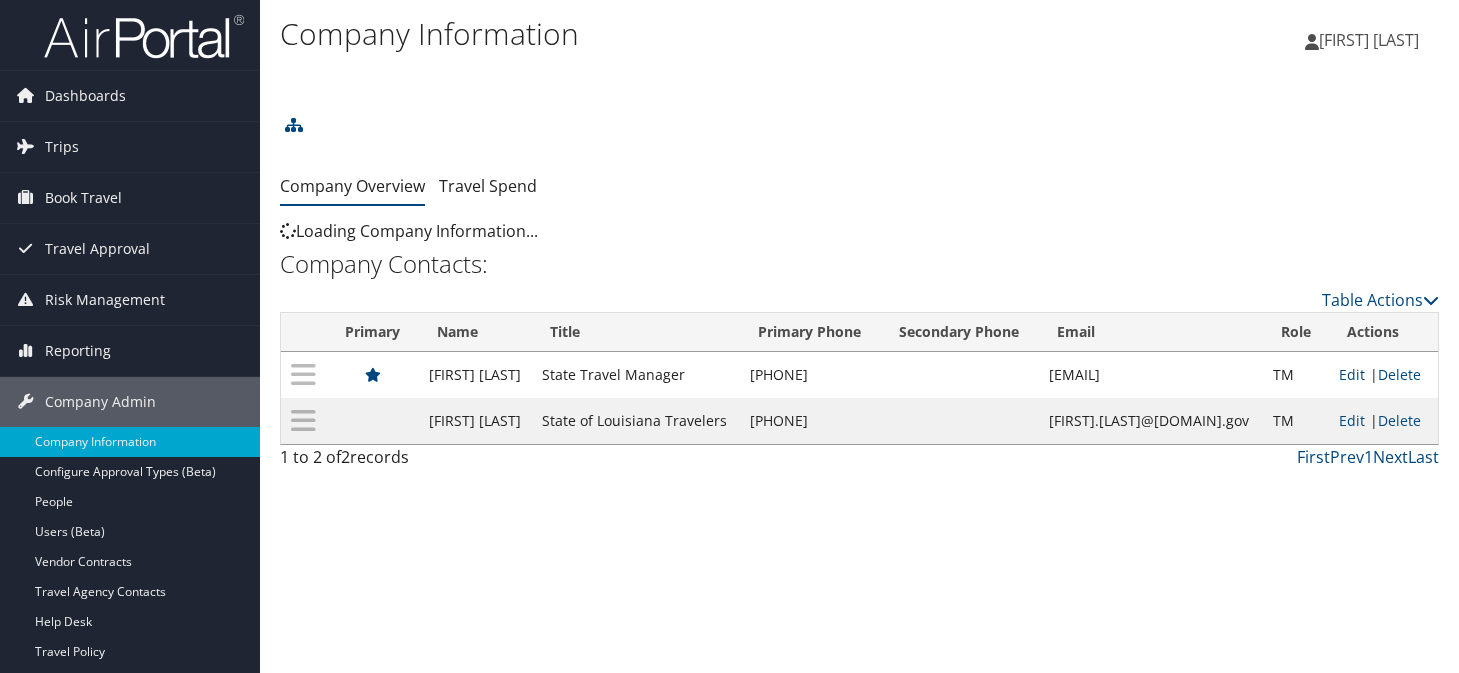 scroll, scrollTop: 0, scrollLeft: 0, axis: both 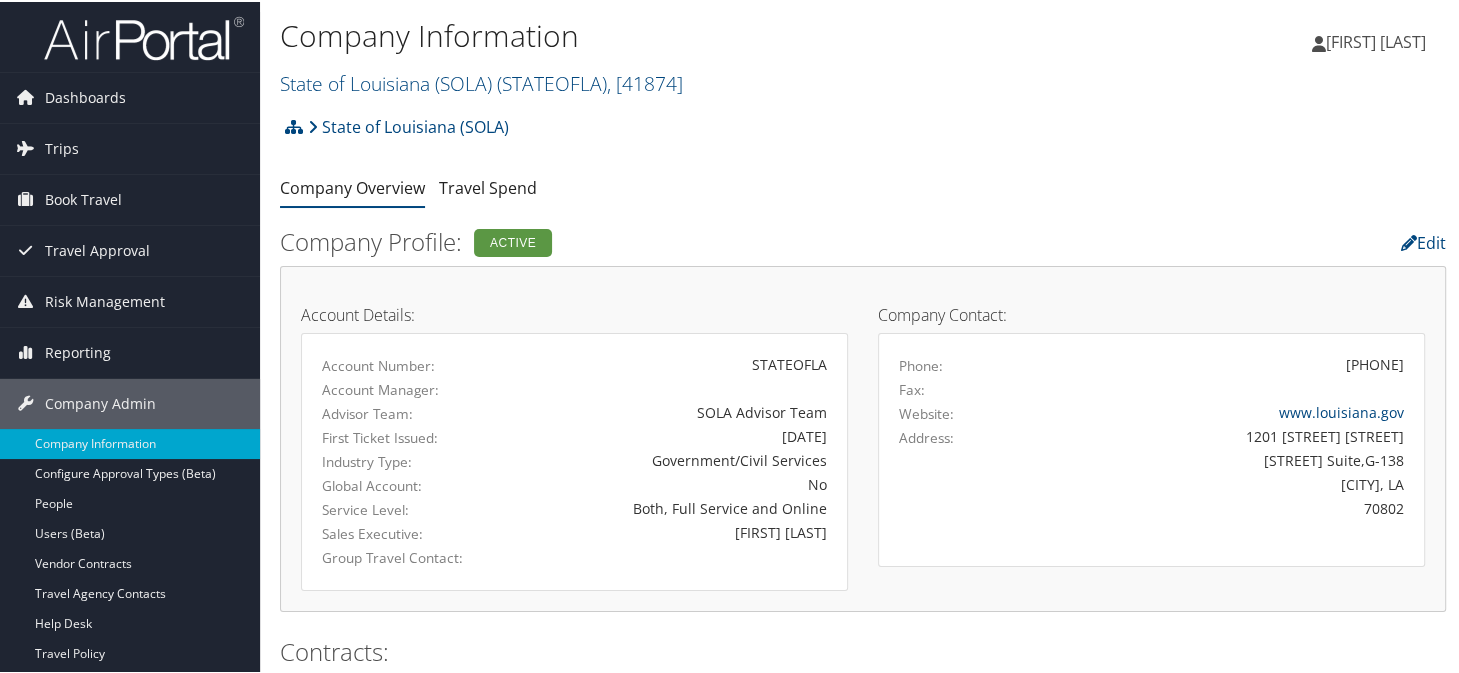 click on "Account Details: Account Number: STATEOFLA Account Manager: Advisor Team: SOLA Advisor Team First Ticket Issued: 1/1/2021 Industry Type: Government/Civil Services Global Account: No Service Level: Both, Full Service and Online Sales Executive: Kevin Lee Group Travel Contact: Company Contact: Phone: (225) 342-8039    Fax: Website: www.louisiana.gov Address: 1201 North 3rd Street Claiborne Building Suite,G-138 Baton Rouge,   LA 70802" at bounding box center [863, 437] 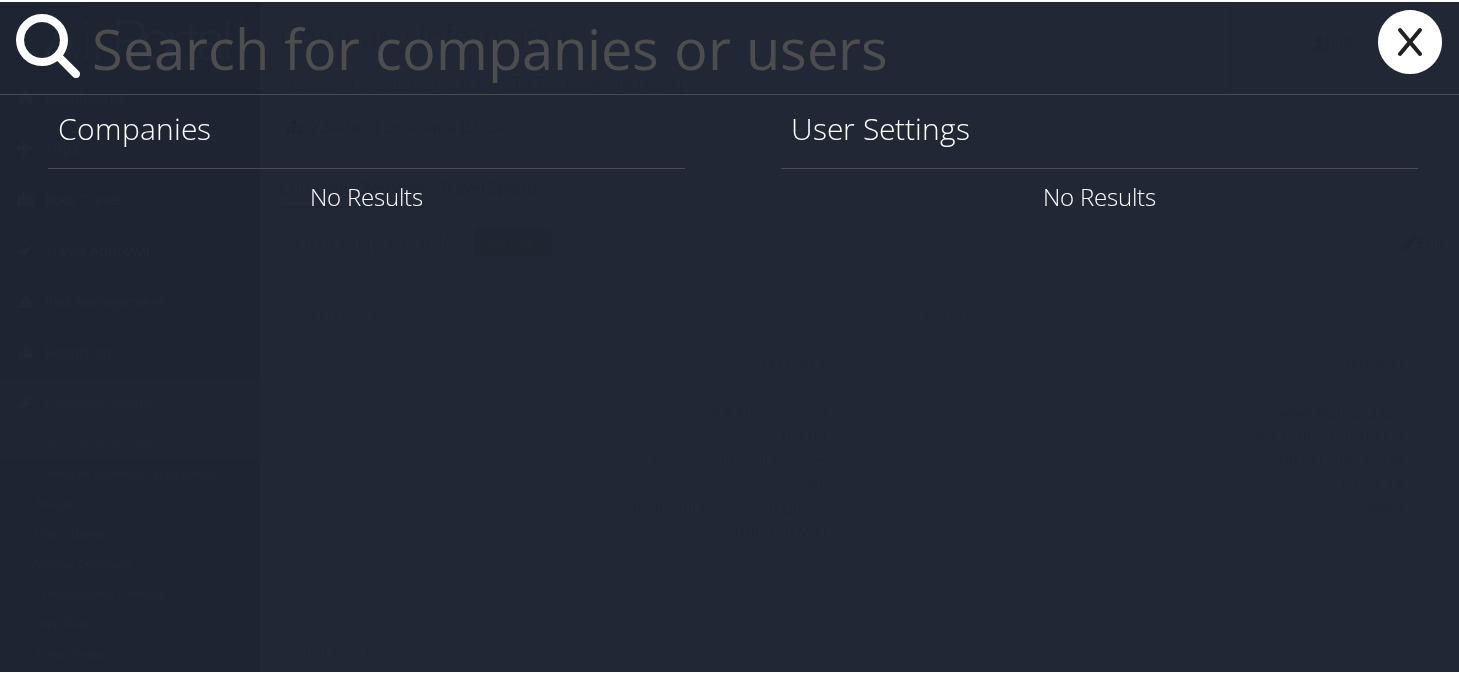 paste on "please contact our AirPortal support team at 801-327-7669, option 2 or you may start a remote session at support.cbtat.com." 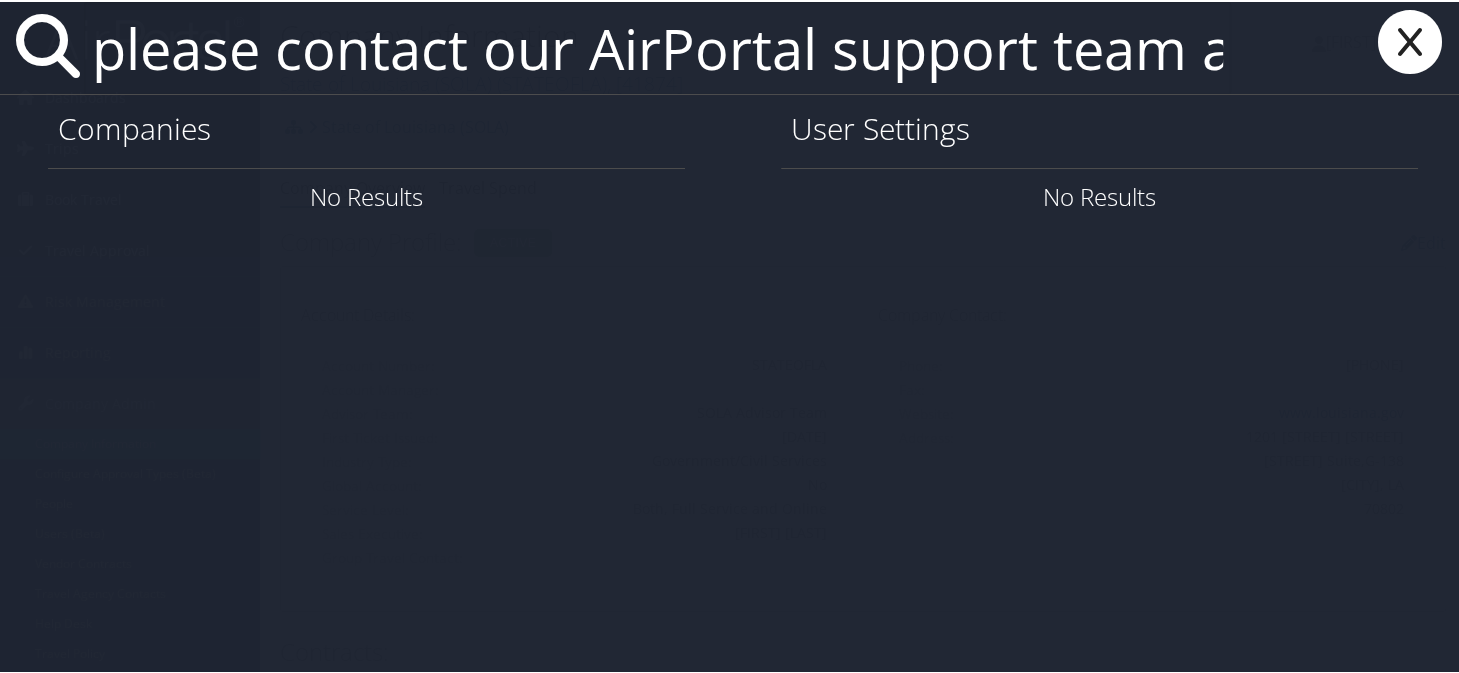 scroll, scrollTop: 0, scrollLeft: 2127, axis: horizontal 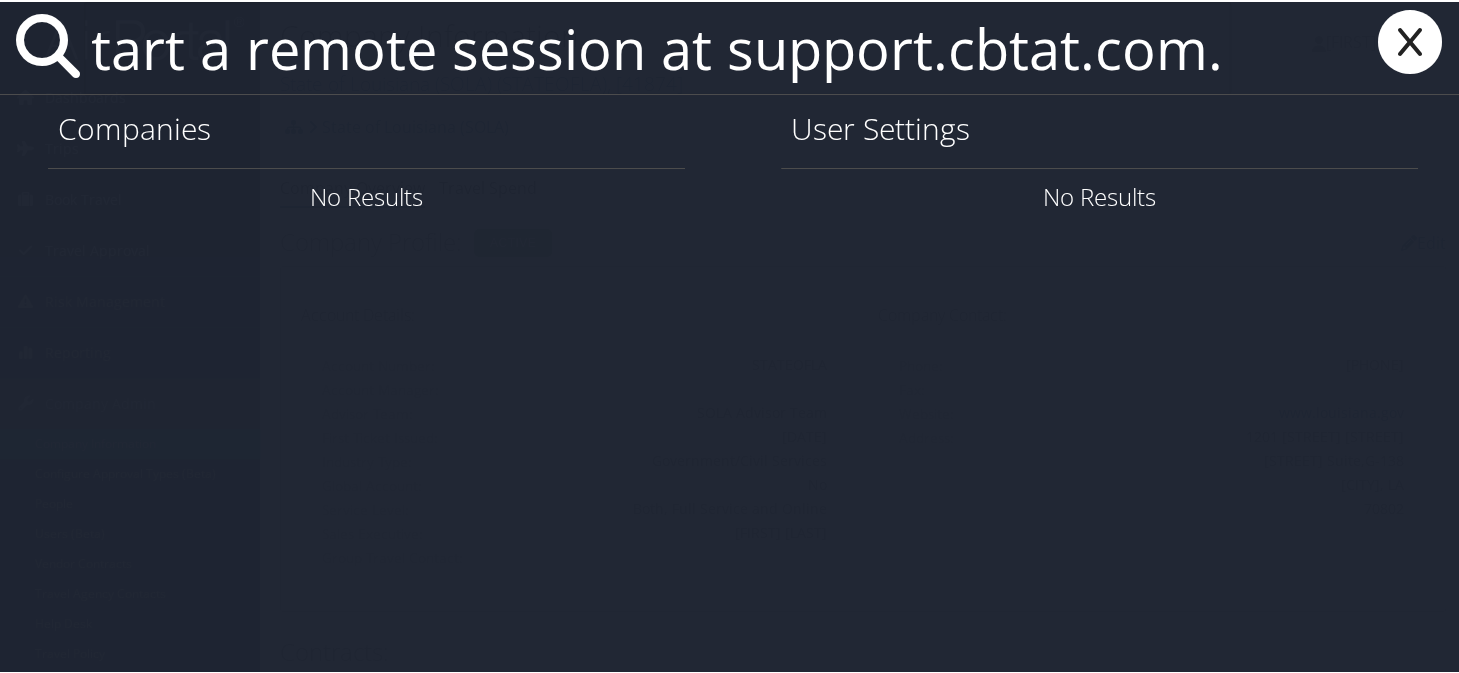 type on "please contact our AirPortal support team at 801-327-7669, option 2 or you may start a remote session at support.cbtat.com." 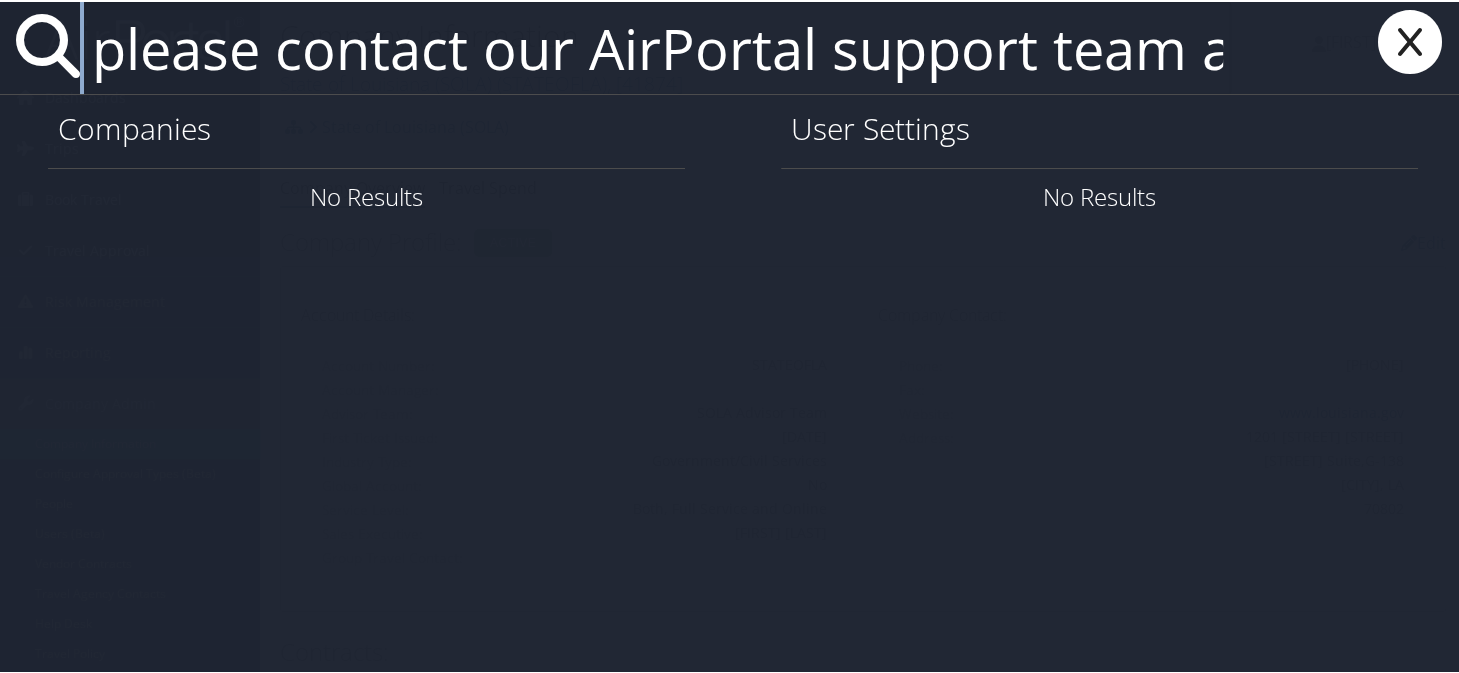 drag, startPoint x: 1148, startPoint y: 61, endPoint x: 0, endPoint y: 64, distance: 1148.0039 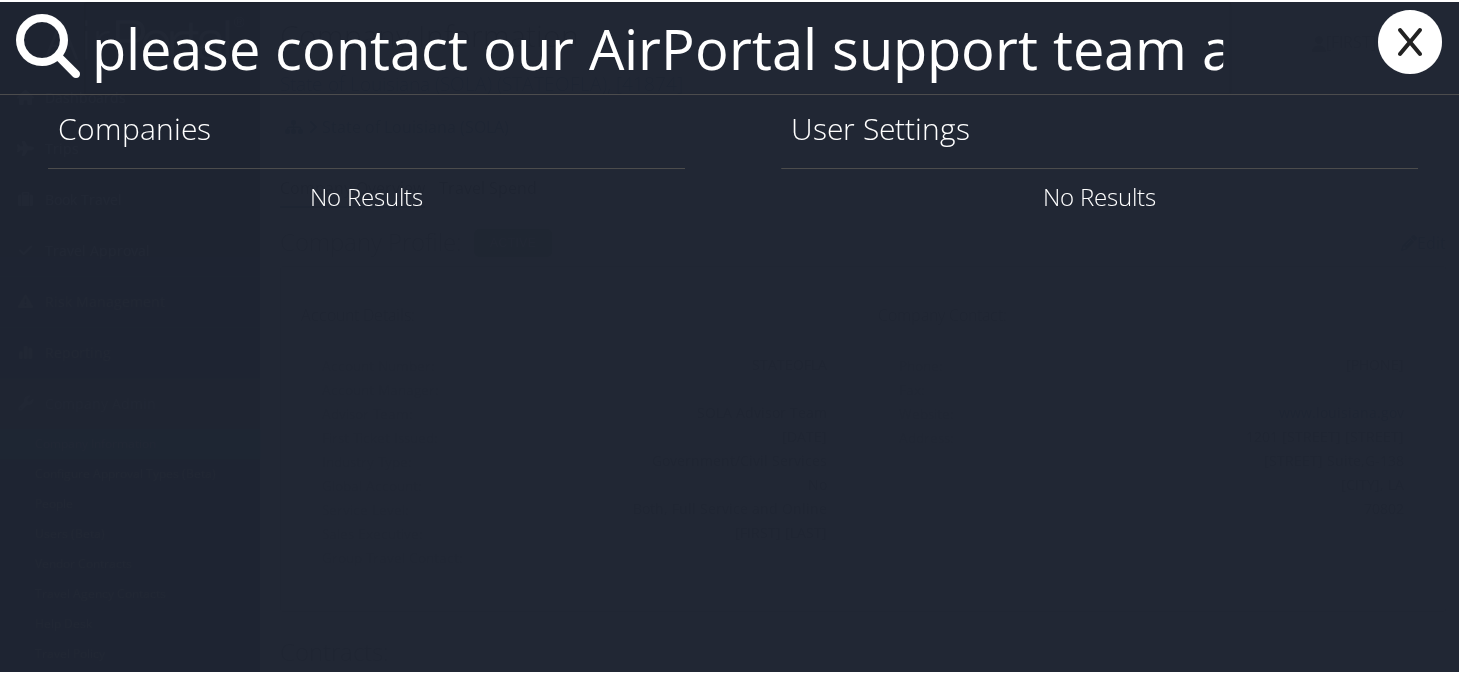 drag, startPoint x: 1391, startPoint y: 59, endPoint x: 1378, endPoint y: 56, distance: 13.341664 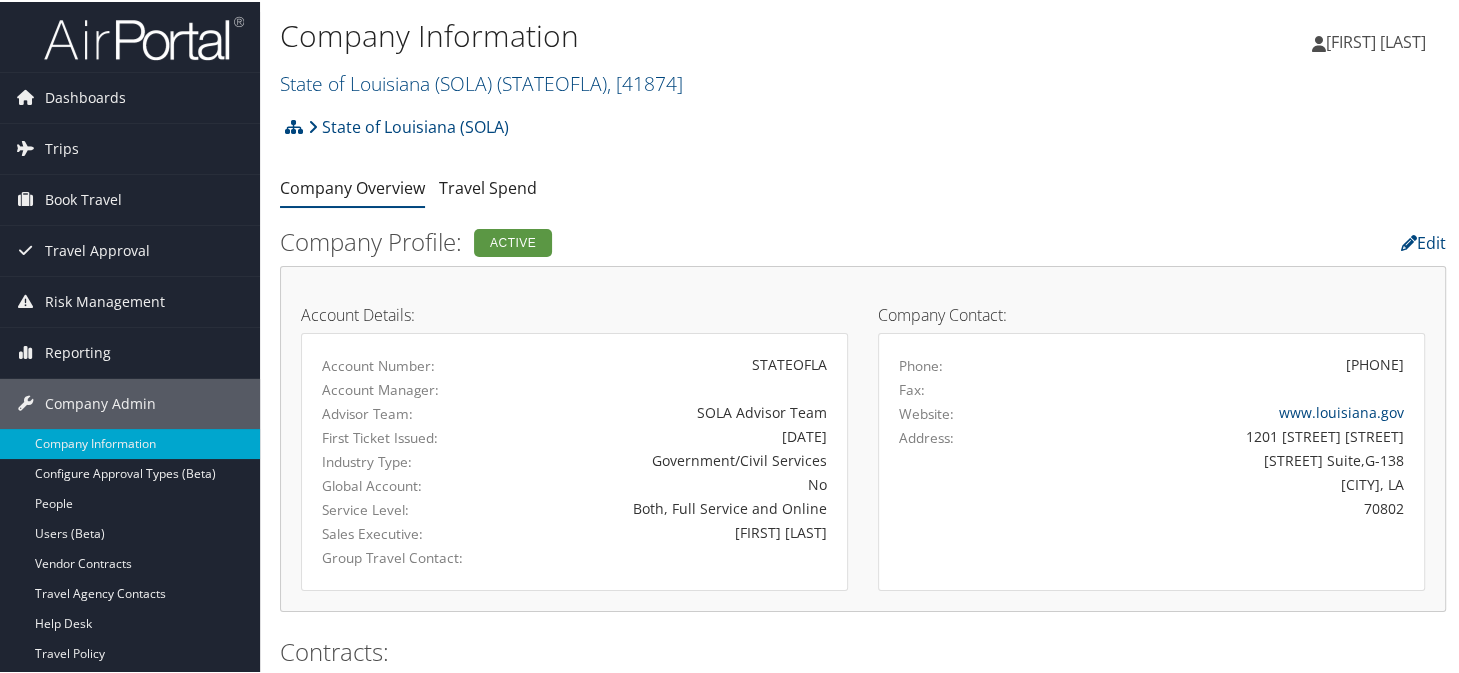 click on "Company Information
State of Louisiana (SOLA)   ( STATEOFLA )  , [ 41874 ]
State of Louisiana (SOLA), [41874]
University Of Utah (UofU), [9807]
STATE of UTAH INSIDE ENTITIES, [45401]
Bertrandt US Inc., [39685]
O'Neal Industries (ONI), [11161]
DESE Research Inc, [27637]
TBC - Boston University (BU), [26759]
State of Utah Retirement (OE), [3001]
Michigan State University (MSU), [16683]
Perceptron, [4477]" at bounding box center [668, 57] 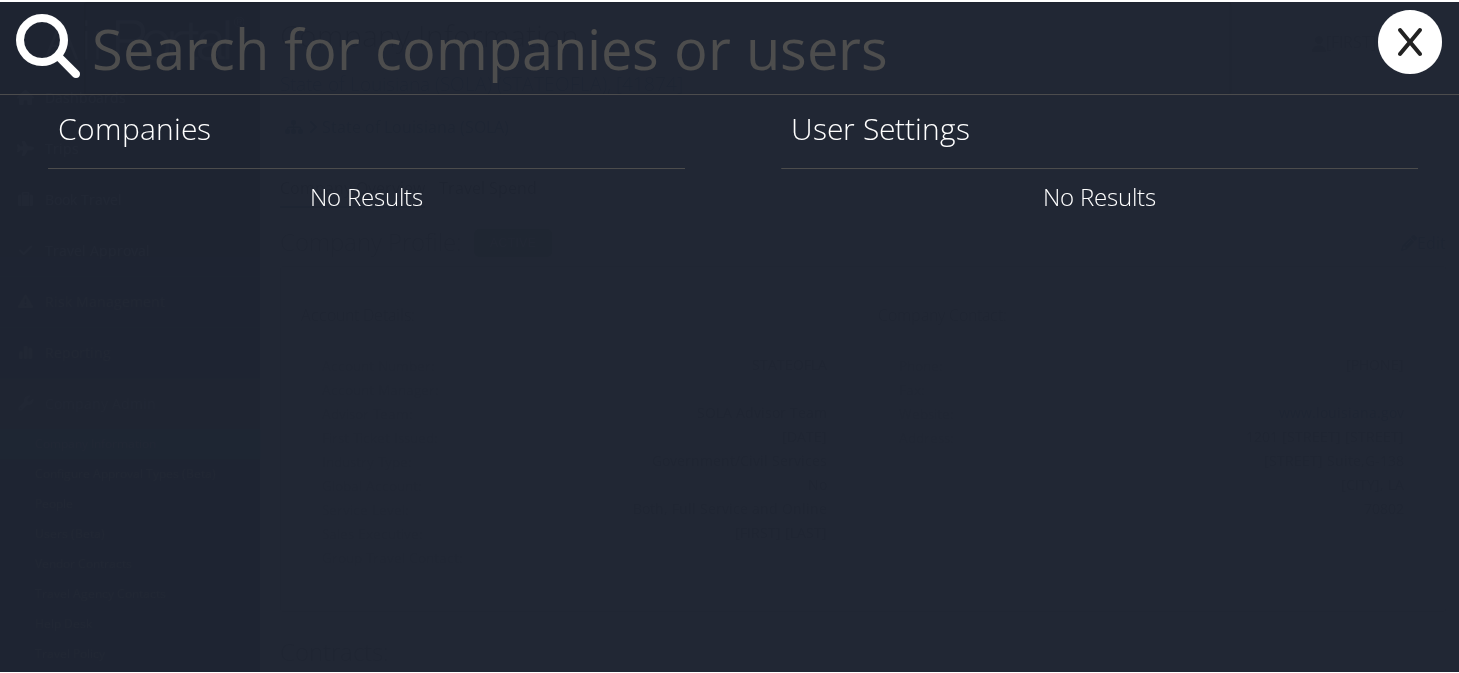 paste on "erez.aghion@louisiana.edu" 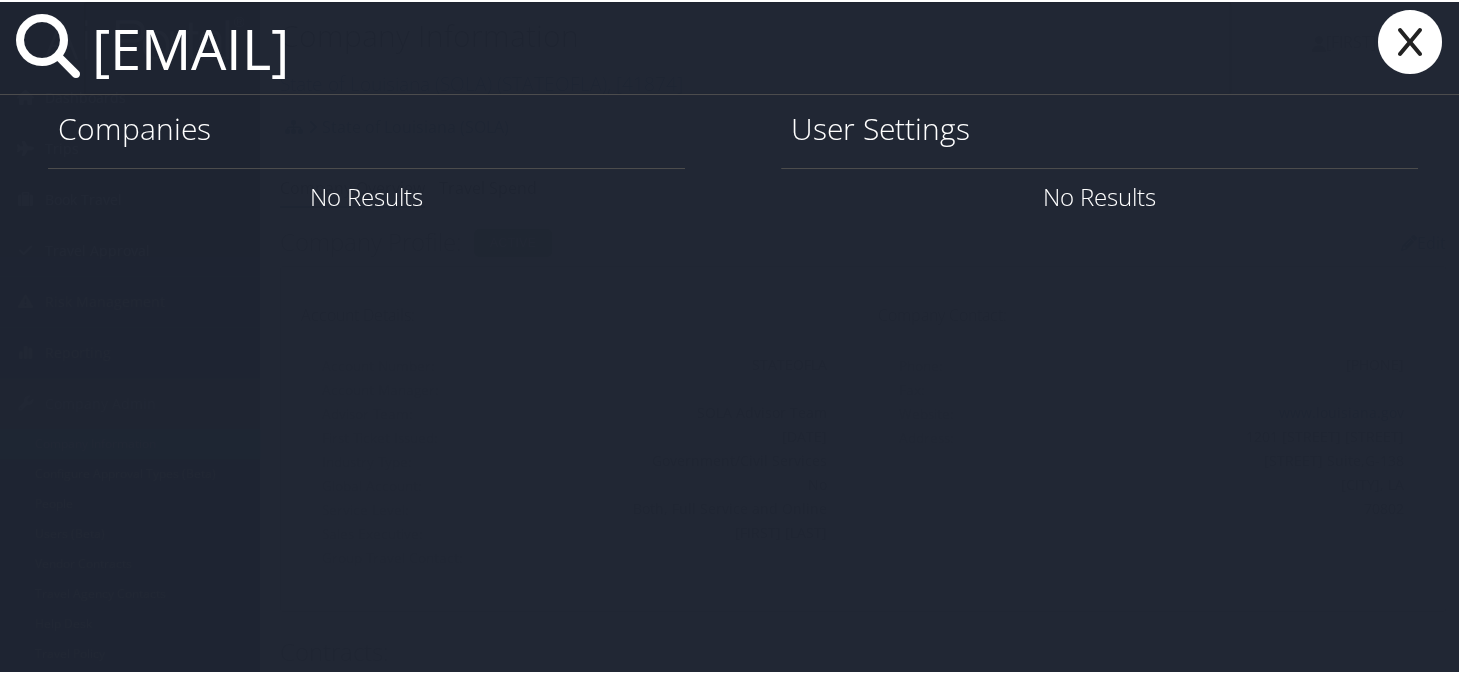 type on "erez.aghion@louisiana.edu" 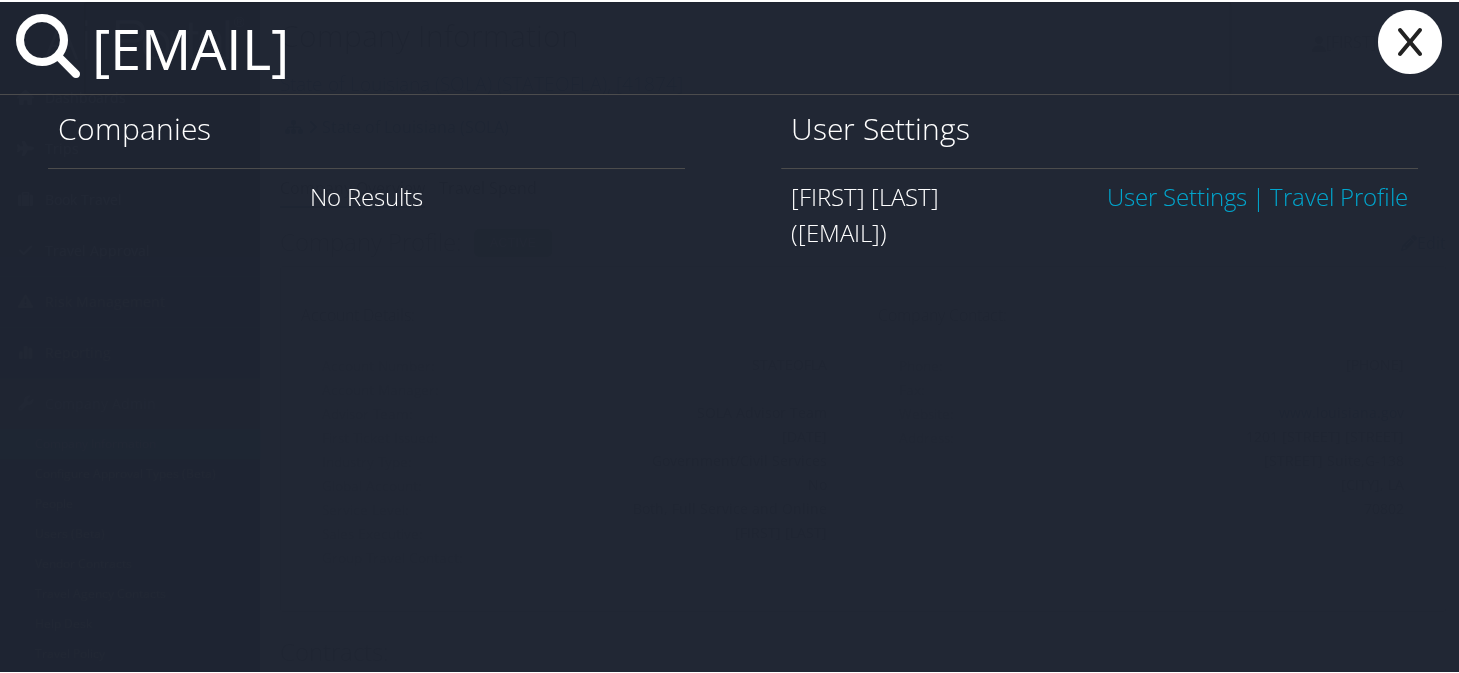 click on "User Settings" at bounding box center [1177, 194] 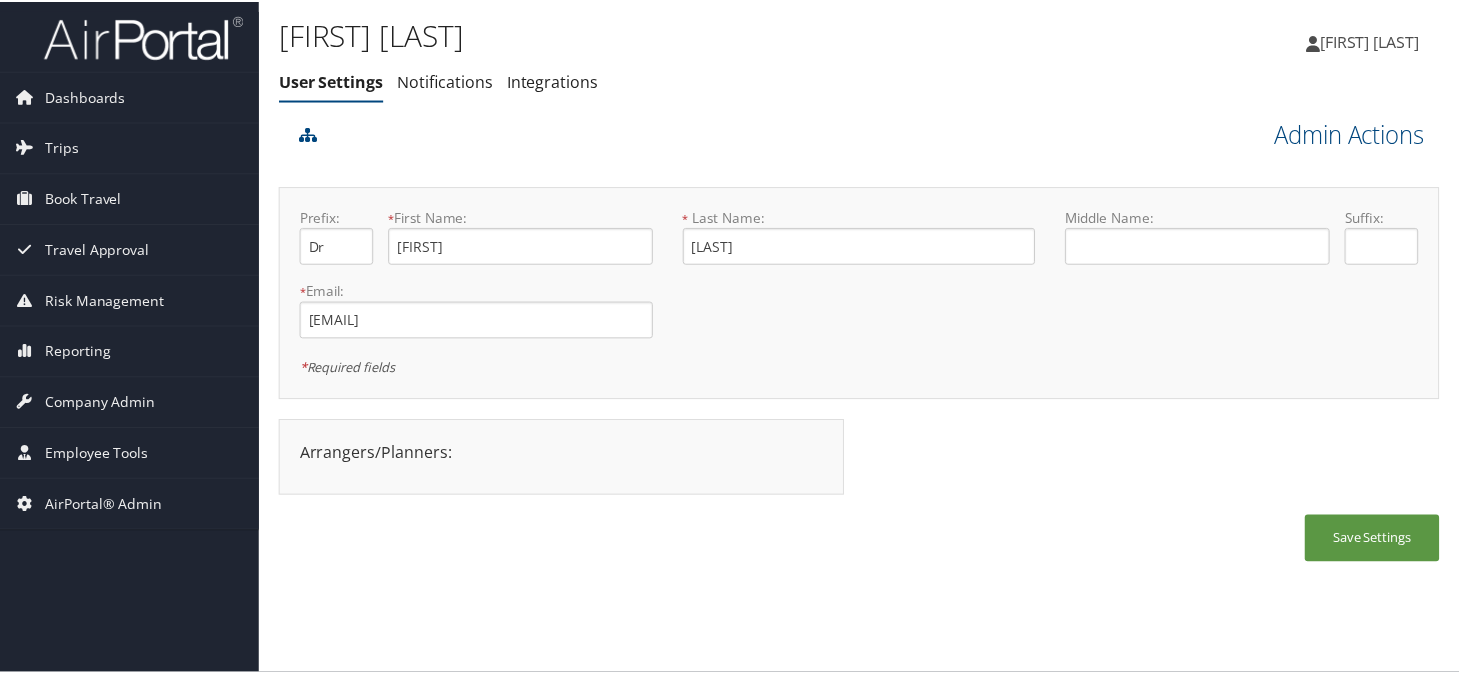 scroll, scrollTop: 0, scrollLeft: 0, axis: both 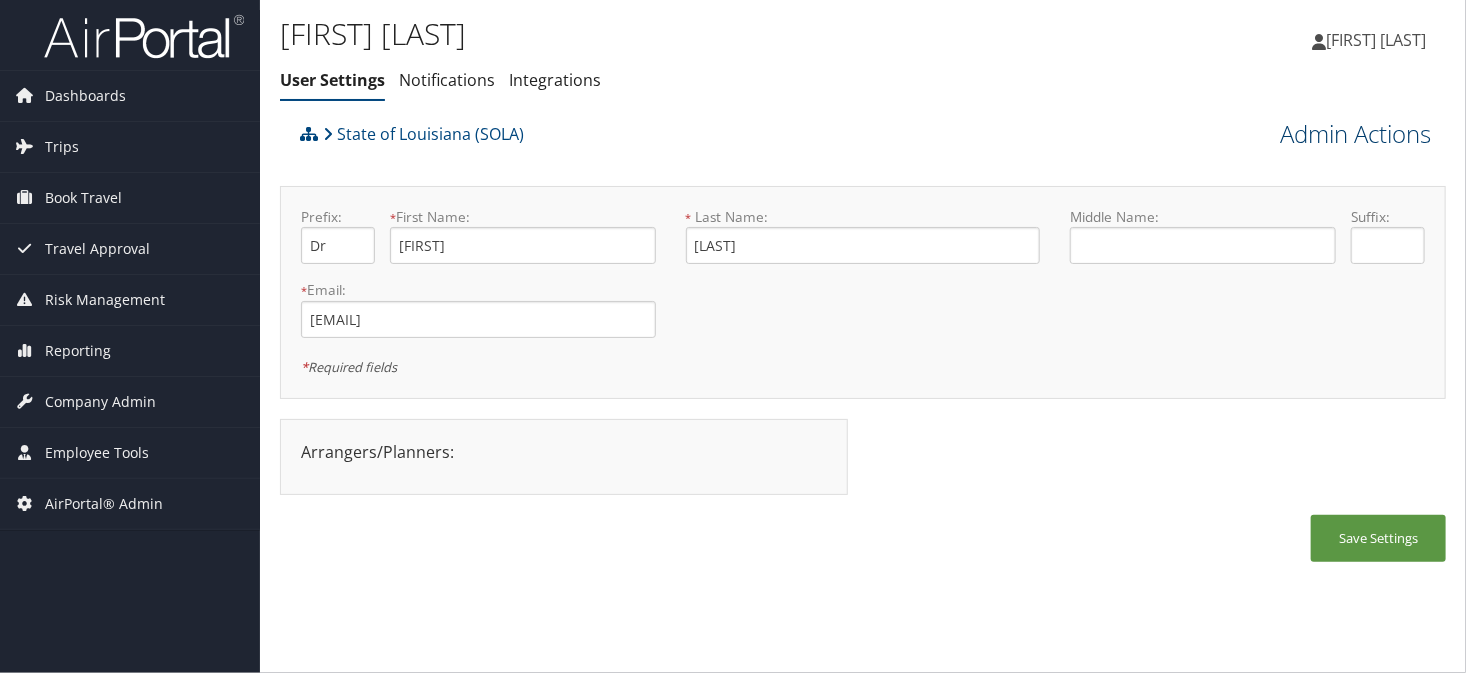 click on "Admin Actions" at bounding box center (1355, 134) 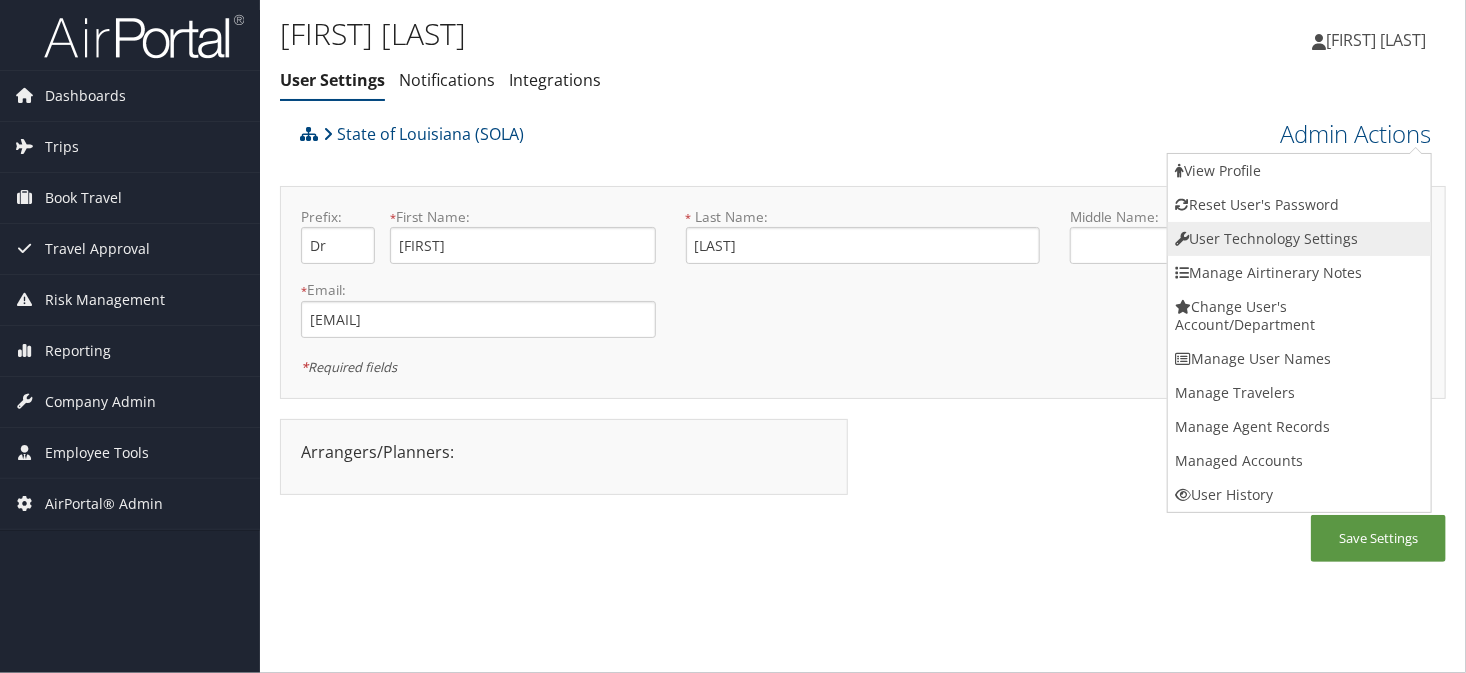 click on "User Technology Settings" at bounding box center [1299, 239] 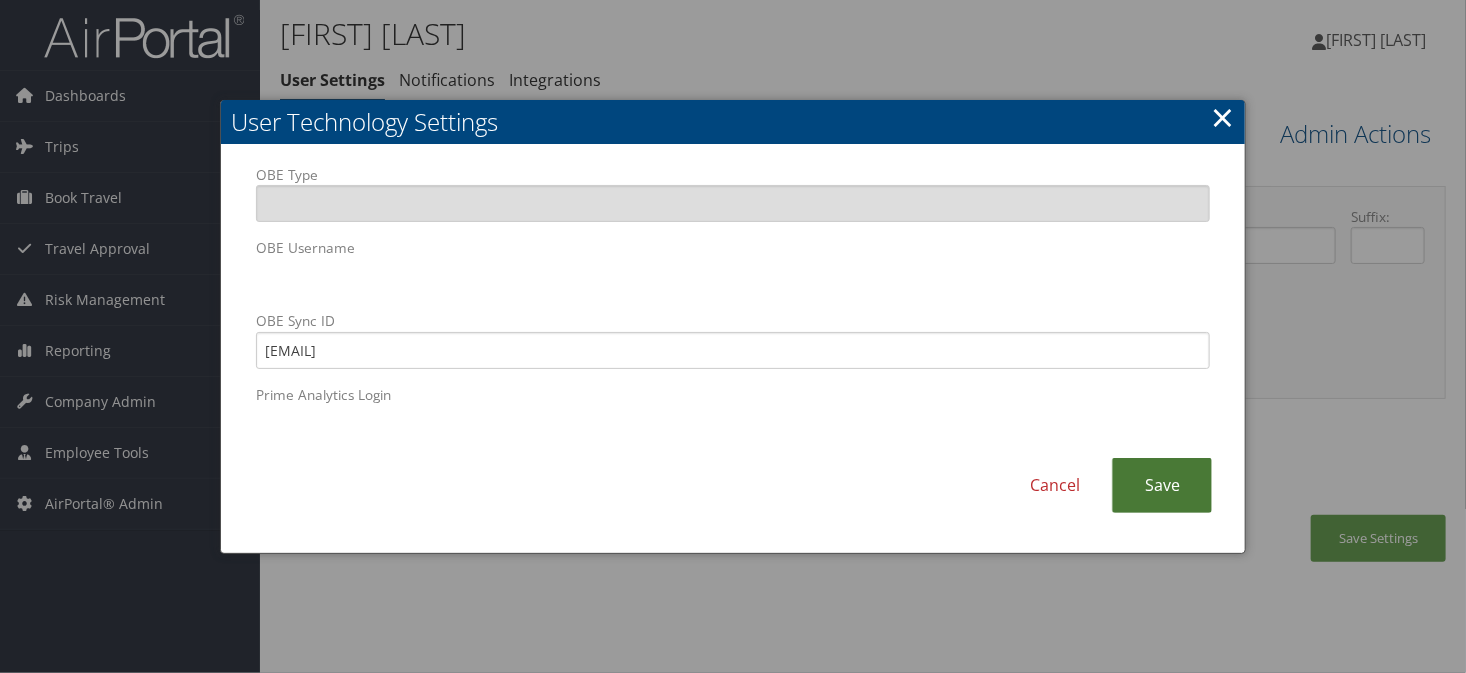 click on "Save" at bounding box center [1162, 485] 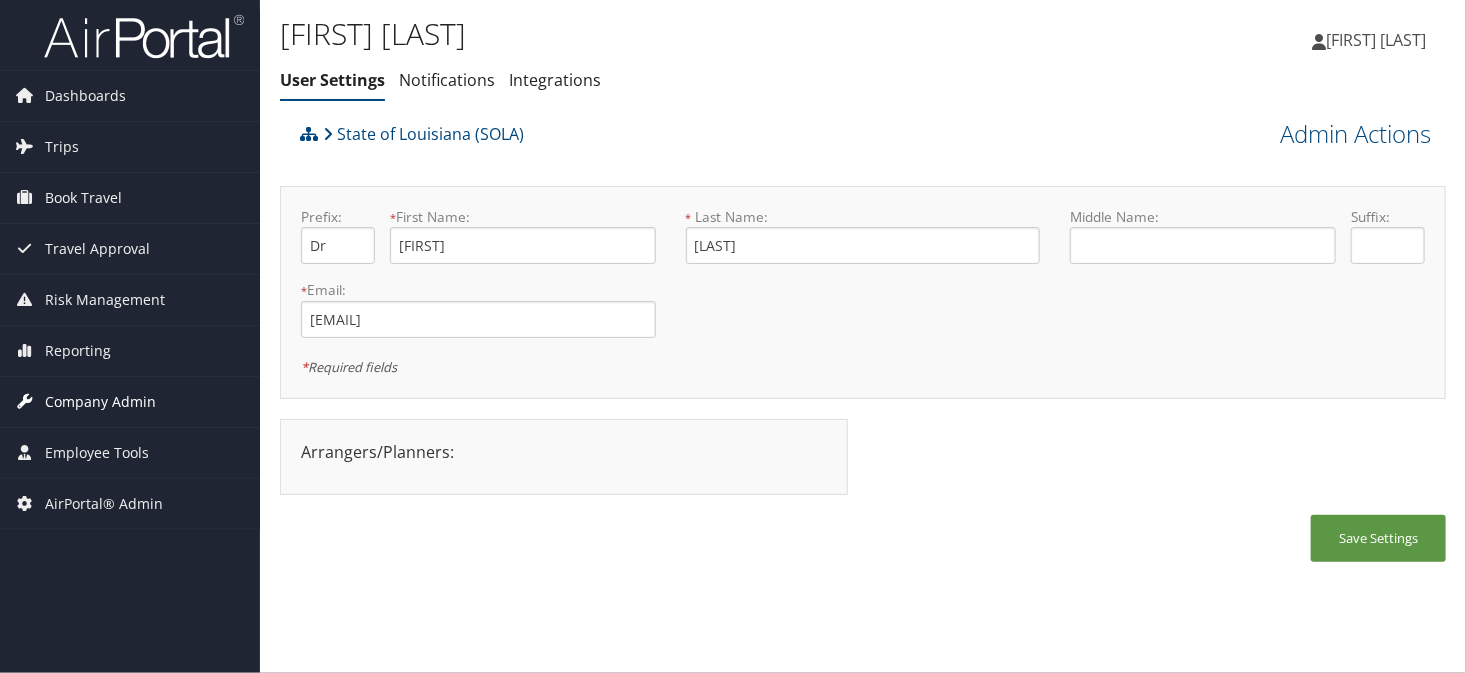 click on "Company Admin" at bounding box center [100, 402] 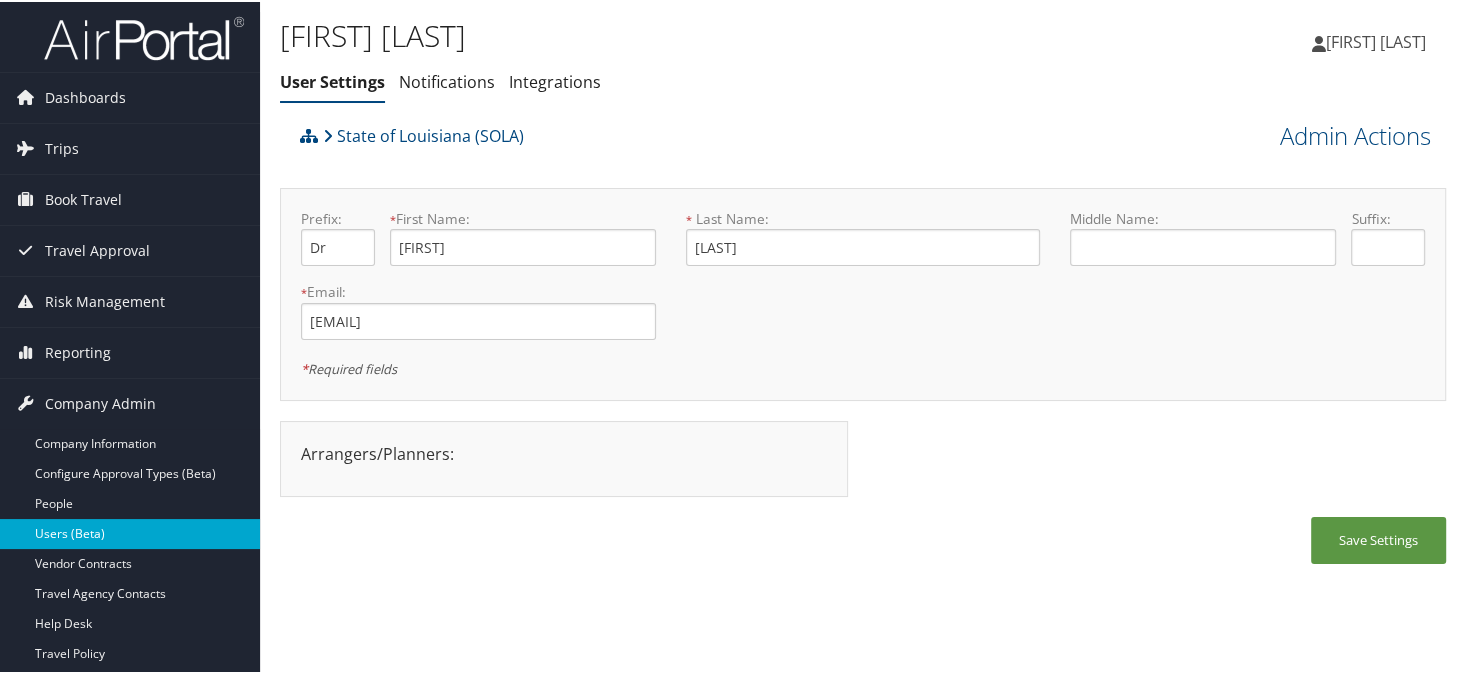 click on "Users (Beta)" at bounding box center (130, 532) 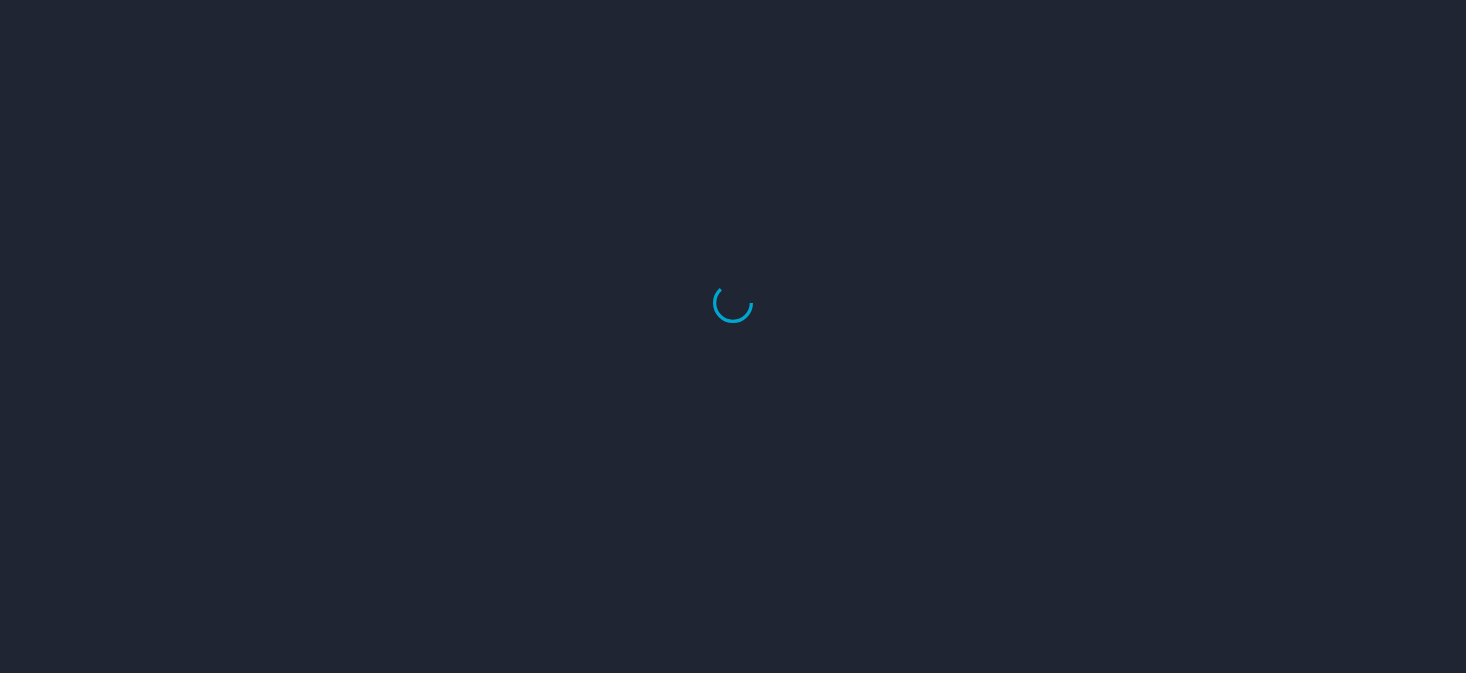 scroll, scrollTop: 0, scrollLeft: 0, axis: both 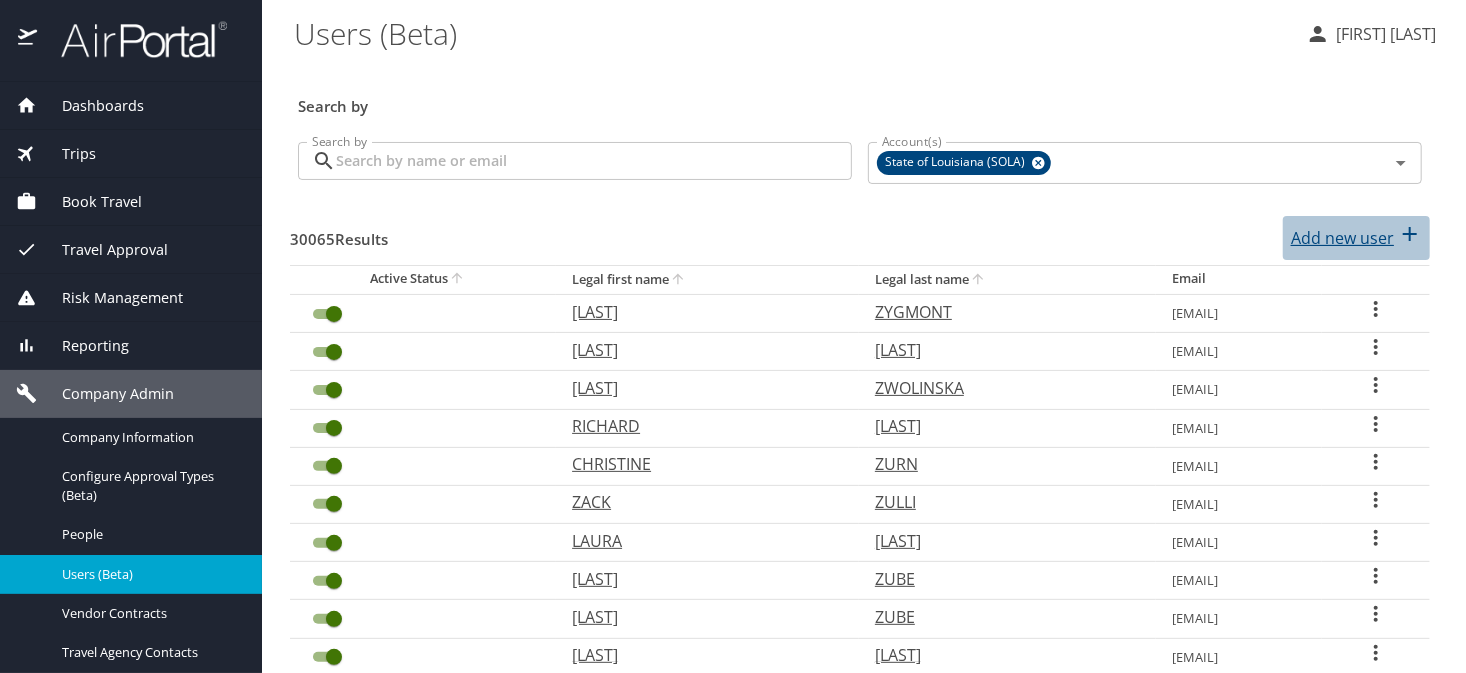 click on "Add new user" at bounding box center [1342, 238] 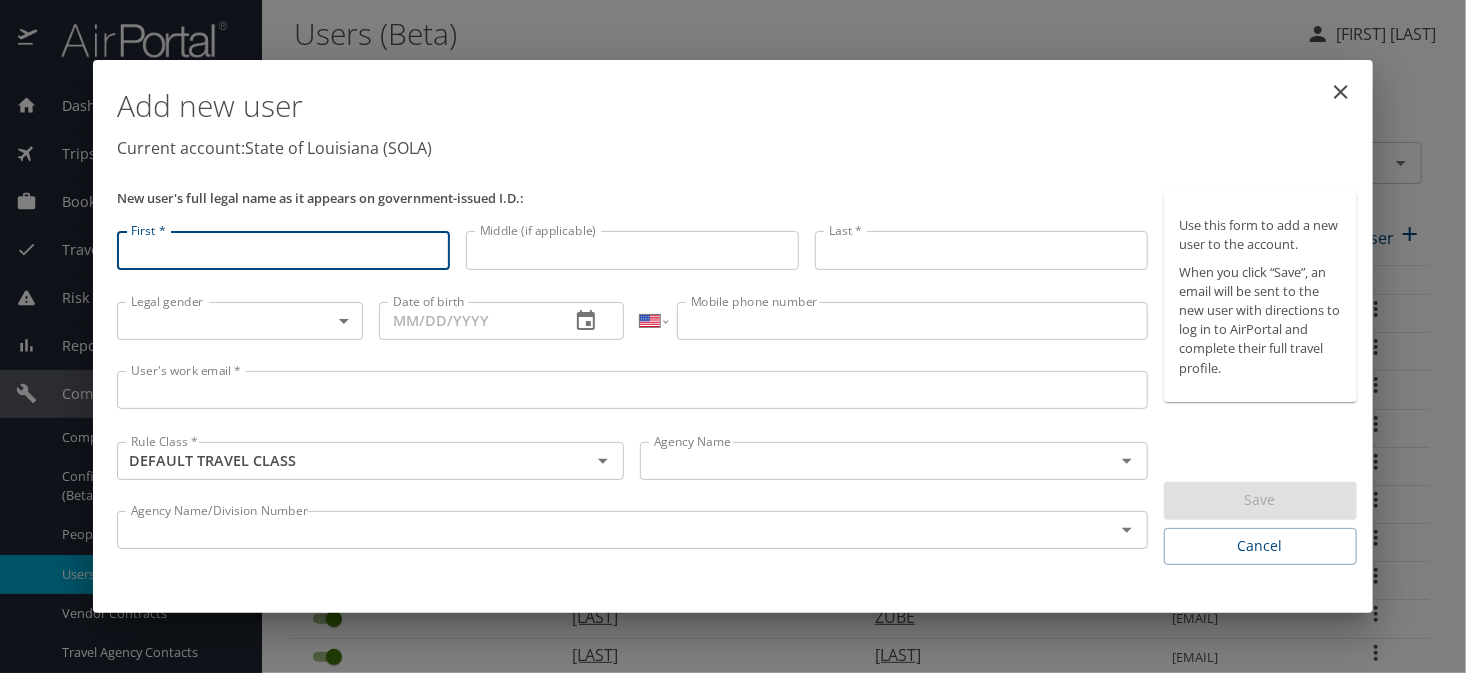 click 